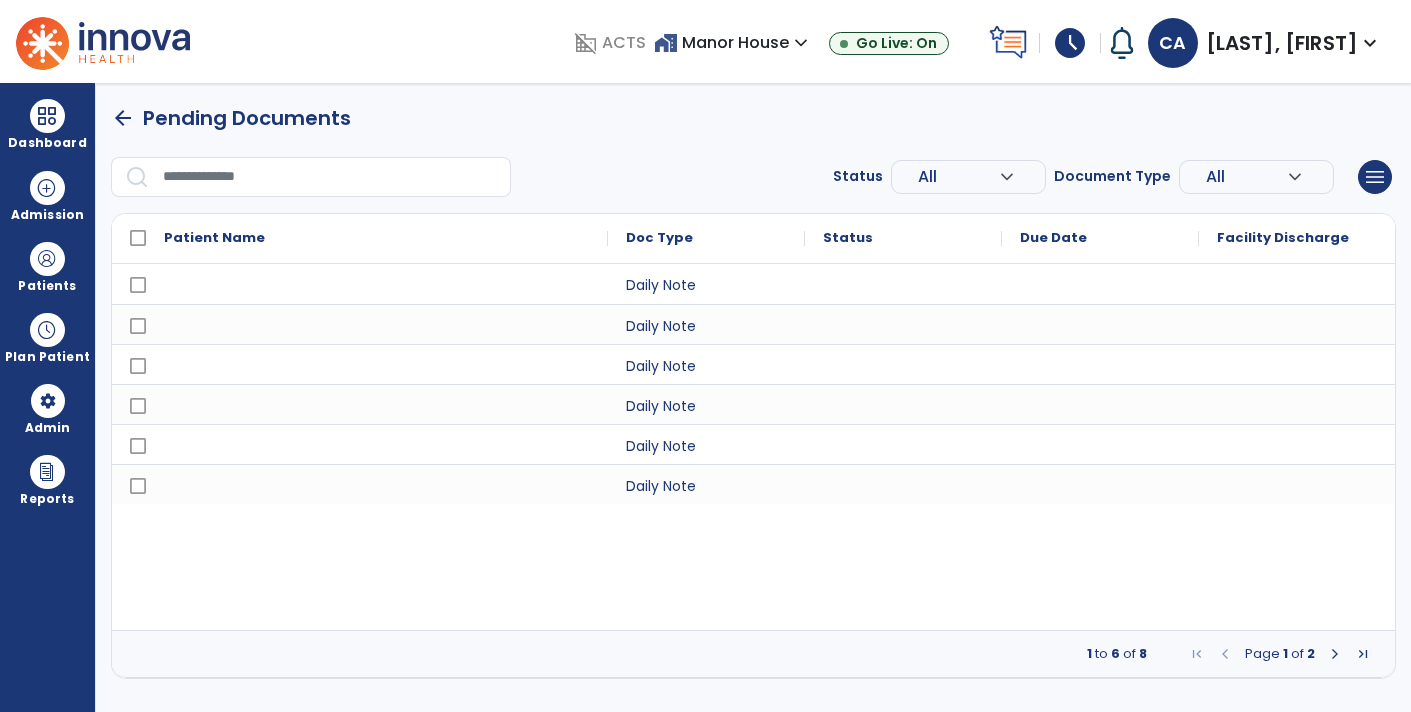 scroll, scrollTop: 0, scrollLeft: 0, axis: both 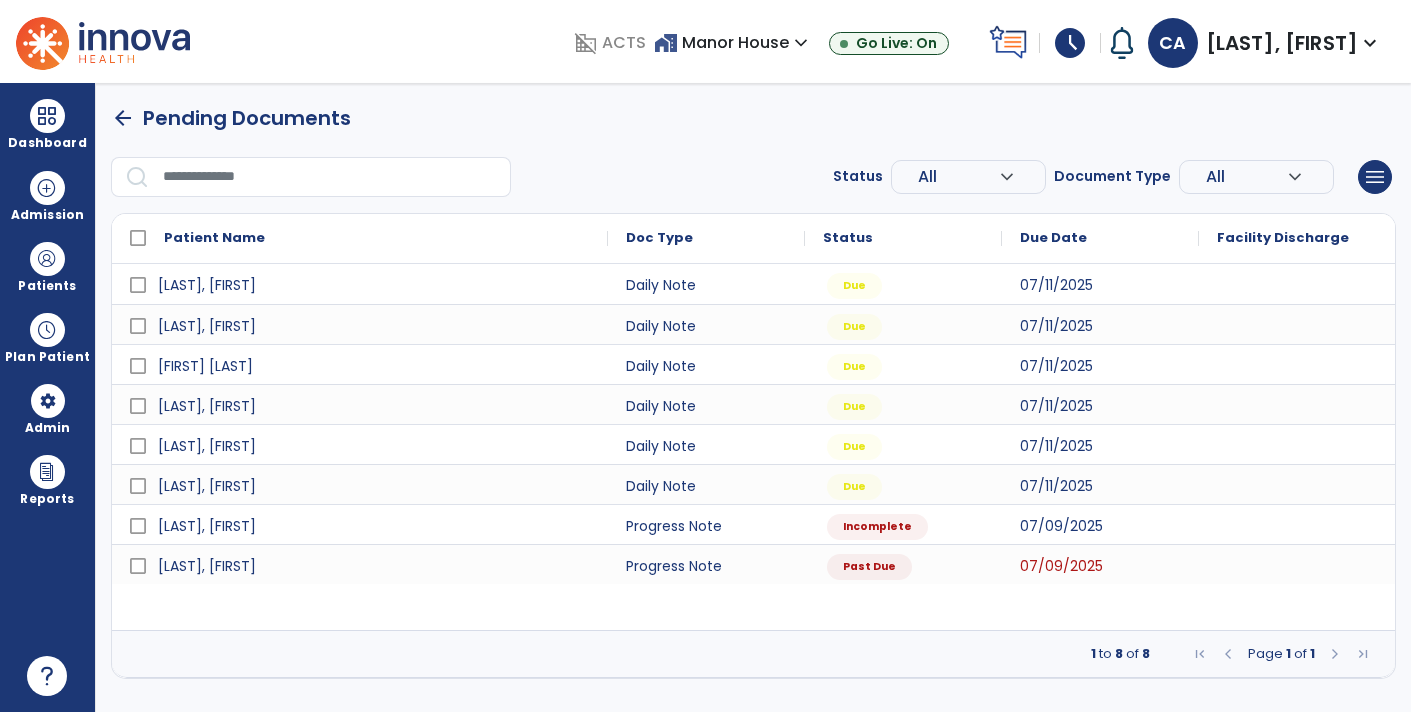 click on "schedule" at bounding box center (1070, 43) 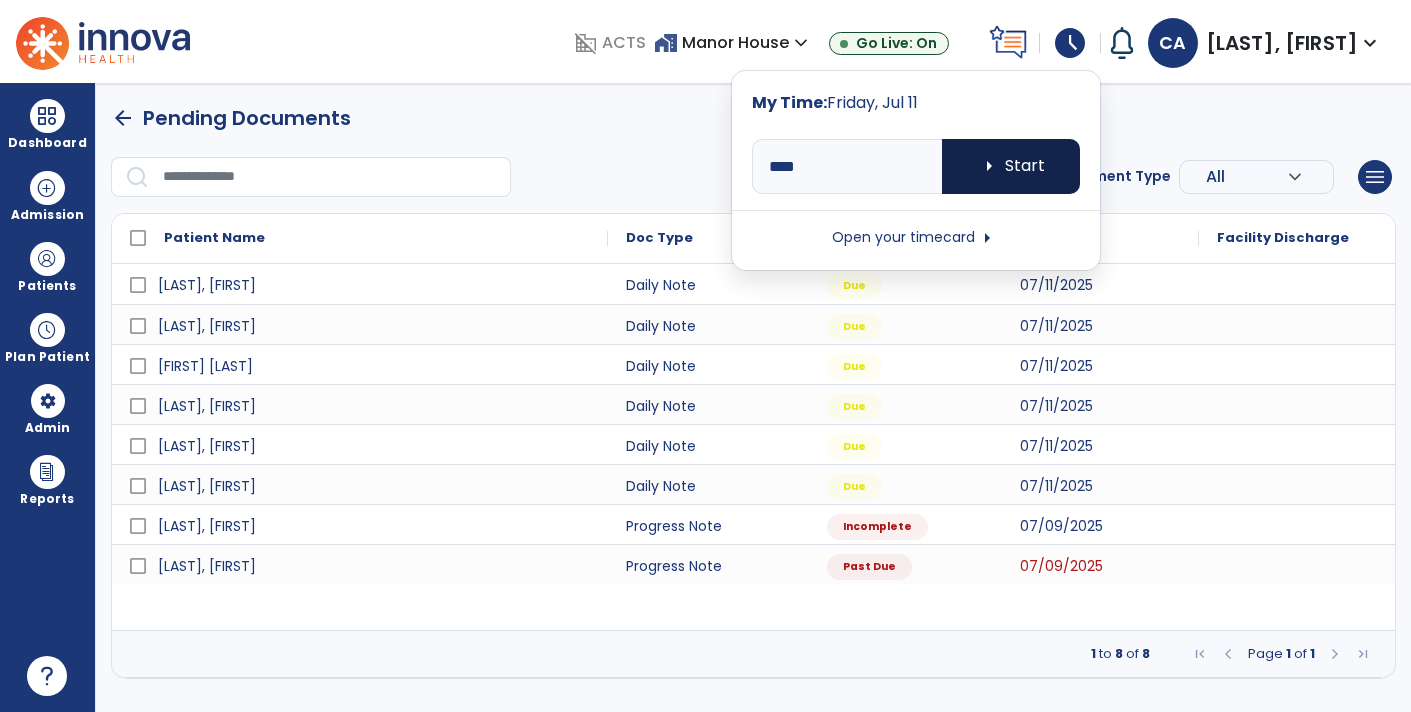 click on "arrow_right  Start" at bounding box center (1011, 166) 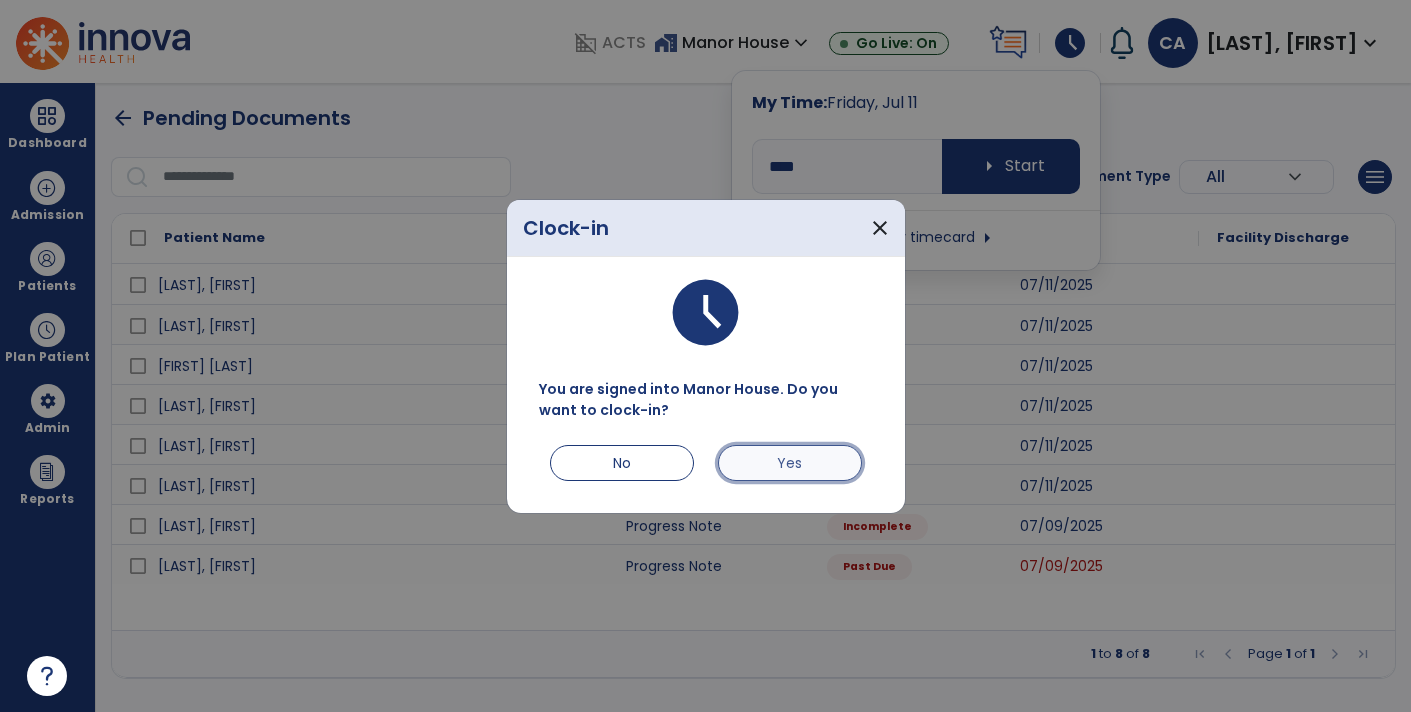 click on "Yes" at bounding box center [790, 463] 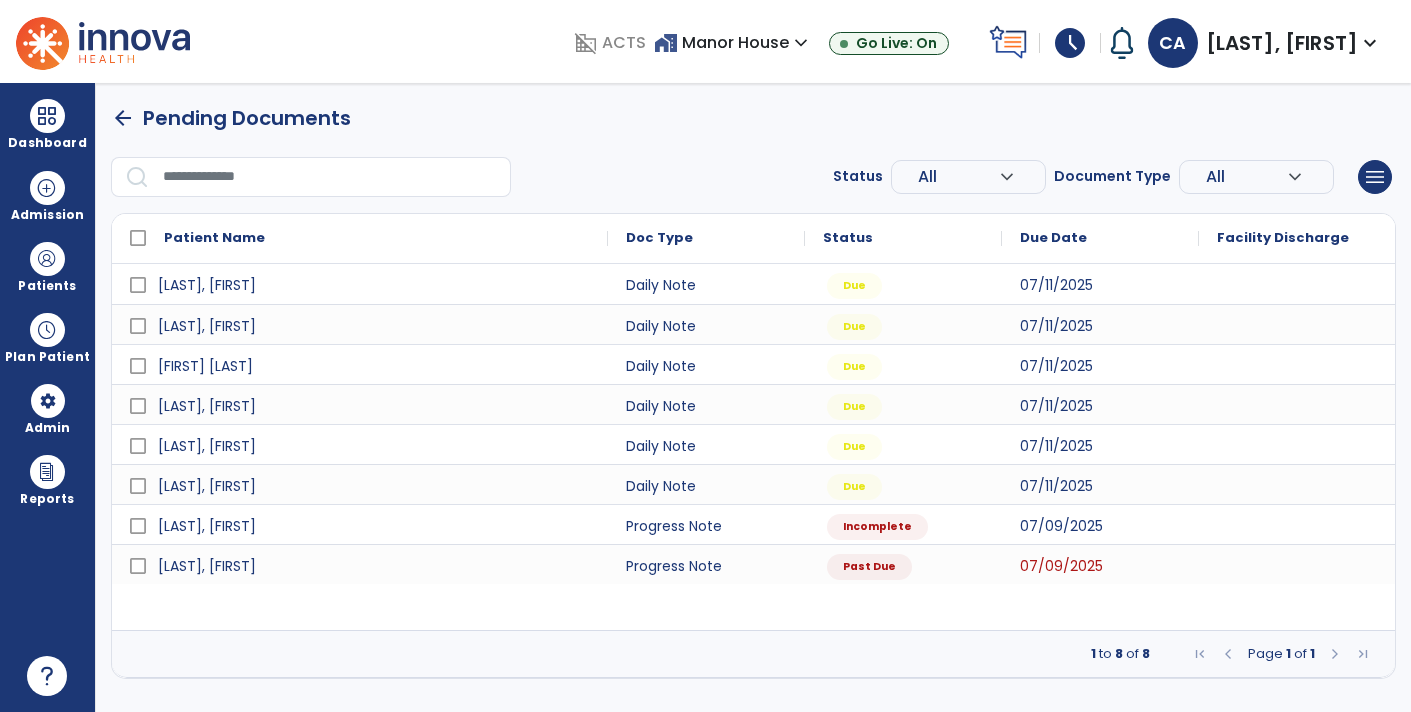 click on "schedule" at bounding box center [1070, 43] 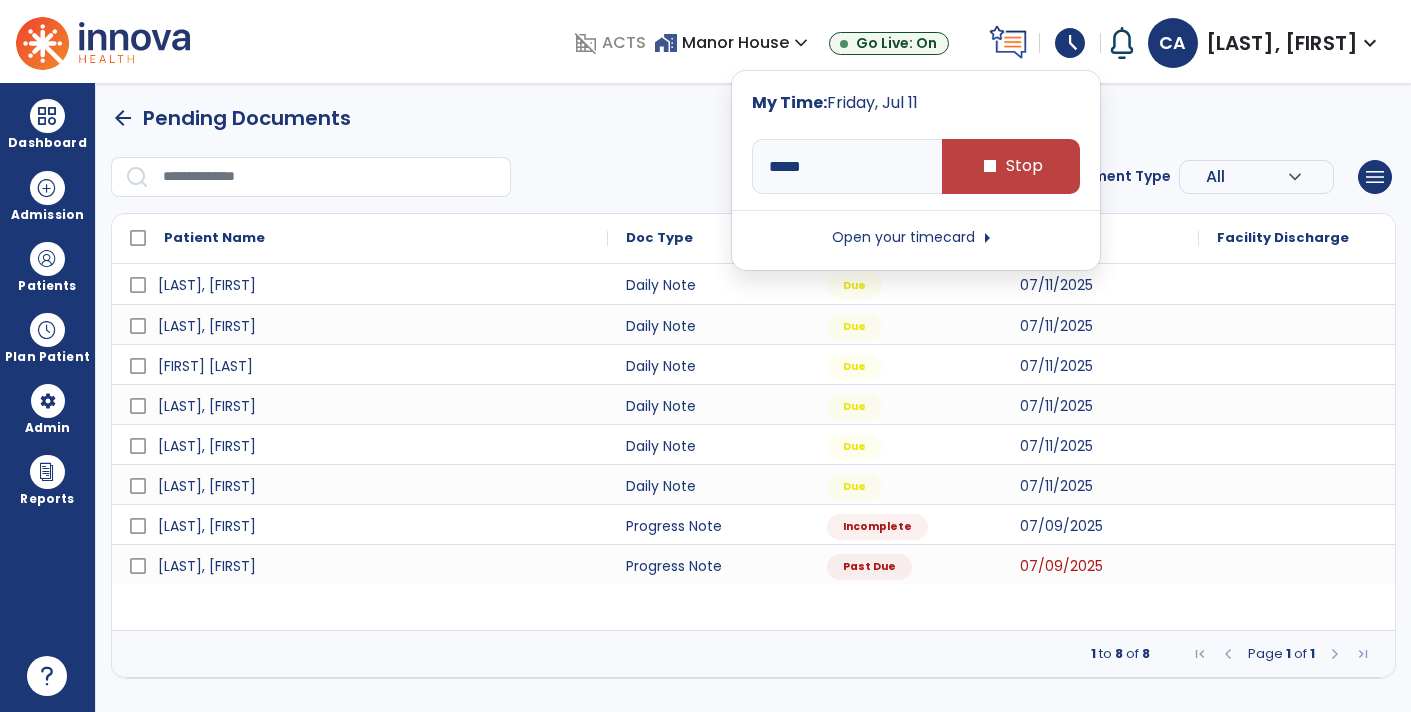 click on "arrow_back   Pending Documents" at bounding box center [753, 118] 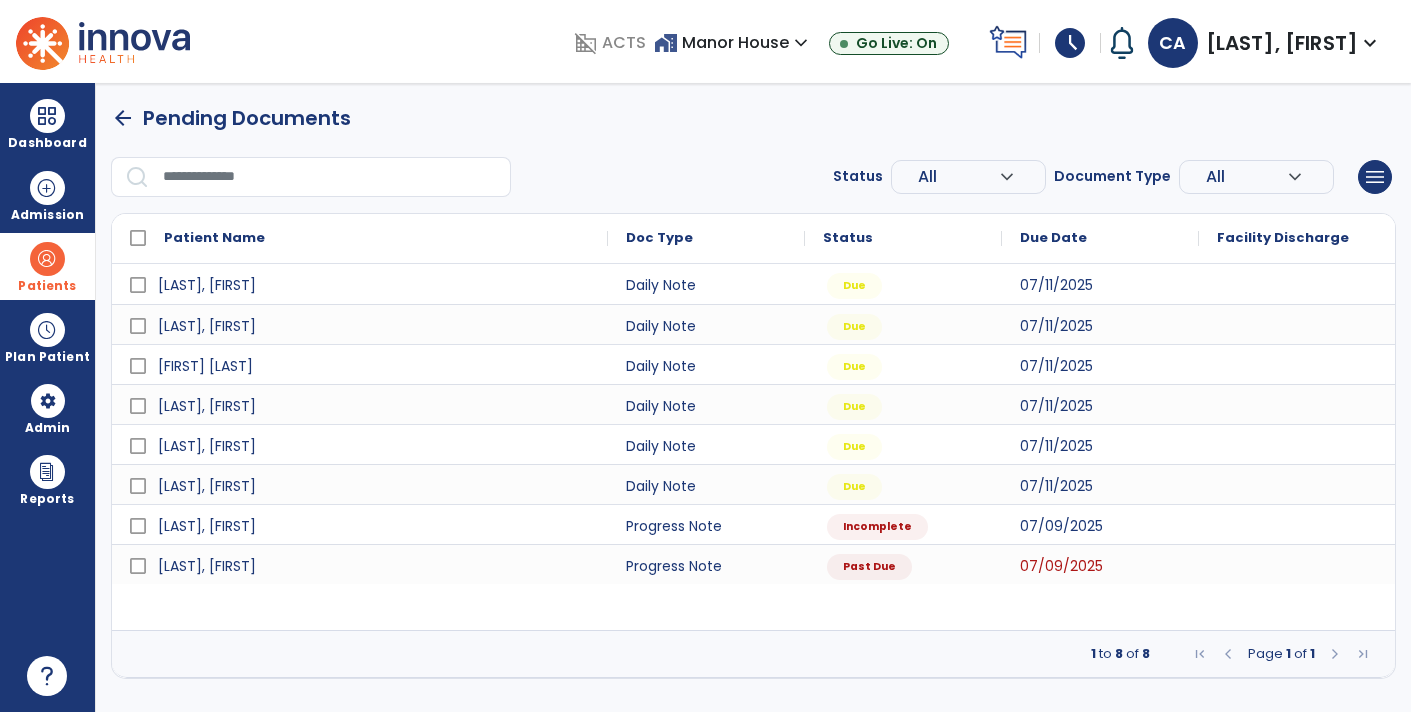 click on "Patients" at bounding box center [47, 266] 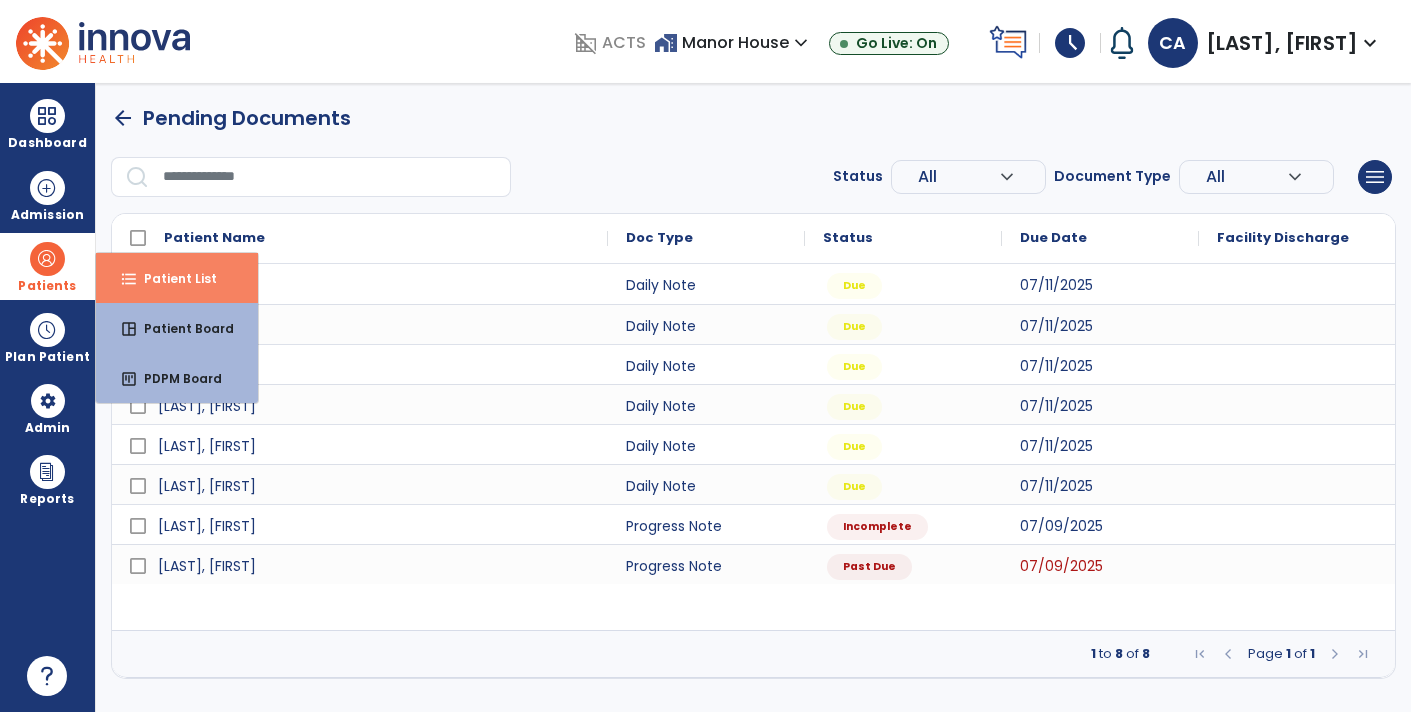 click on "format_list_bulleted  Patient List" at bounding box center [177, 278] 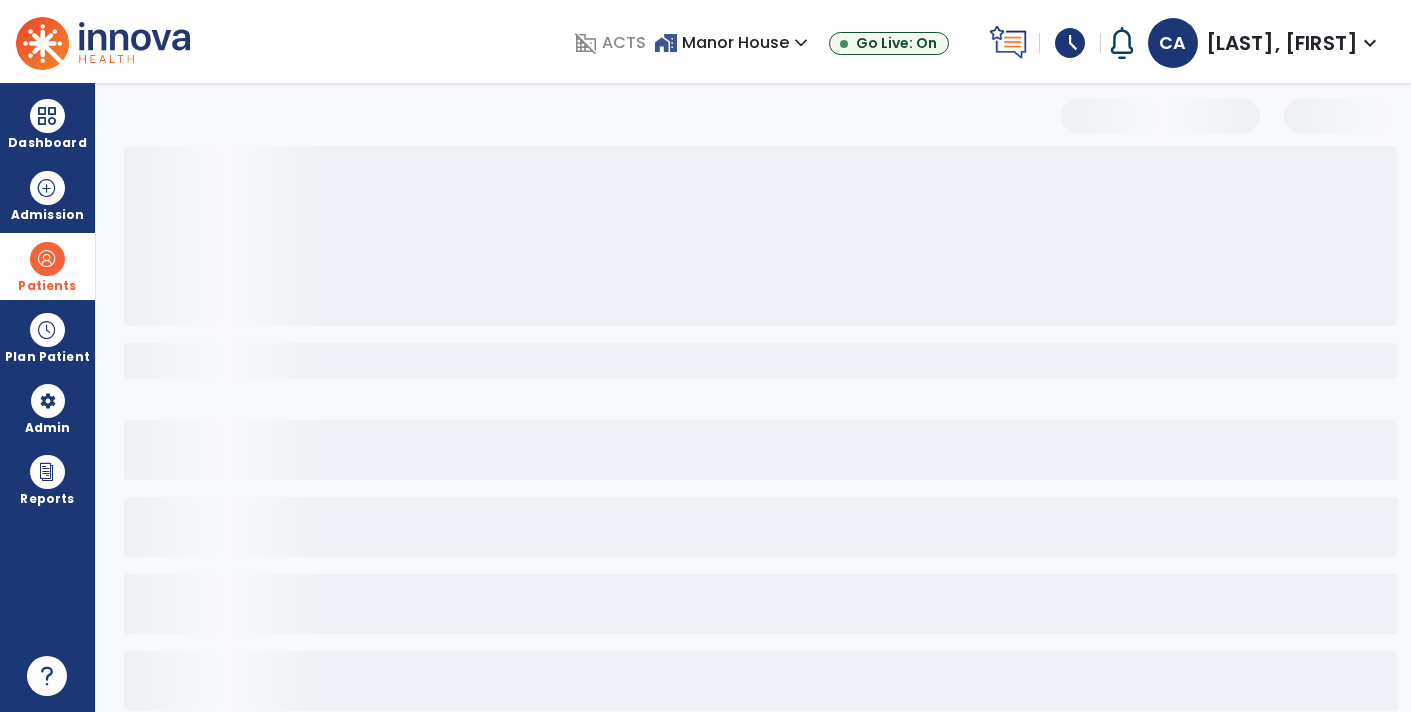 select on "***" 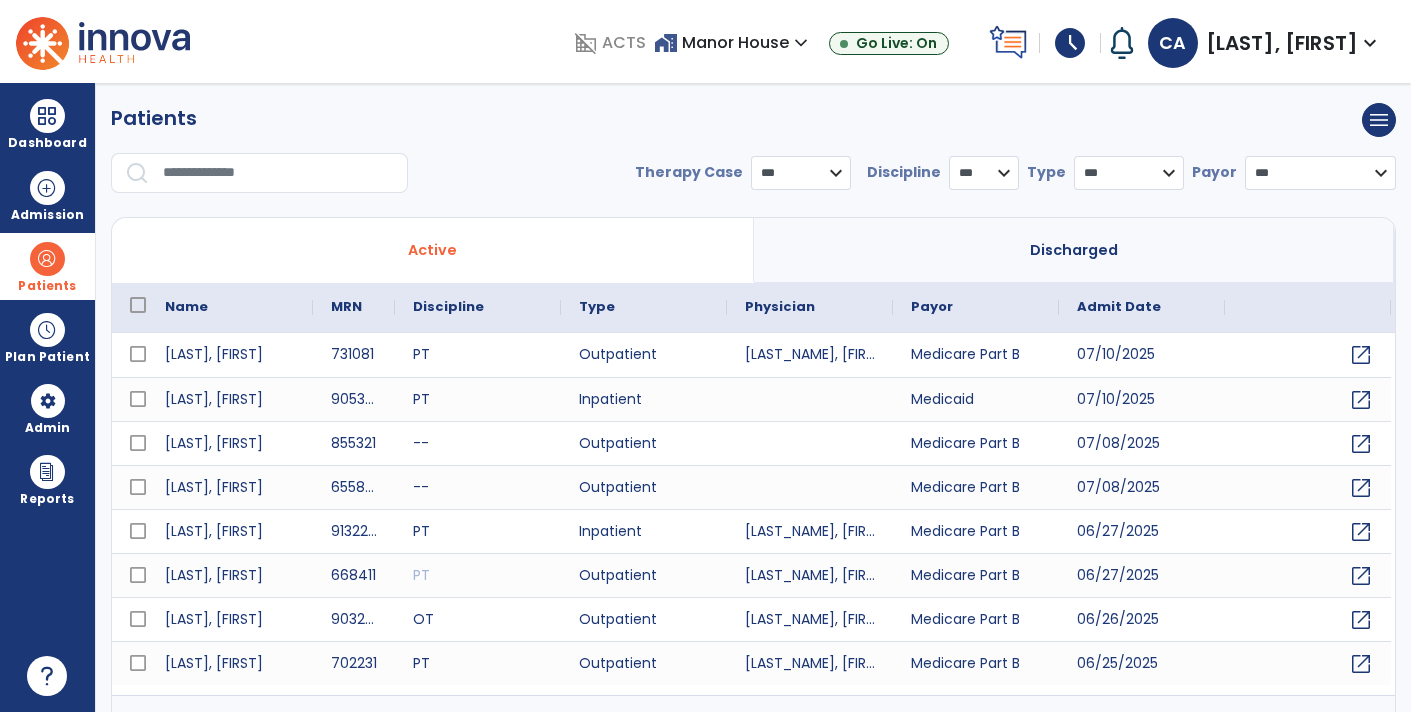 click at bounding box center (278, 173) 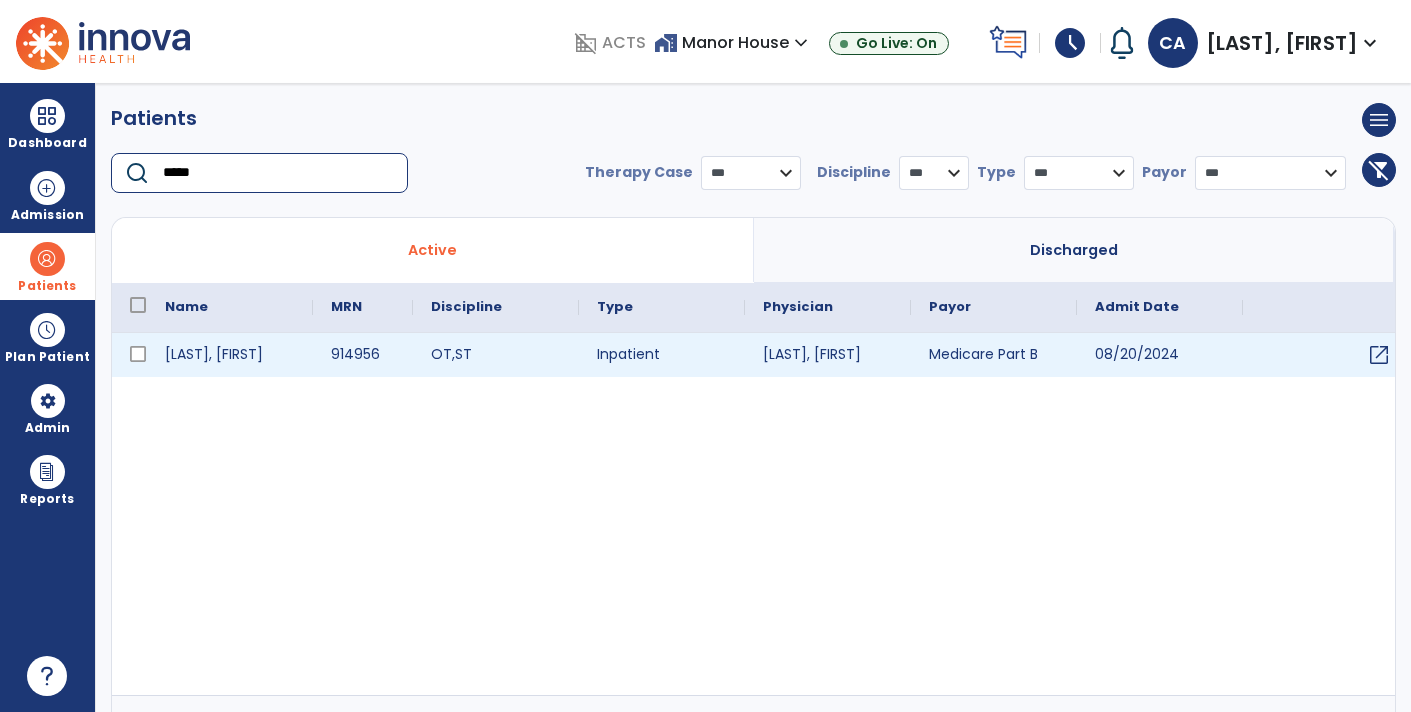 type on "*****" 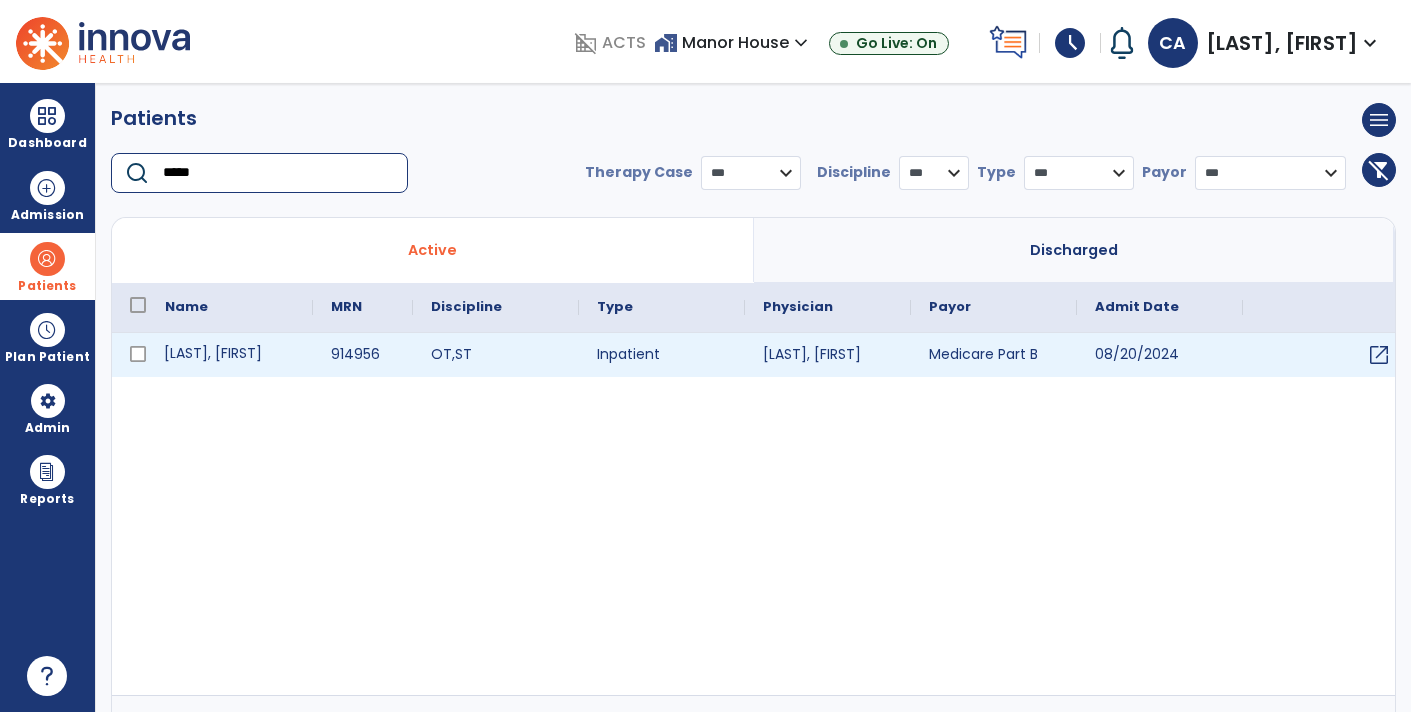click on "[LAST], [FIRST]" at bounding box center [230, 355] 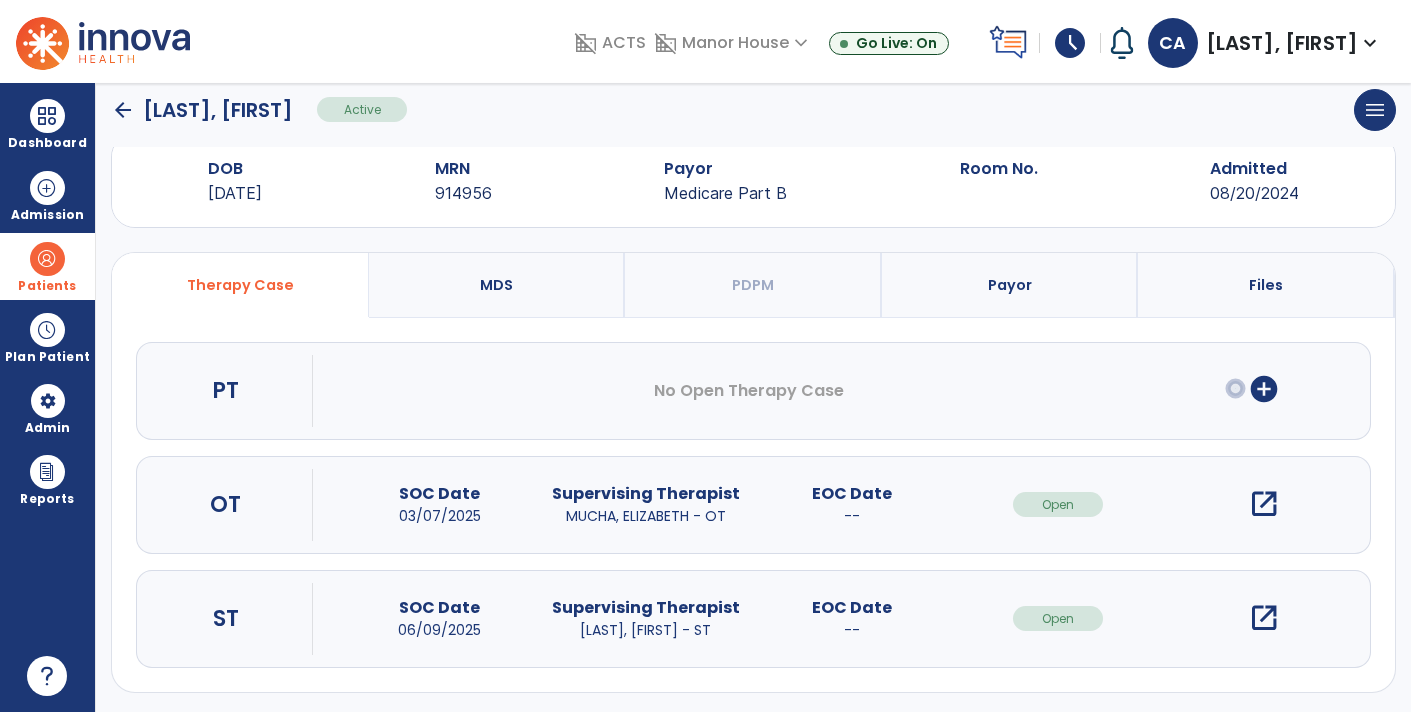 scroll, scrollTop: 40, scrollLeft: 0, axis: vertical 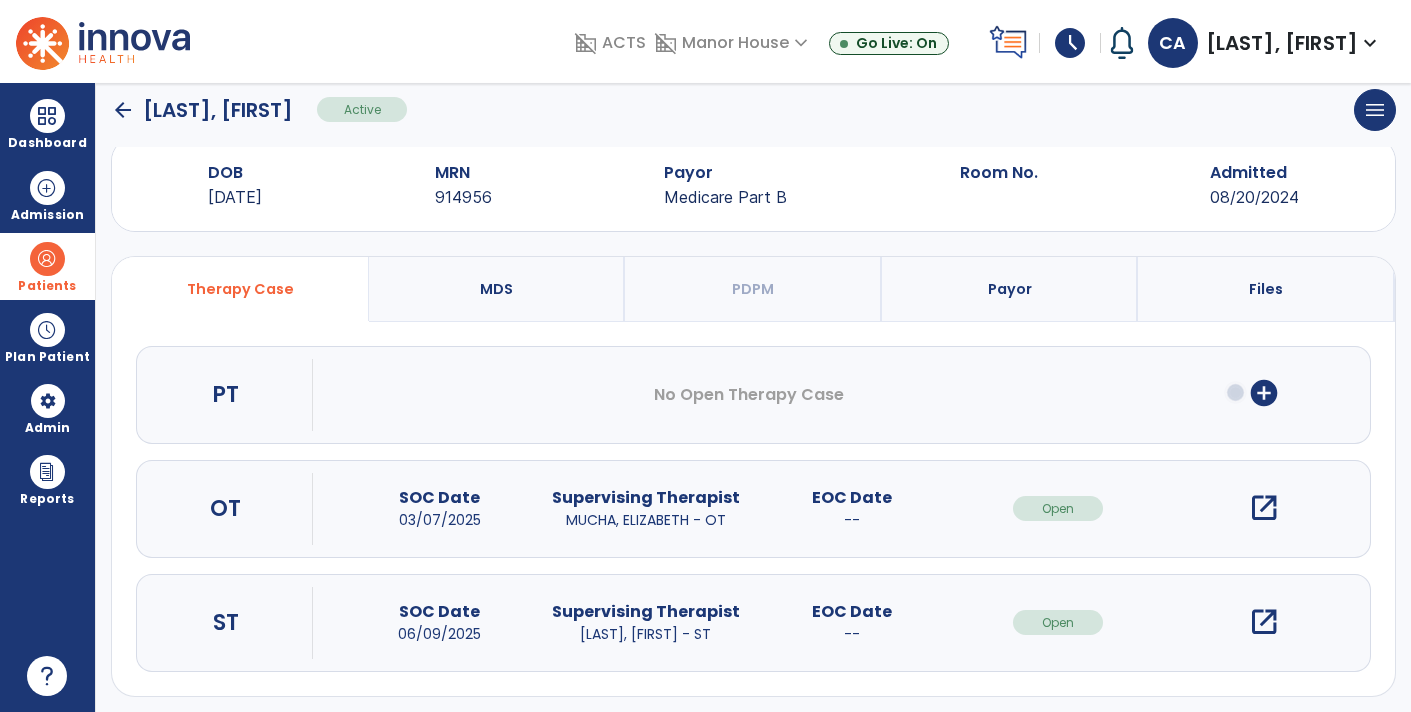 click on "open_in_new" at bounding box center [1264, 622] 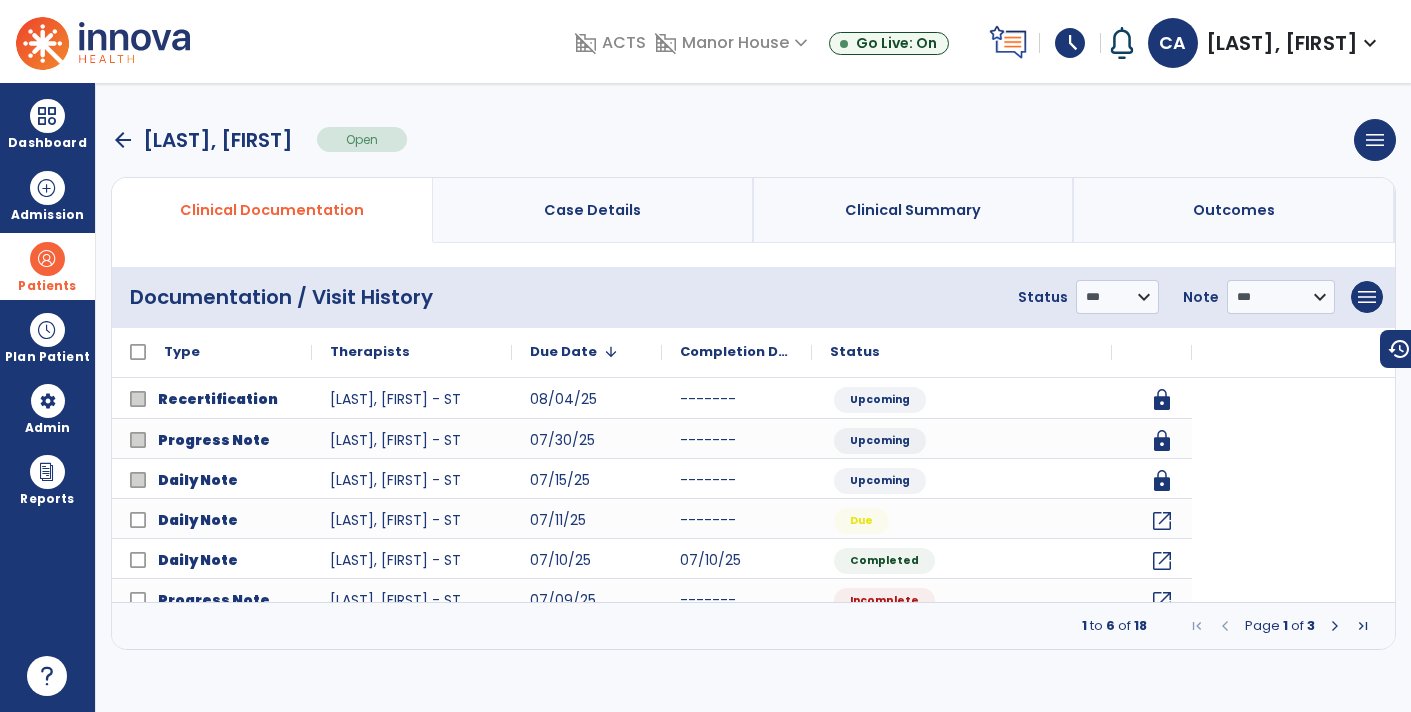 scroll, scrollTop: 0, scrollLeft: 0, axis: both 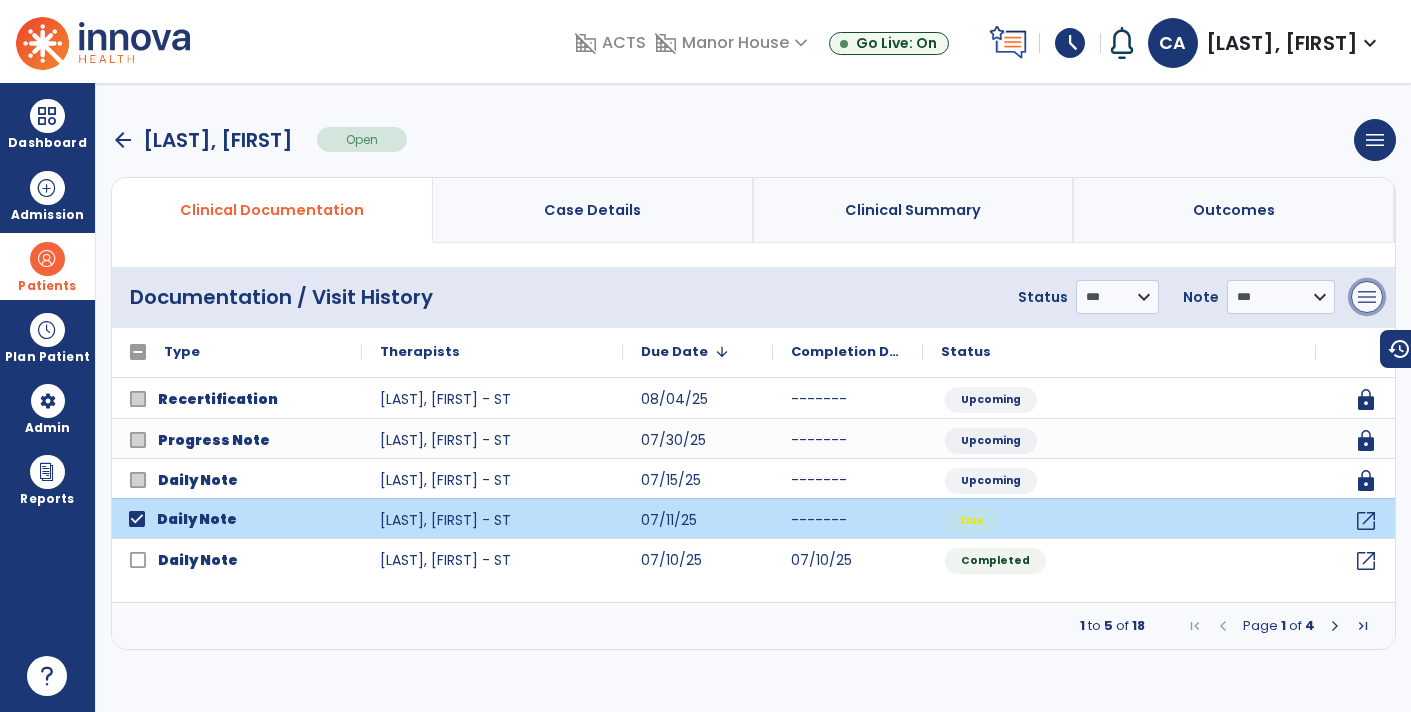 click on "menu" at bounding box center (1367, 297) 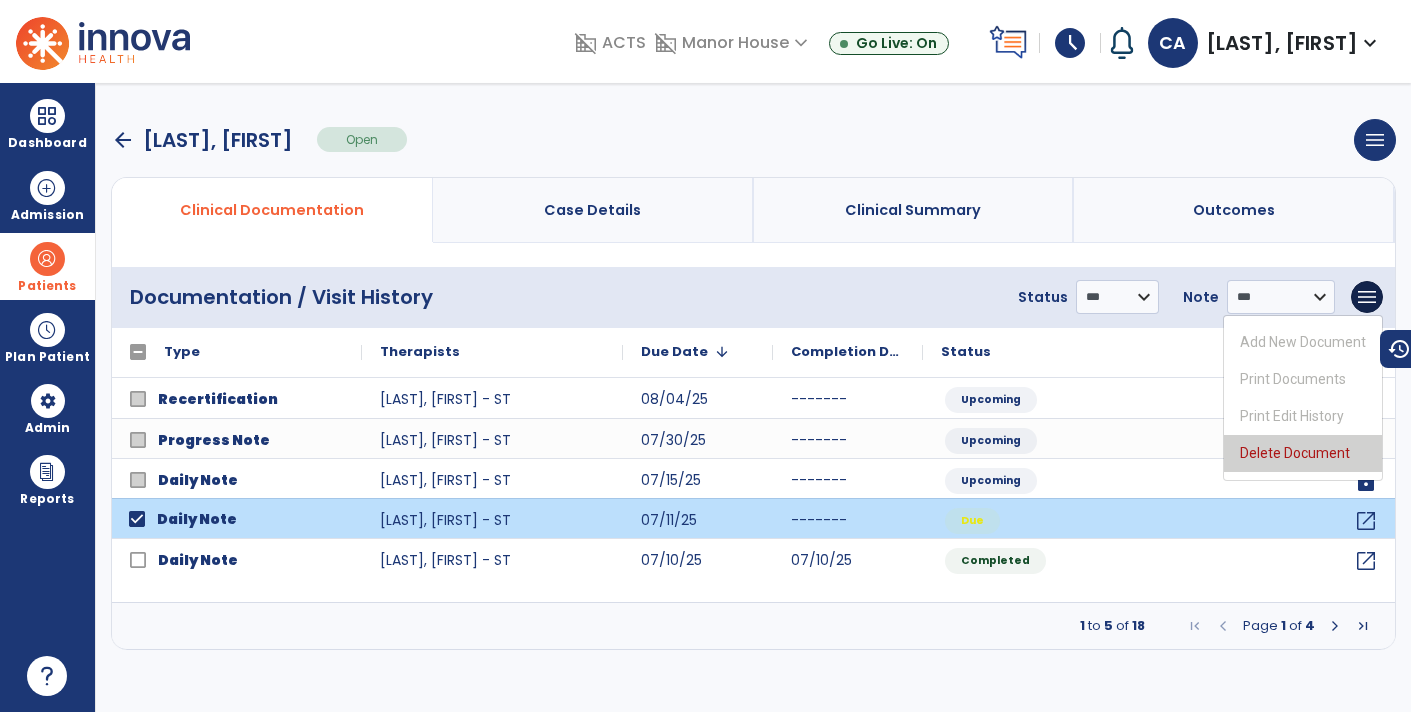 click on "Delete Document" at bounding box center [1303, 453] 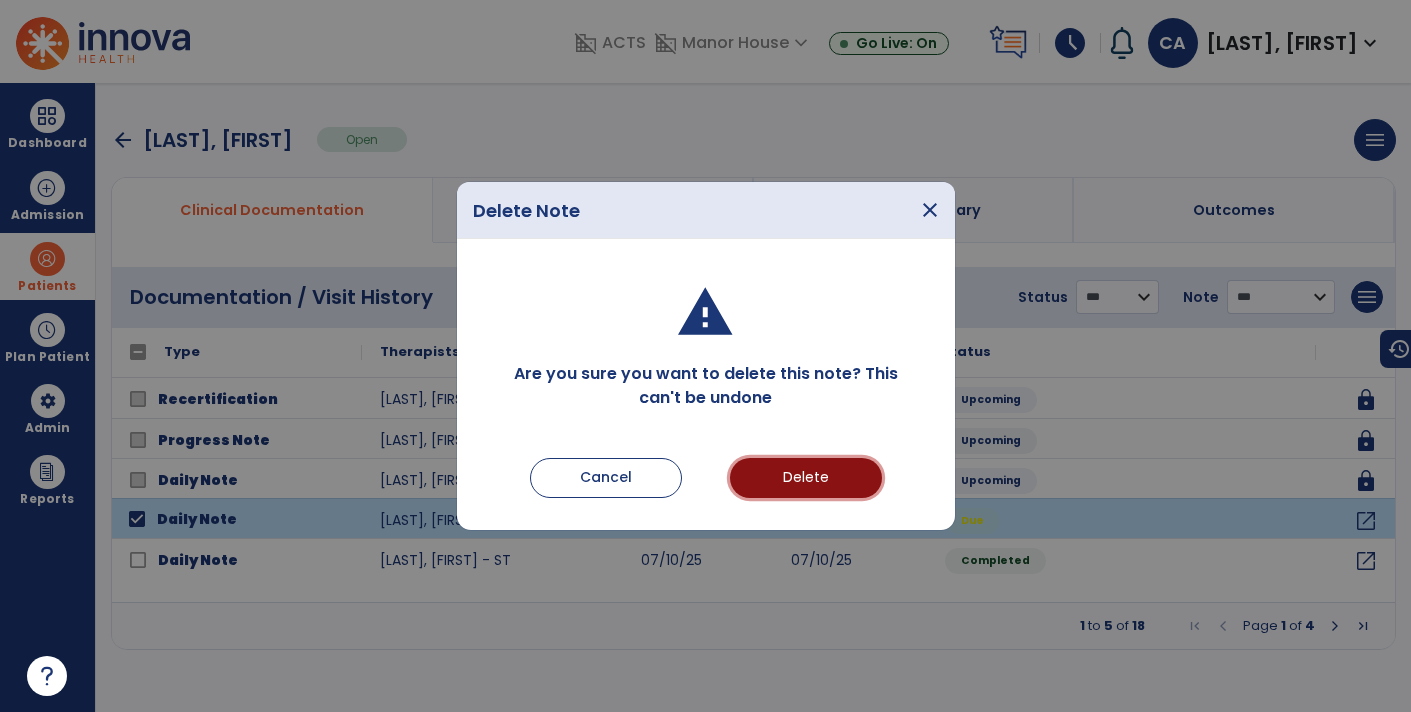 click on "Delete" at bounding box center (806, 478) 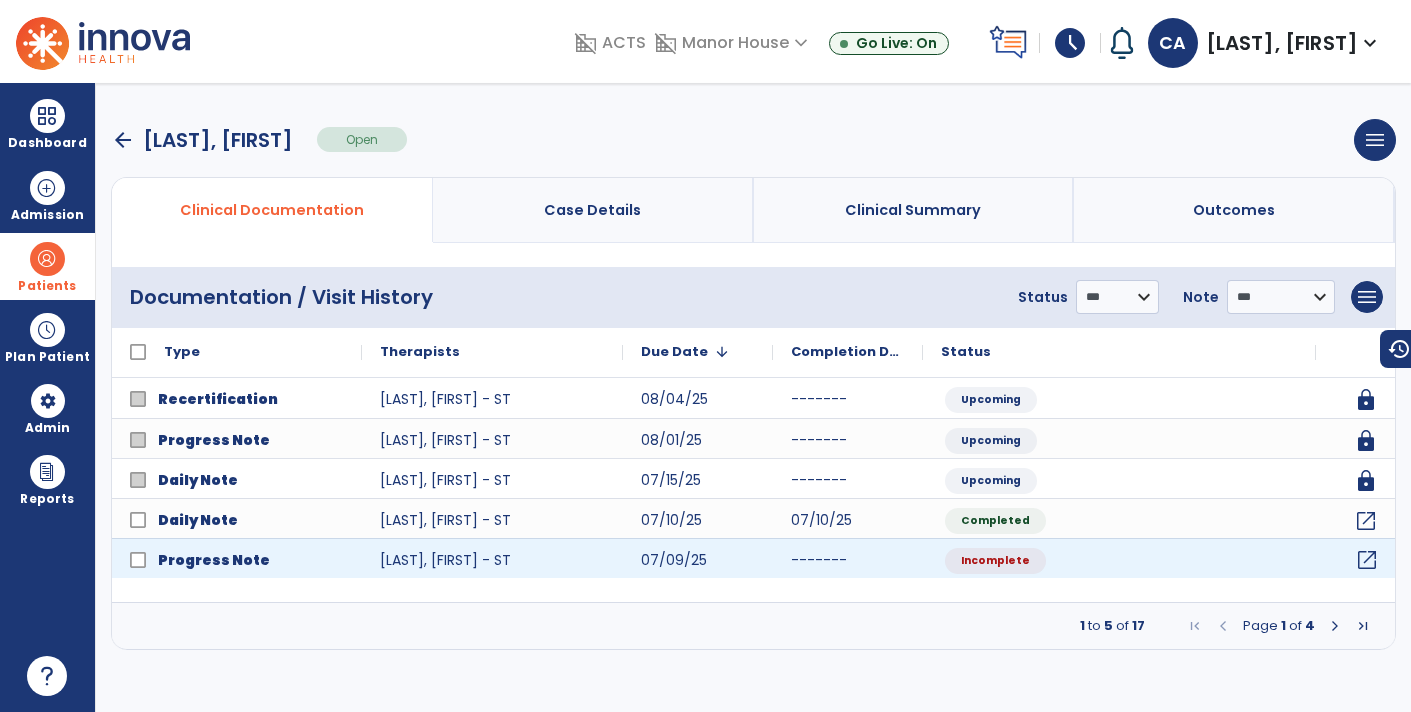 click on "open_in_new" 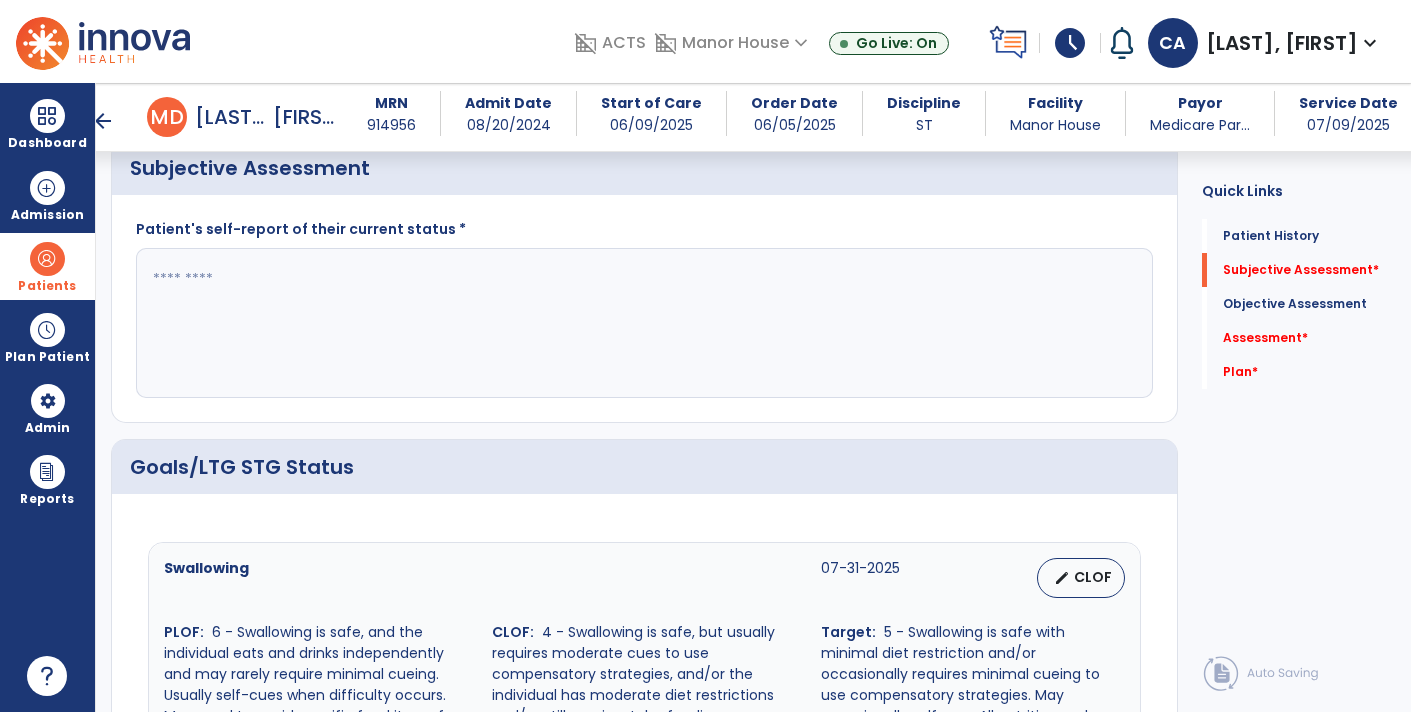 scroll, scrollTop: 506, scrollLeft: 0, axis: vertical 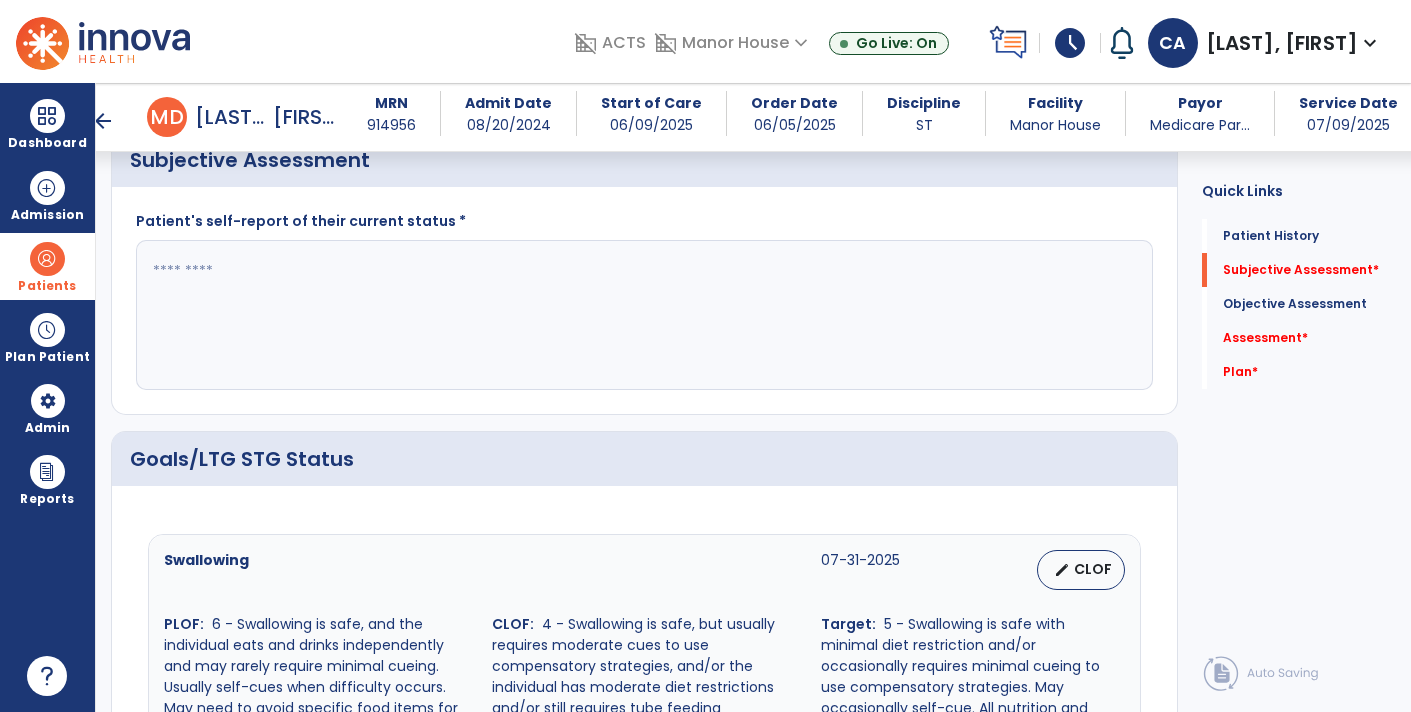 click 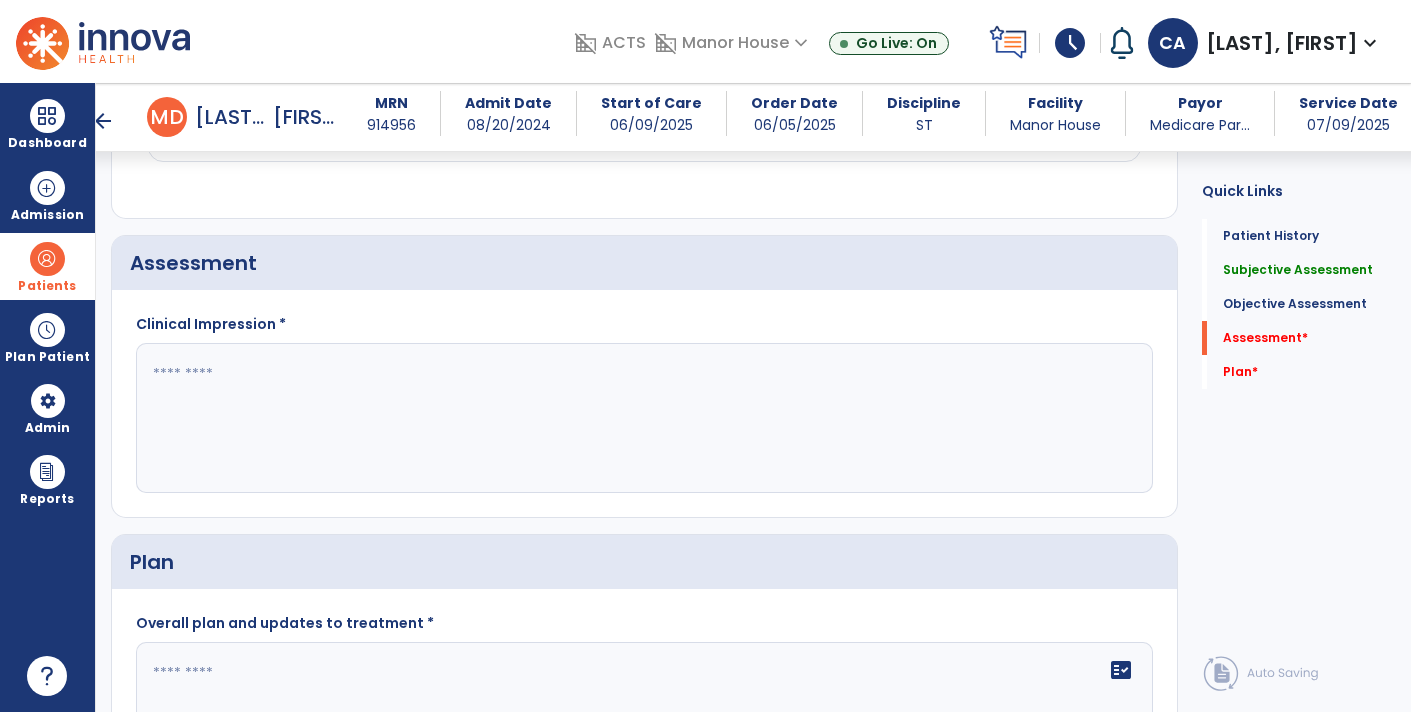 scroll, scrollTop: 1513, scrollLeft: 0, axis: vertical 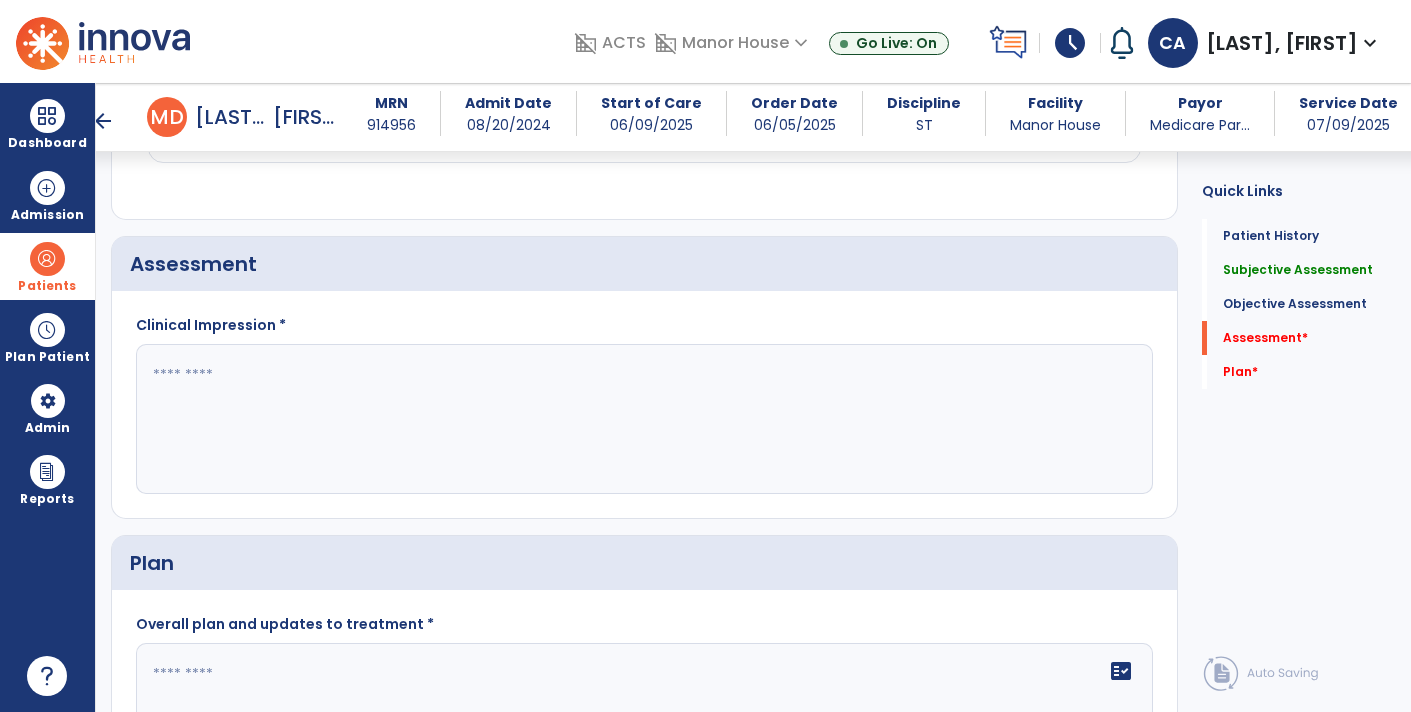 type on "********" 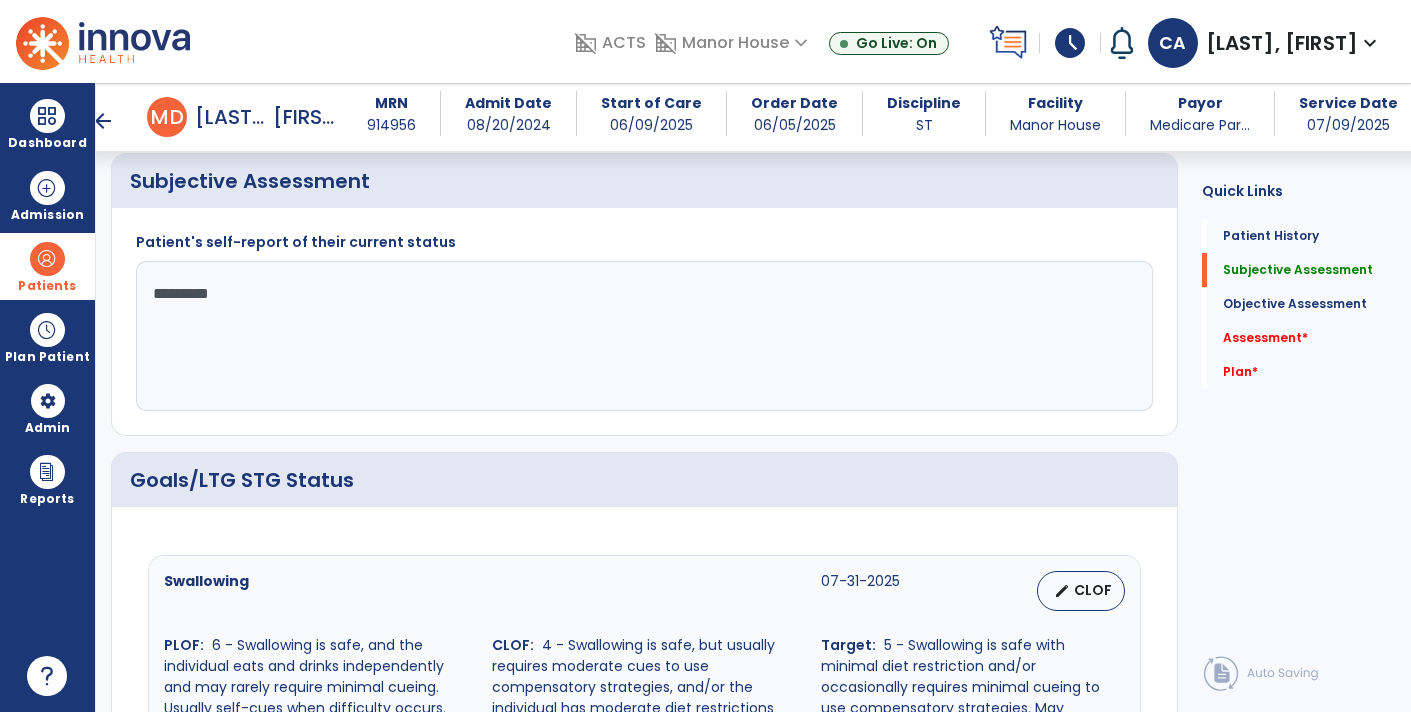 scroll, scrollTop: 482, scrollLeft: 0, axis: vertical 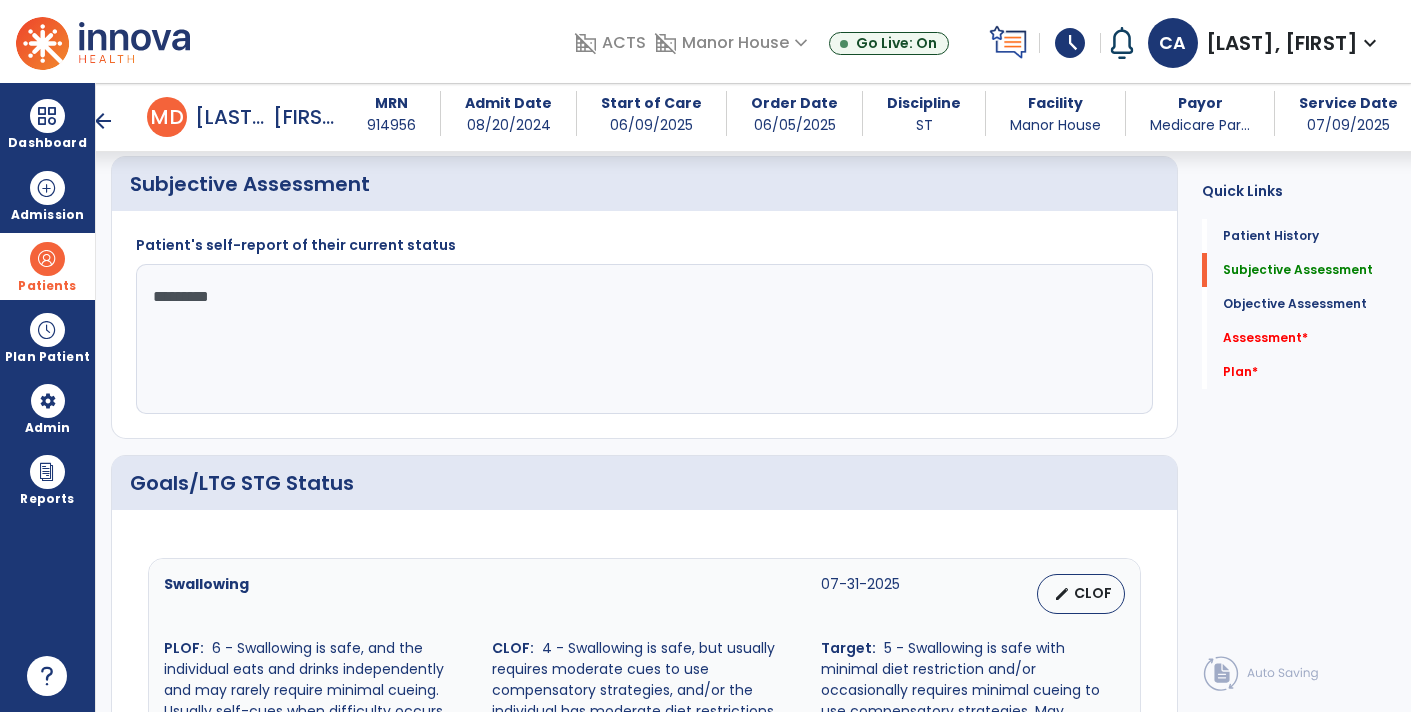 click on "********" 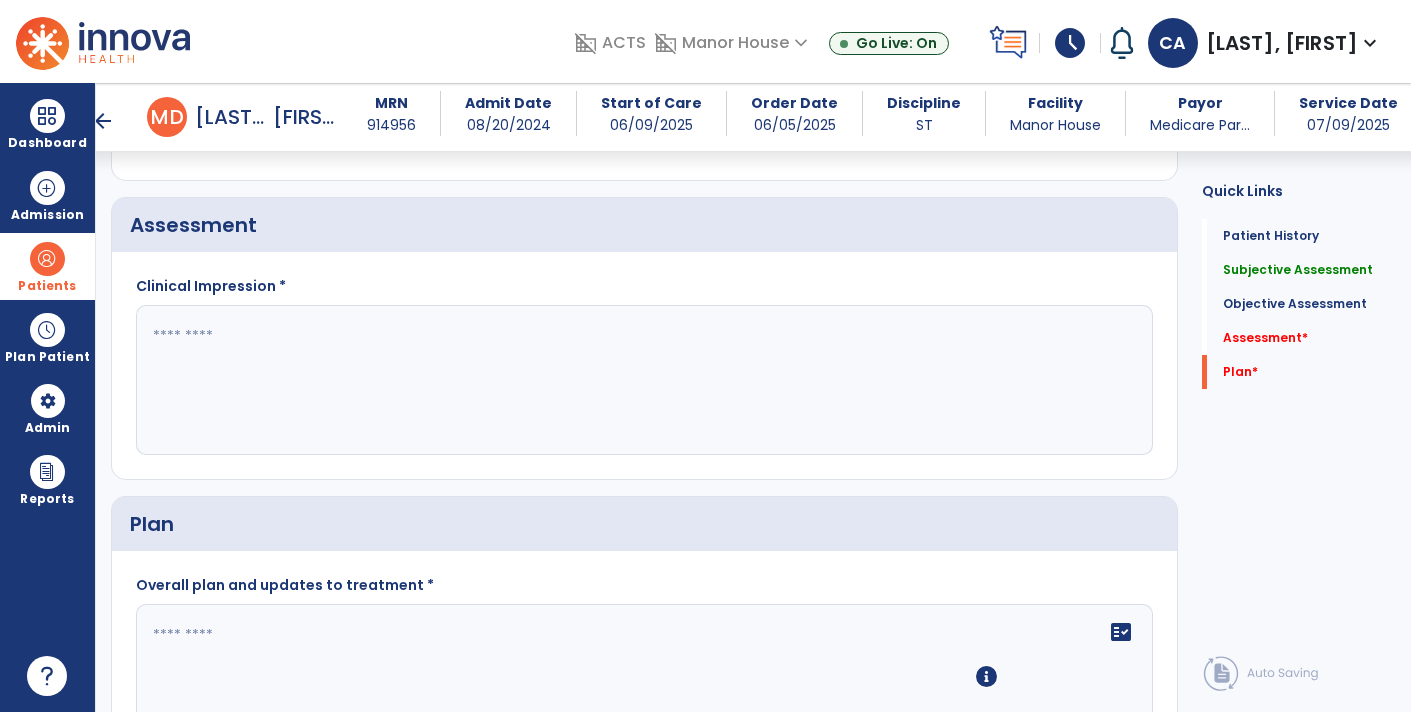 scroll, scrollTop: 1663, scrollLeft: 0, axis: vertical 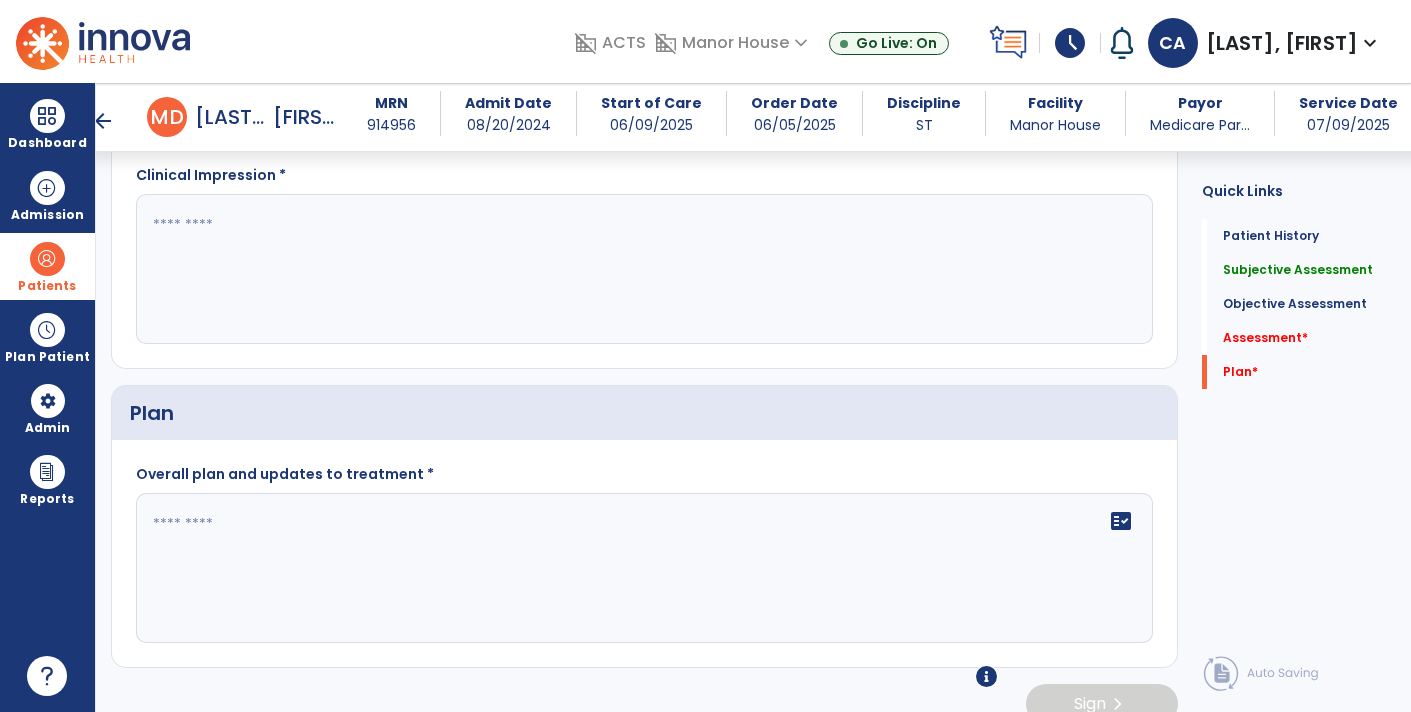 click on "fact_check" 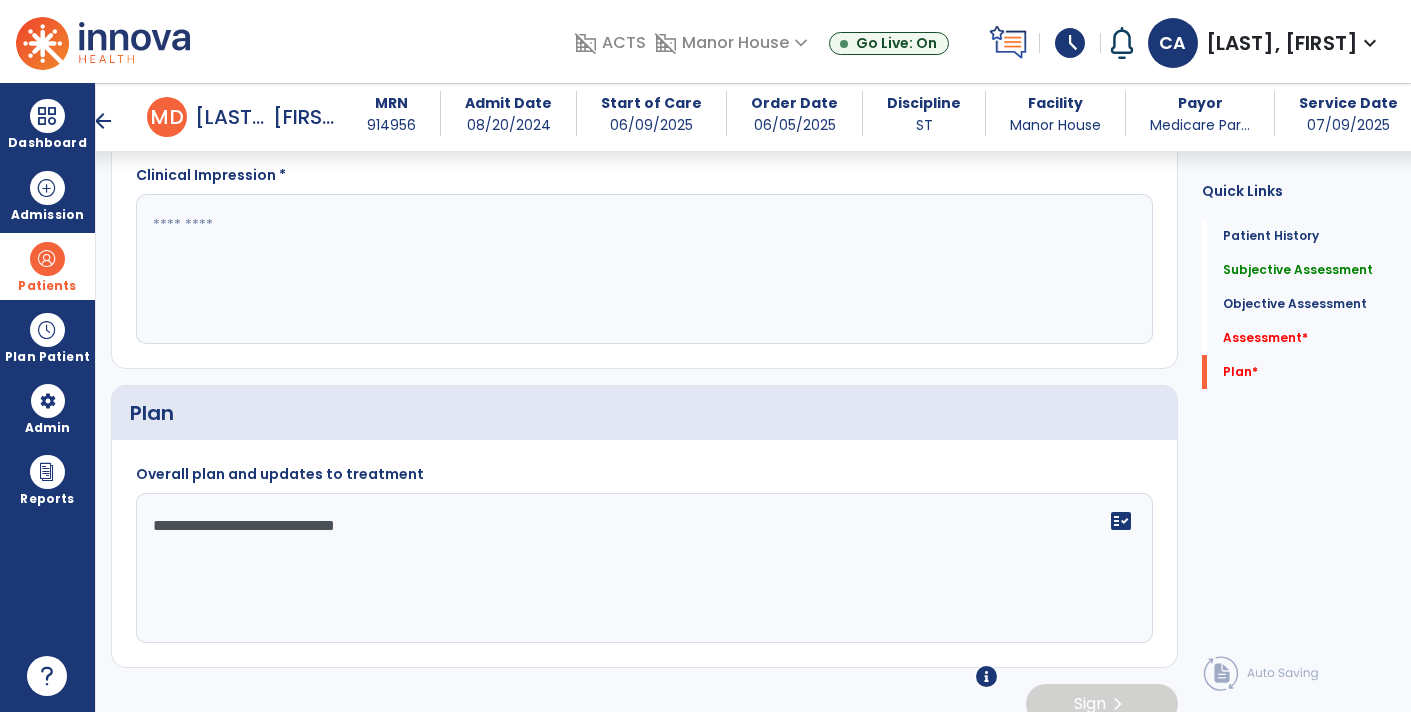 click on "**********" 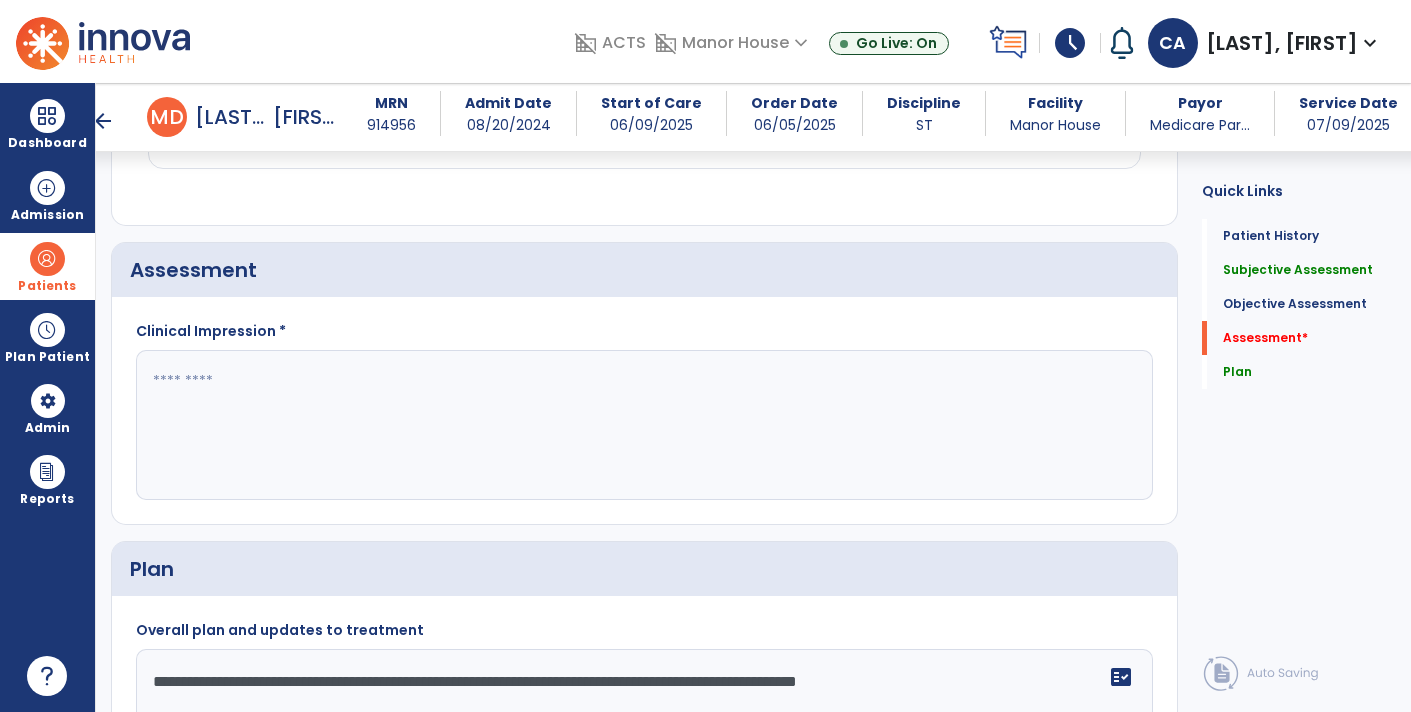 scroll, scrollTop: 1502, scrollLeft: 0, axis: vertical 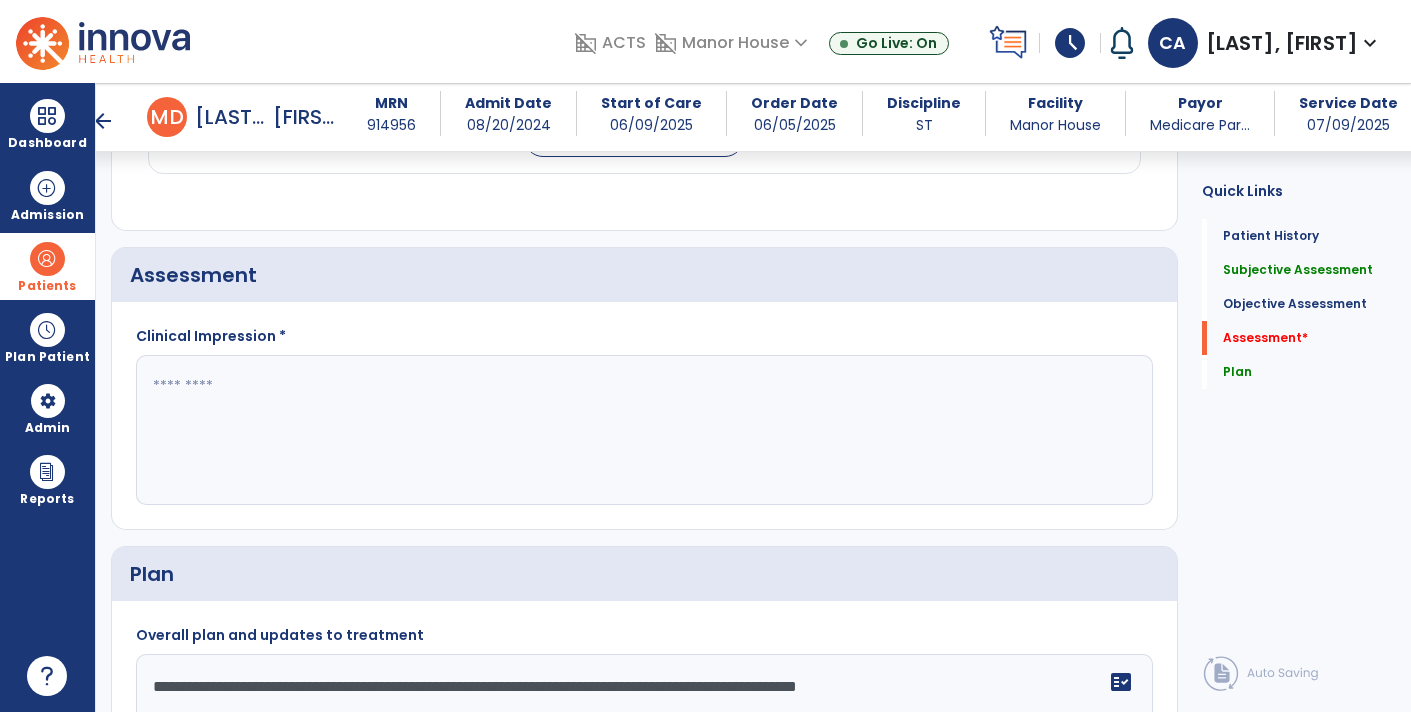 type on "**********" 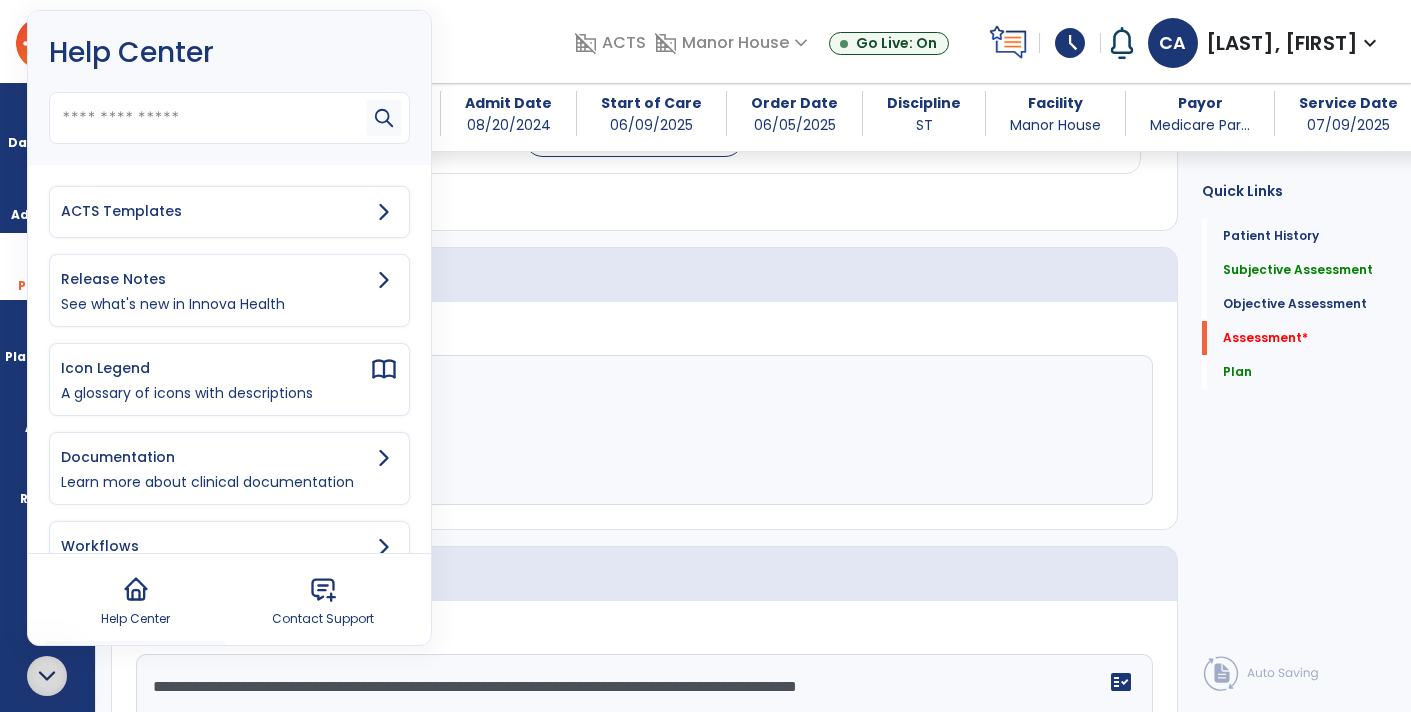 click on "ACTS Templates" at bounding box center (215, 211) 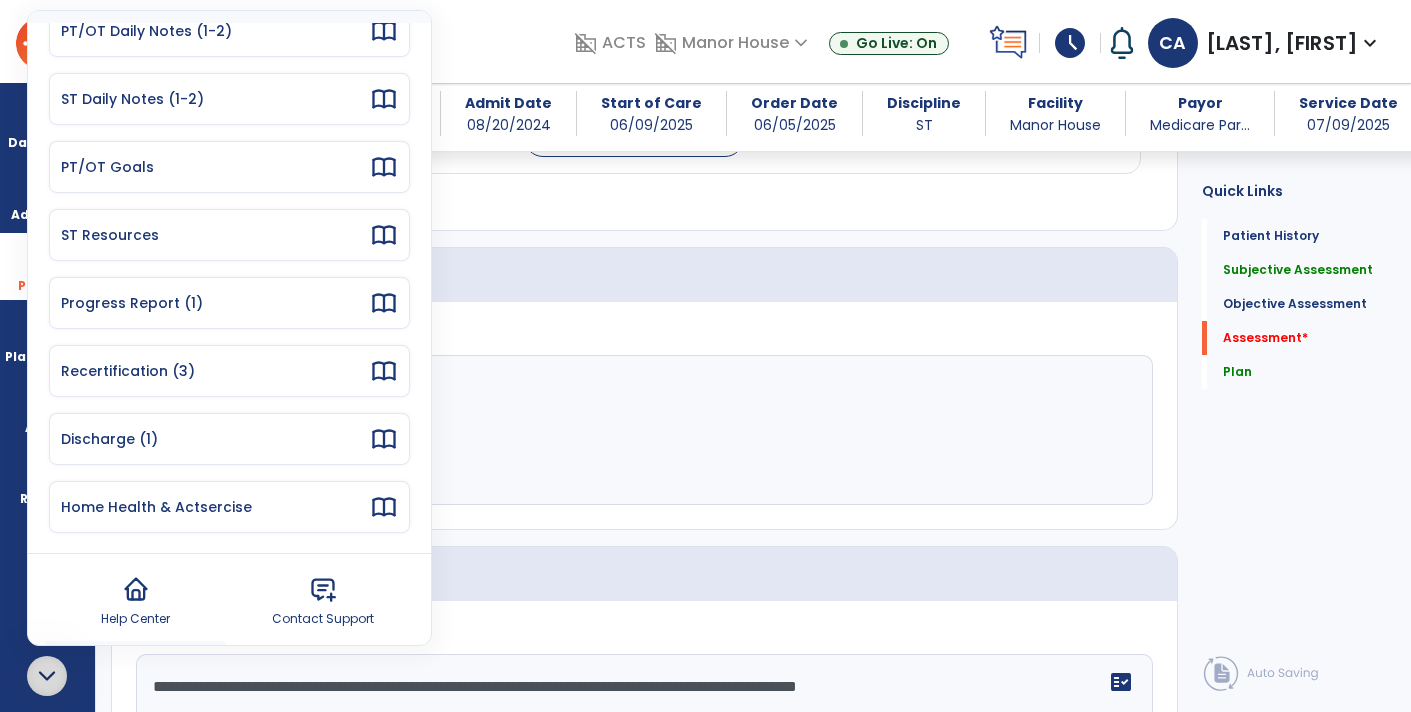 scroll, scrollTop: 178, scrollLeft: 0, axis: vertical 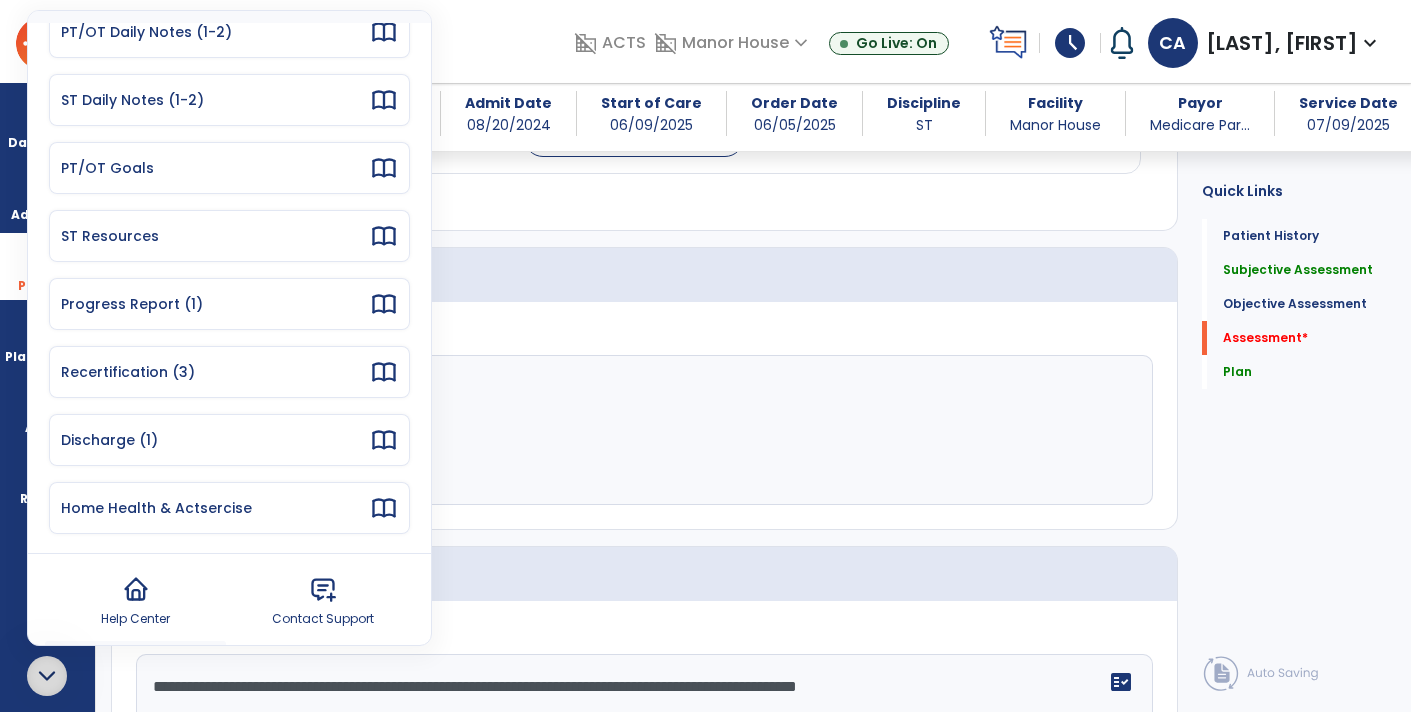 click on "Progress Report (1)" at bounding box center [229, 304] 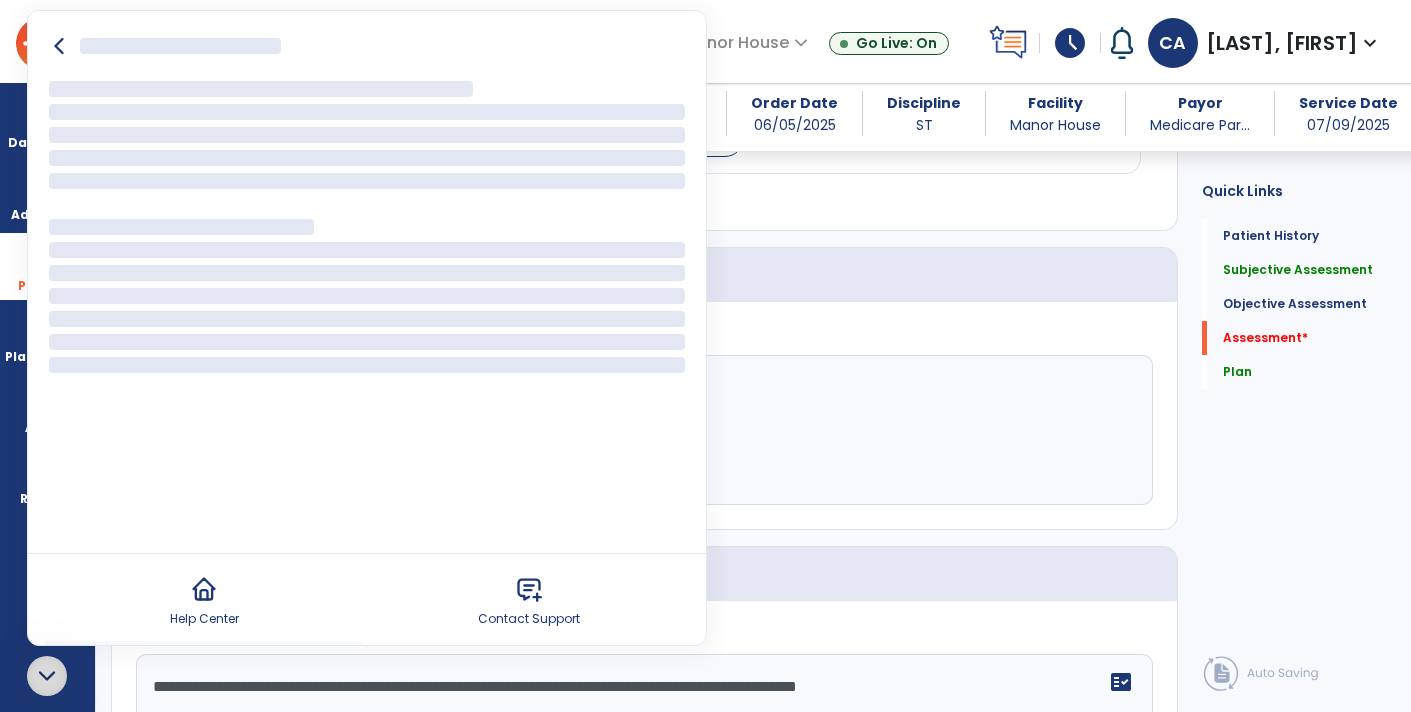 scroll, scrollTop: 0, scrollLeft: 0, axis: both 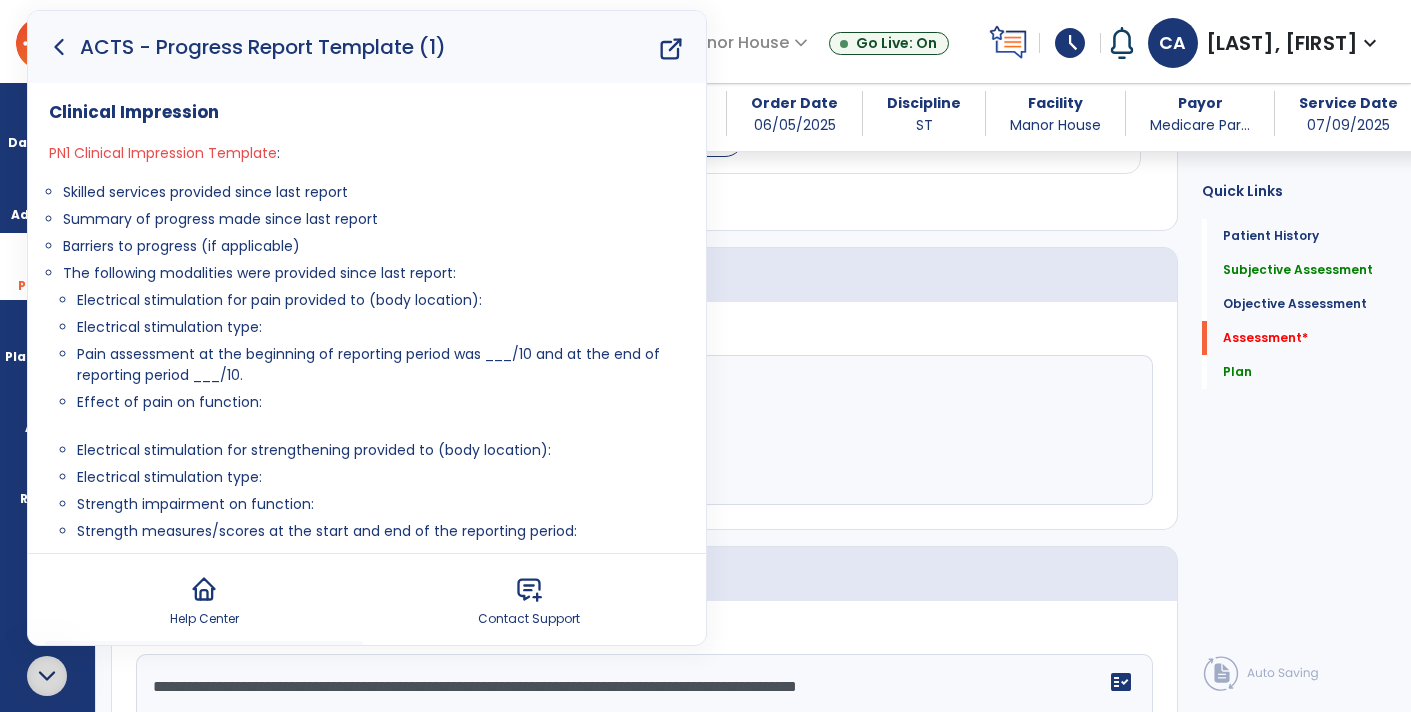 drag, startPoint x: 61, startPoint y: 196, endPoint x: 189, endPoint y: 277, distance: 151.47607 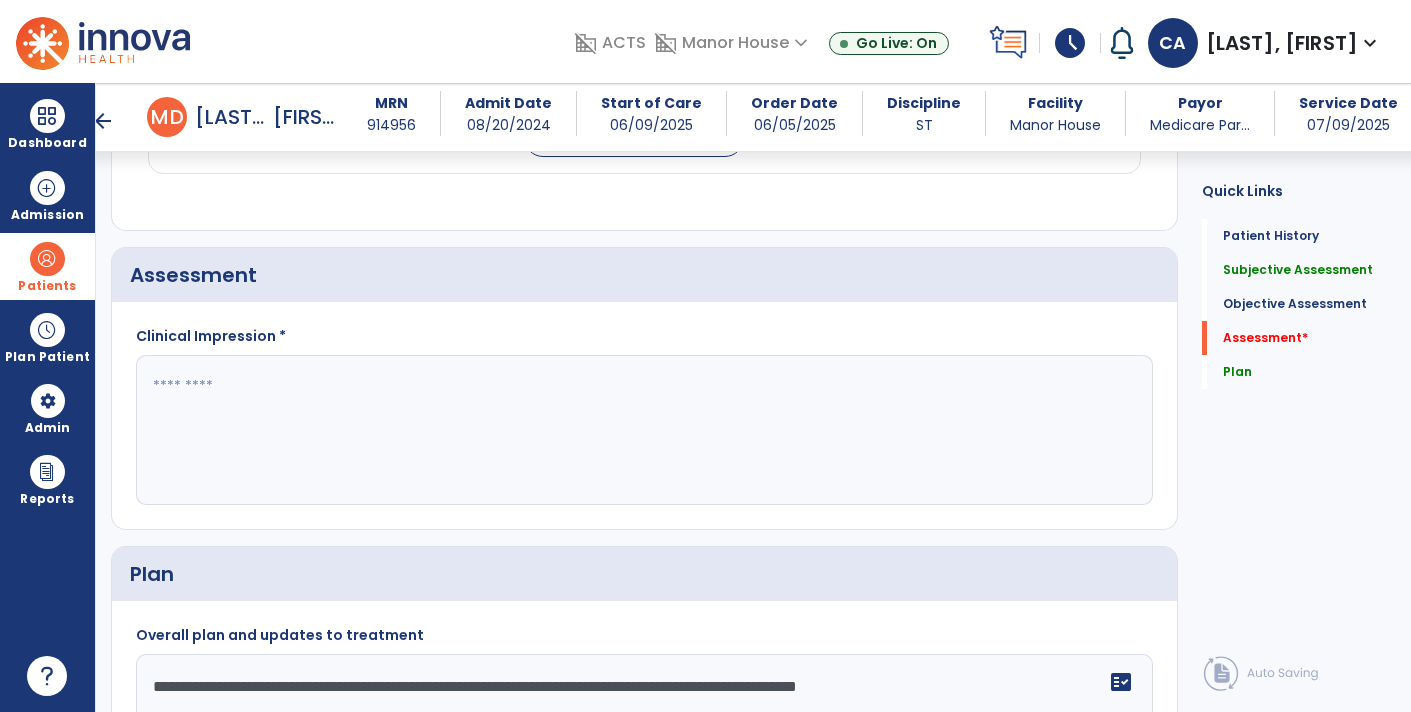 click on "Patient Demographics  Medical Diagnosis   Treatment Diagnosis   Precautions   Contraindications
Code
Description
Pdpm Clinical Category
M25.541" 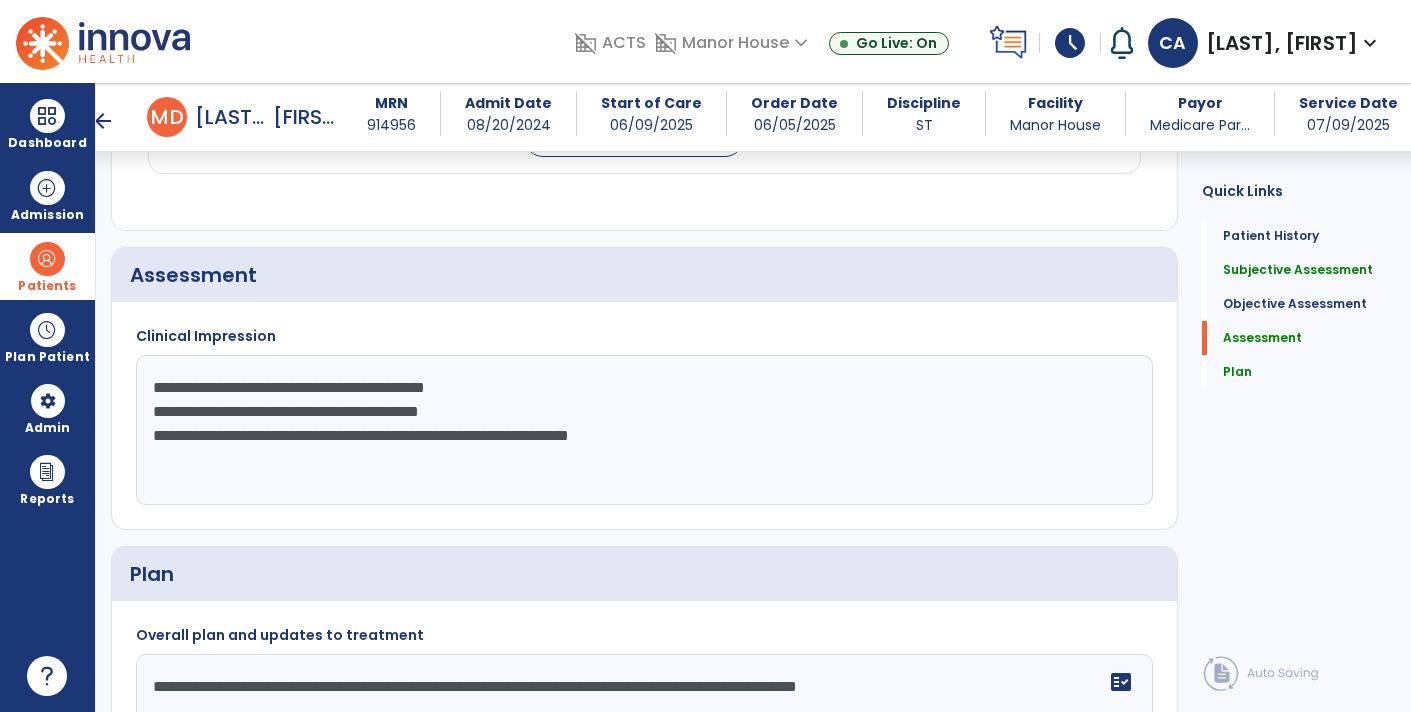 click on "**********" 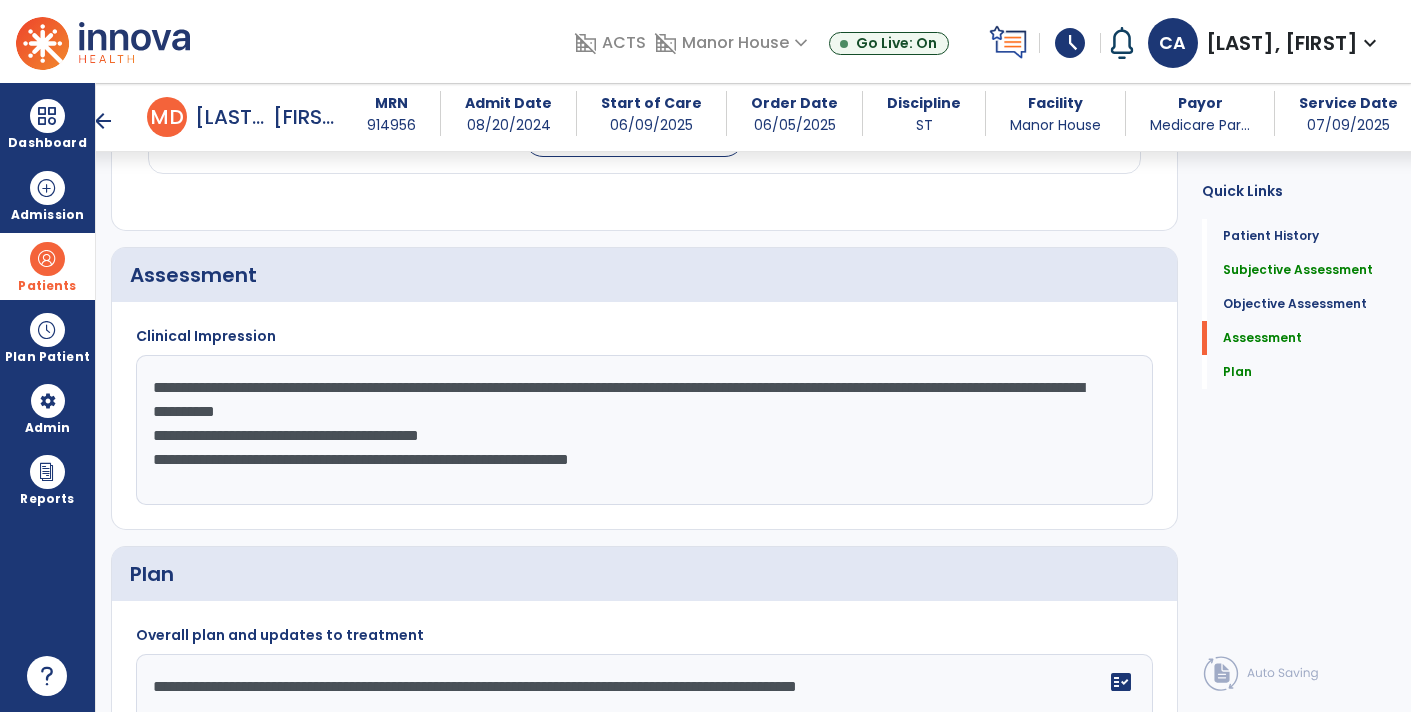 click on "**********" 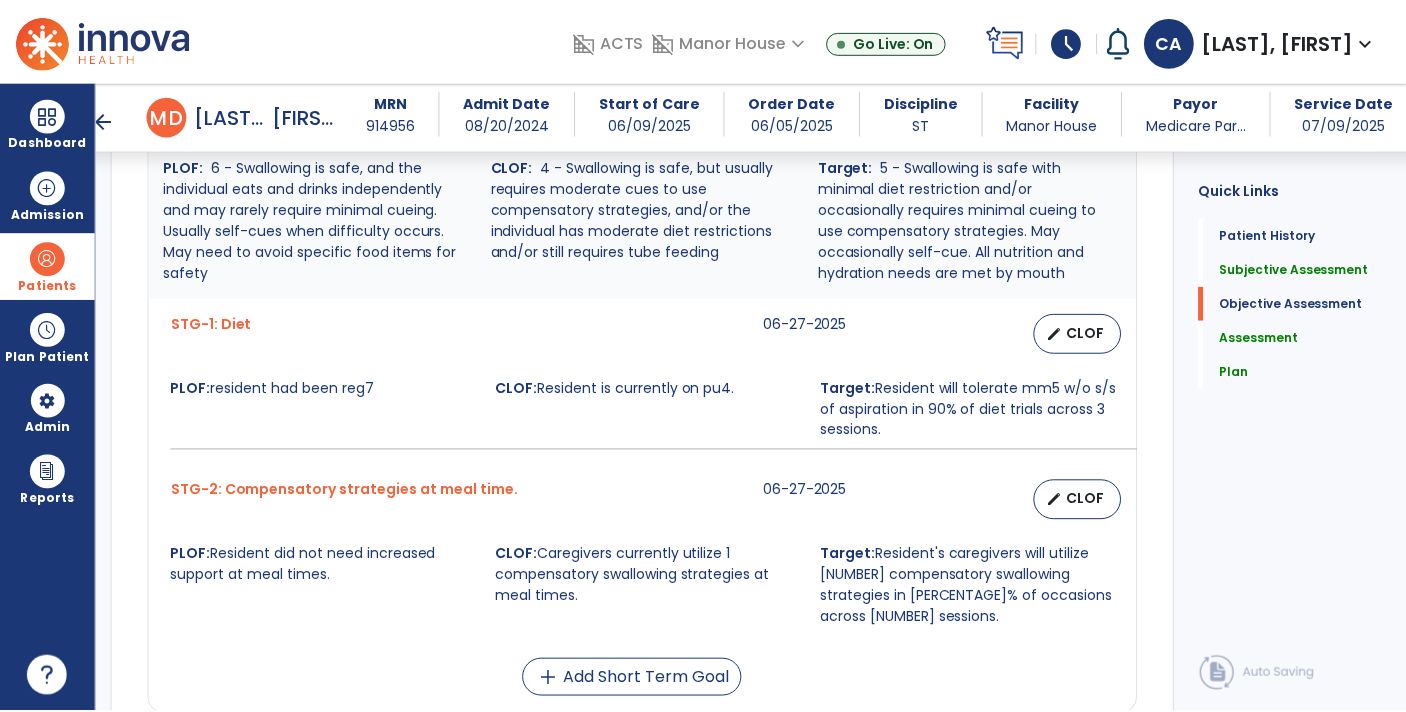 scroll, scrollTop: 961, scrollLeft: 0, axis: vertical 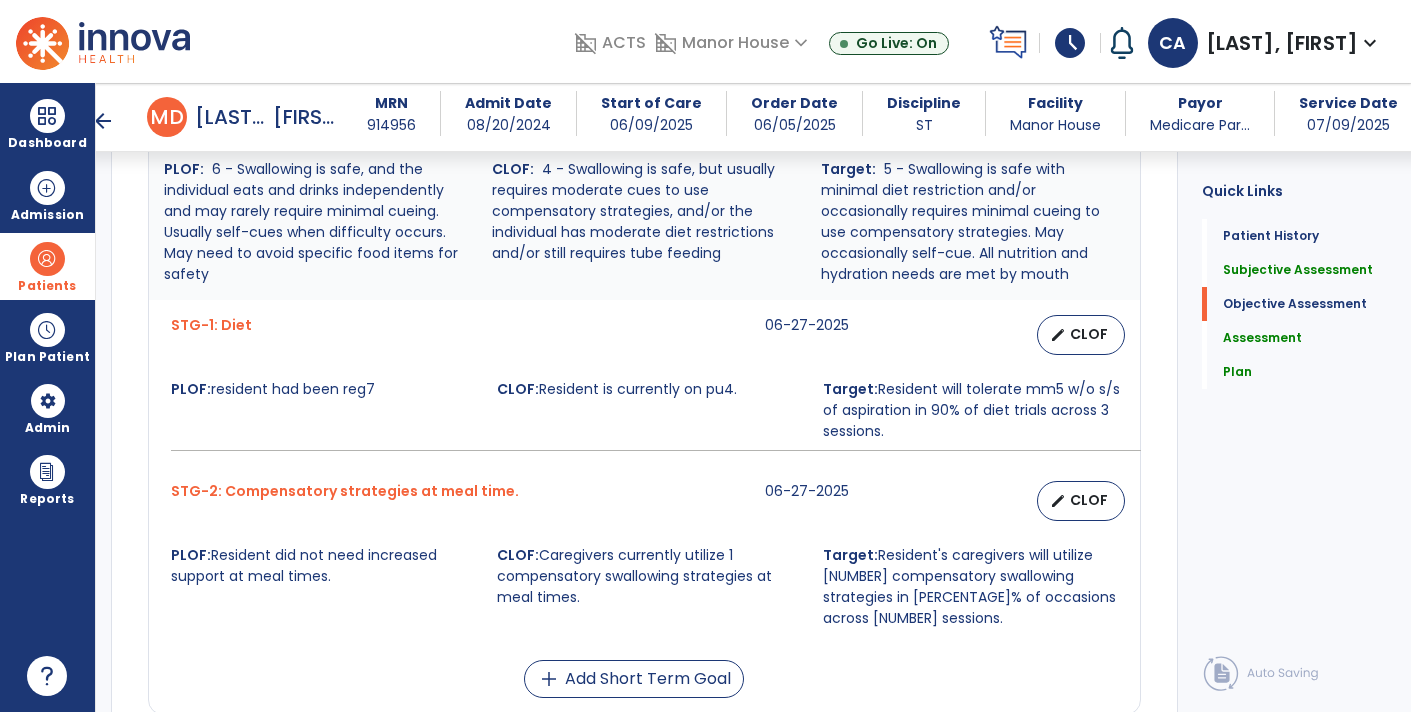 type on "**********" 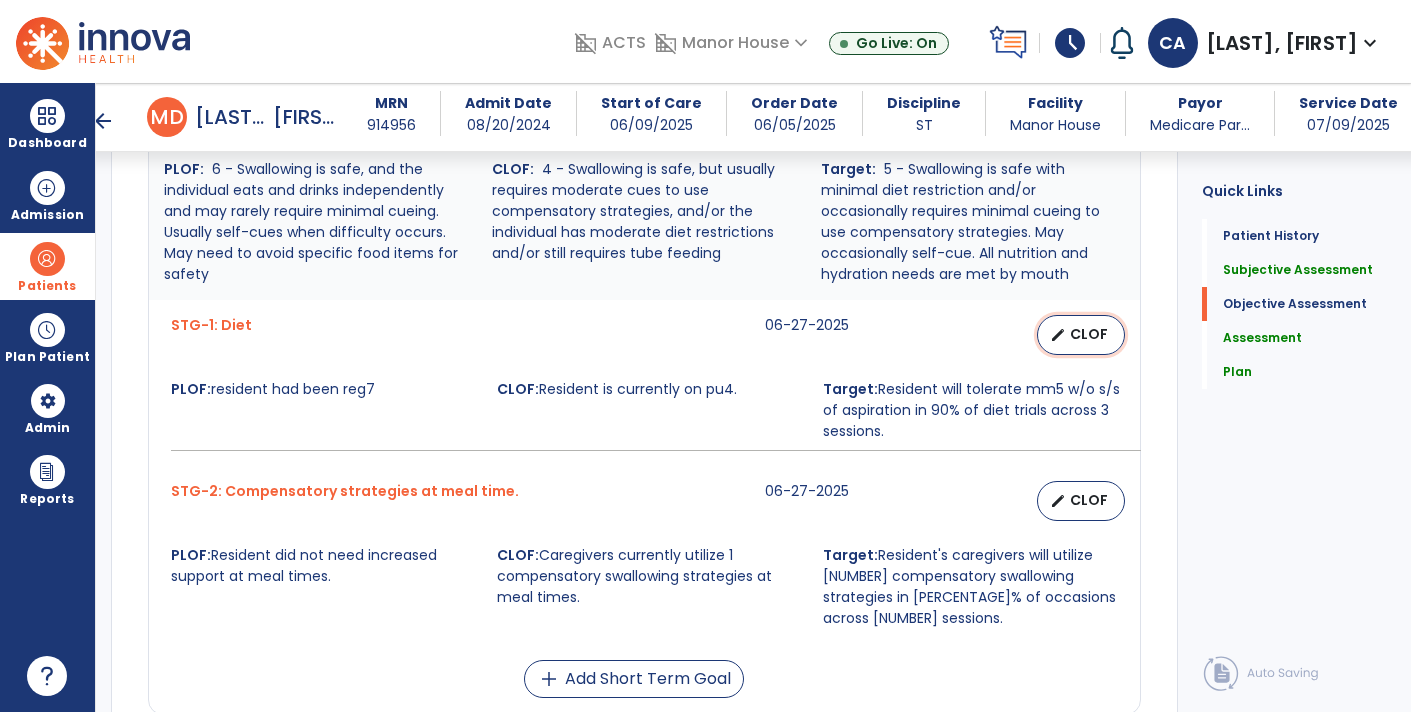 click on "edit   CLOF" at bounding box center (1081, 335) 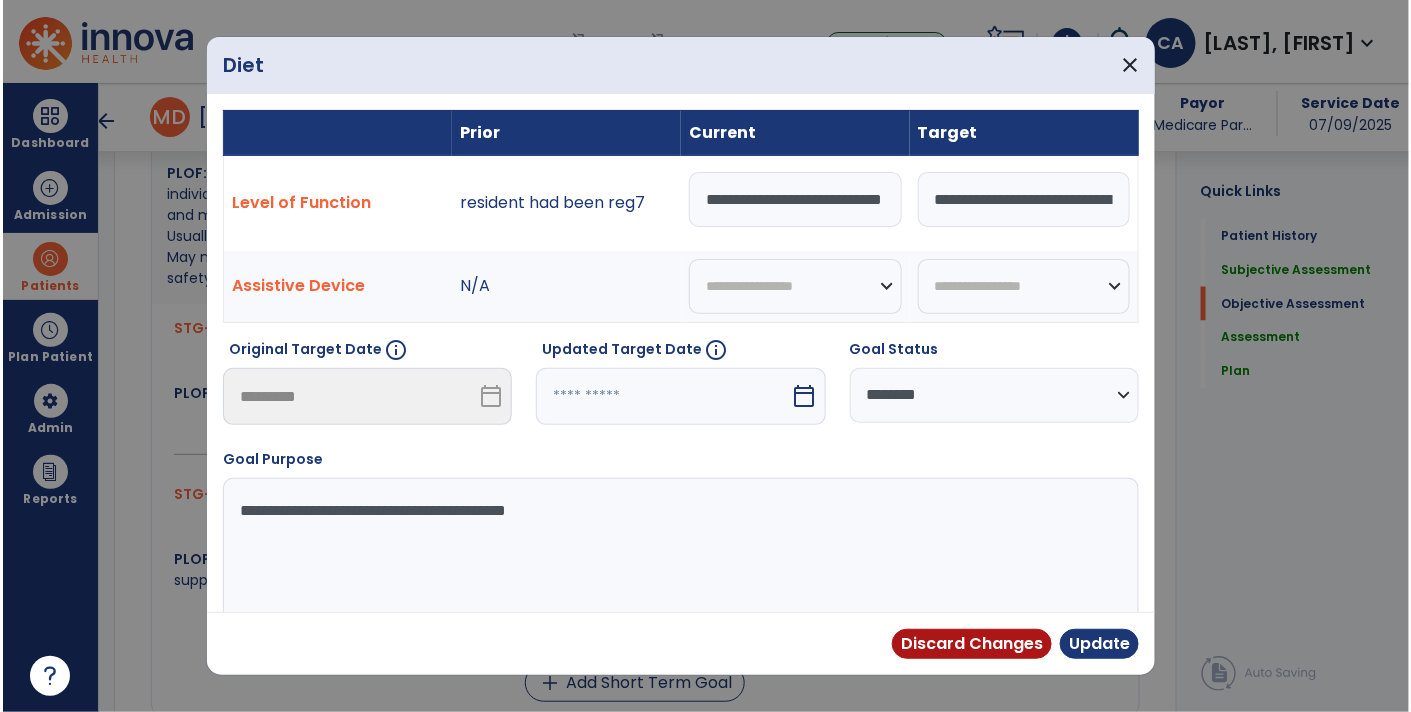 scroll, scrollTop: 961, scrollLeft: 0, axis: vertical 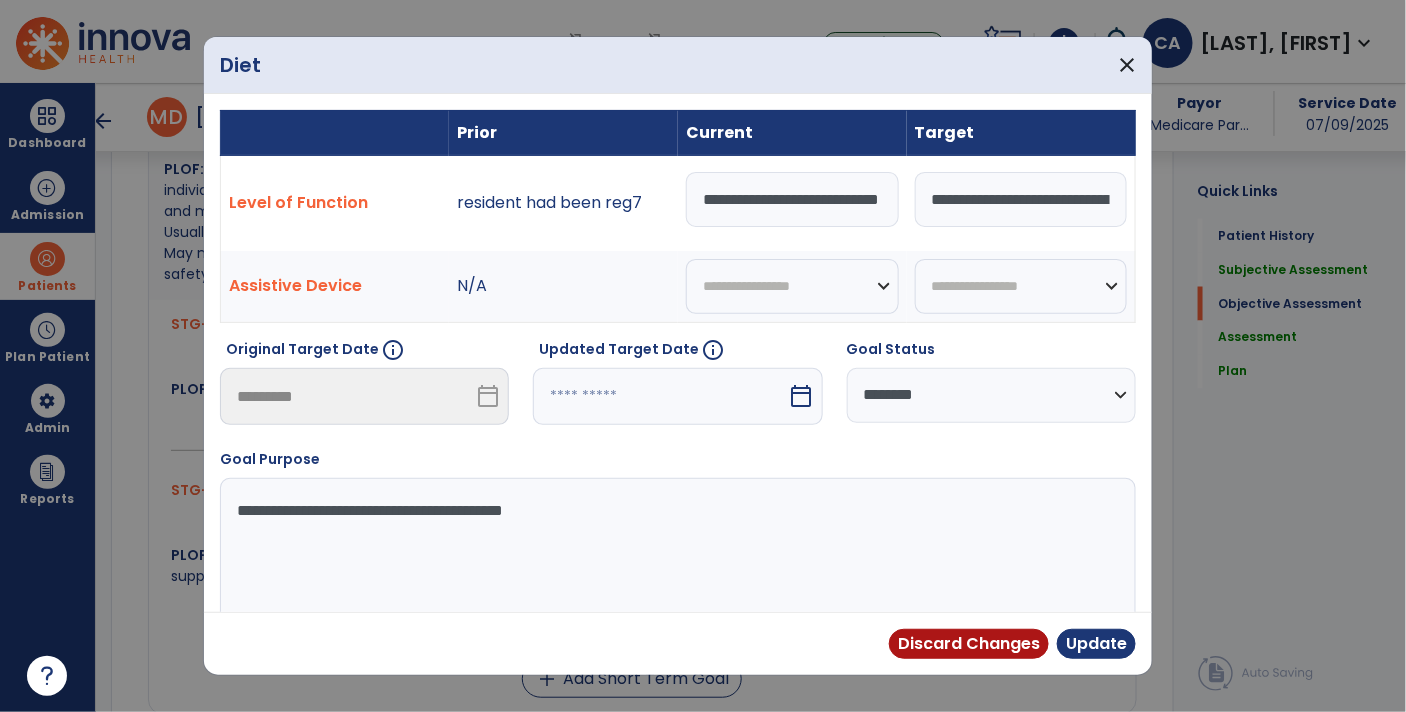 click on "**********" at bounding box center [991, 395] 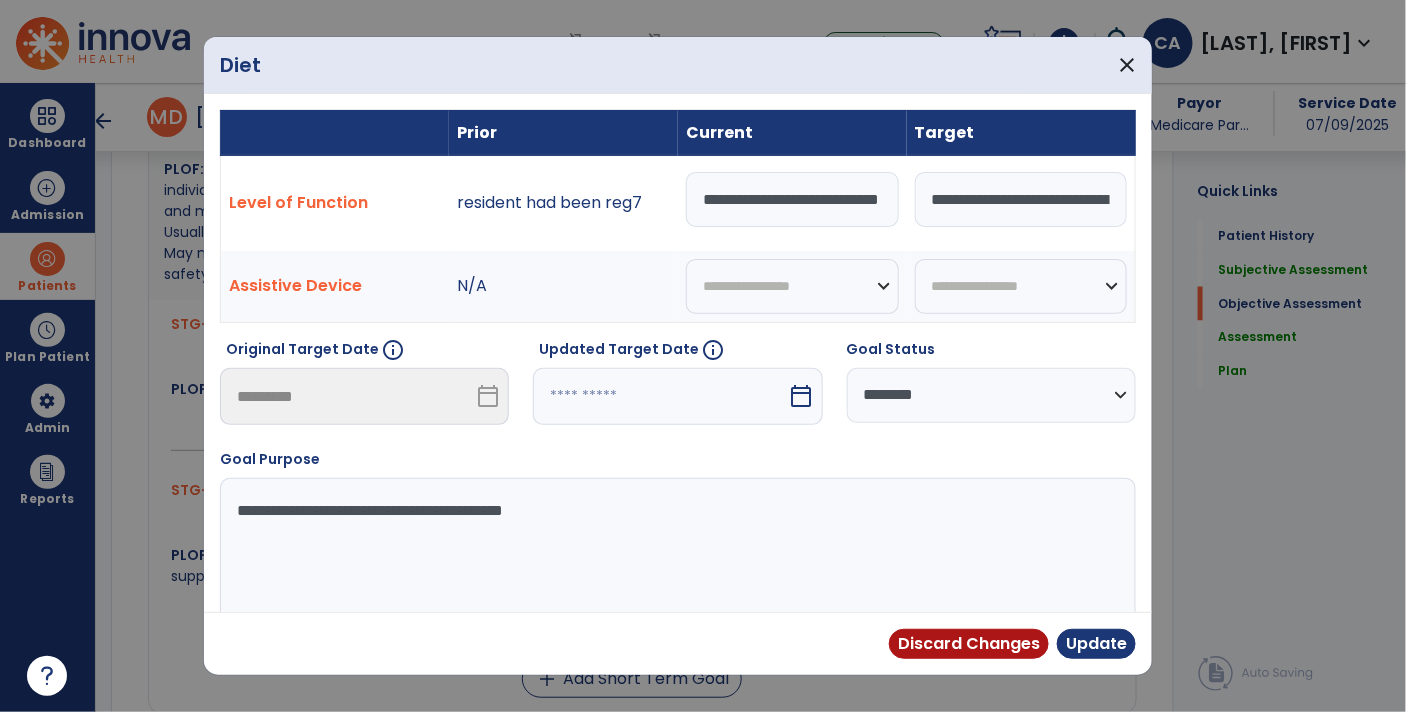 select on "********" 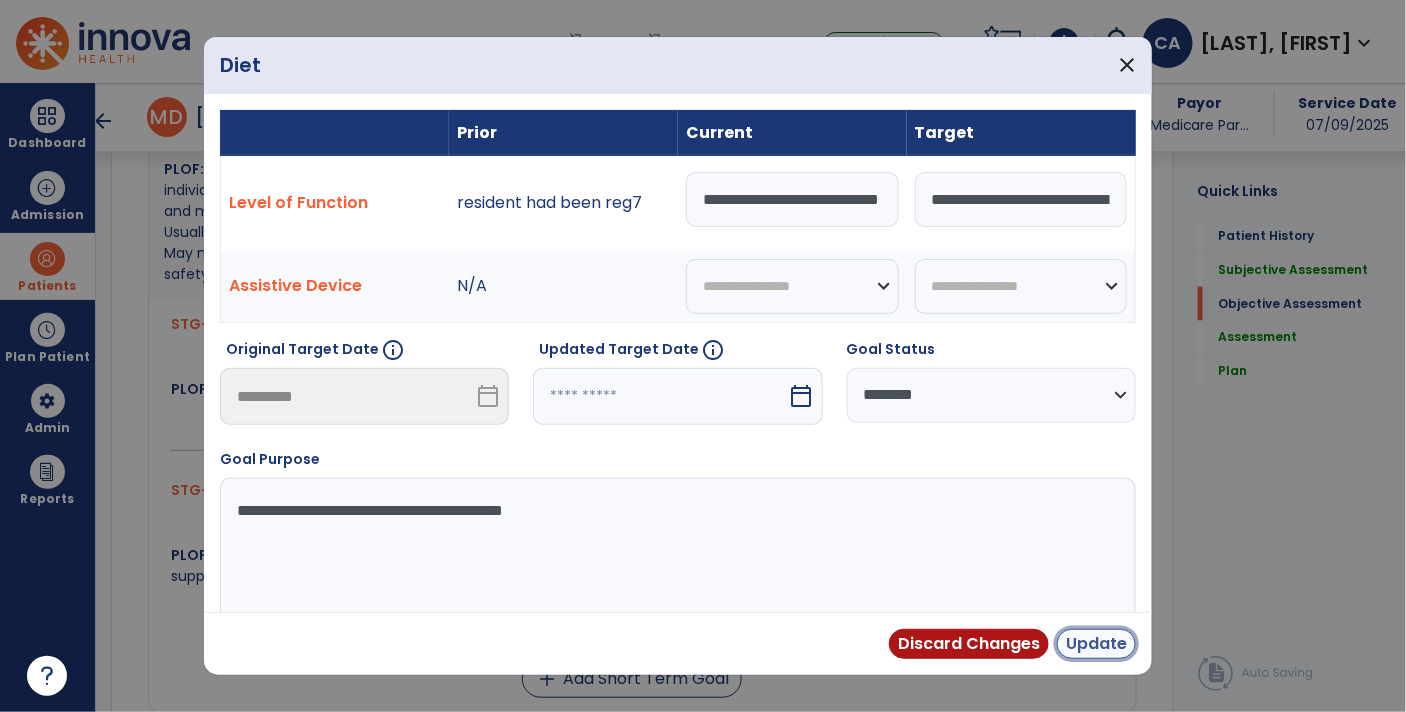 click on "Update" at bounding box center (1096, 644) 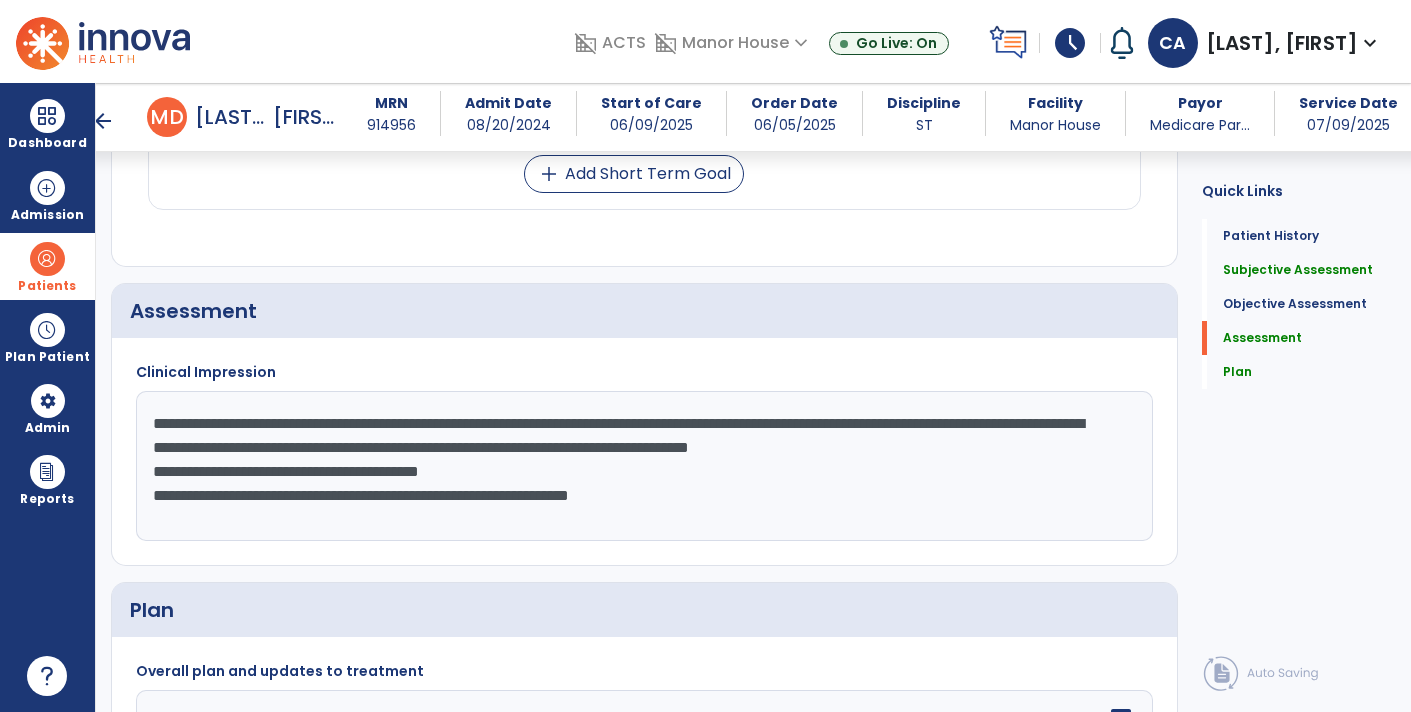 scroll, scrollTop: 1470, scrollLeft: 0, axis: vertical 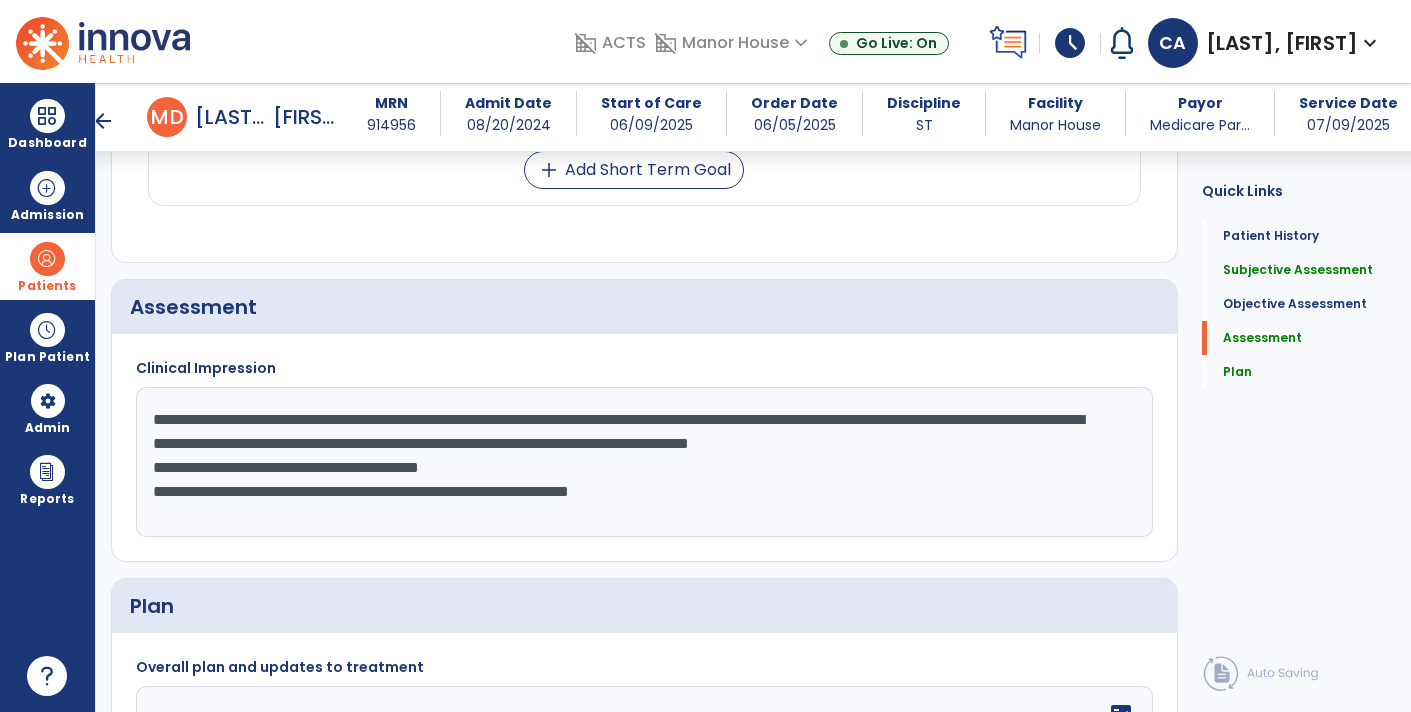 click on "**********" 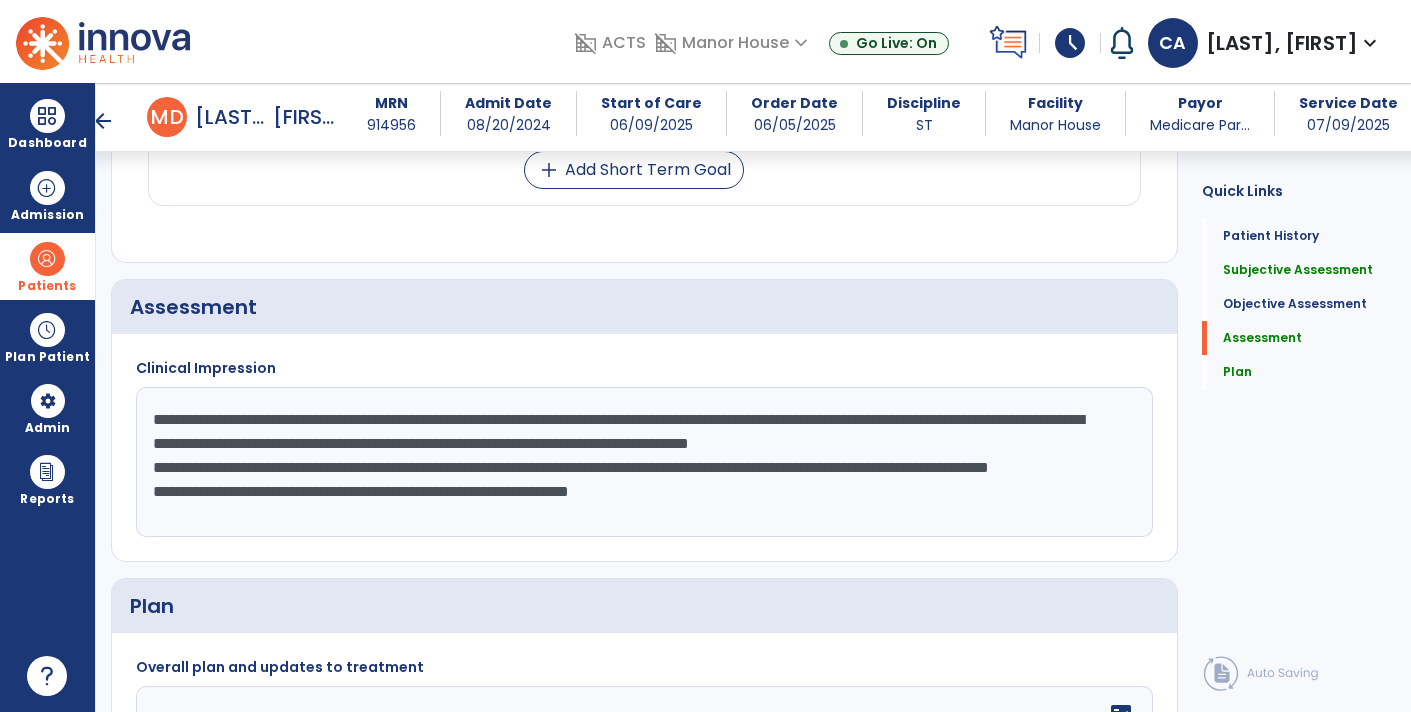 scroll, scrollTop: 24, scrollLeft: 0, axis: vertical 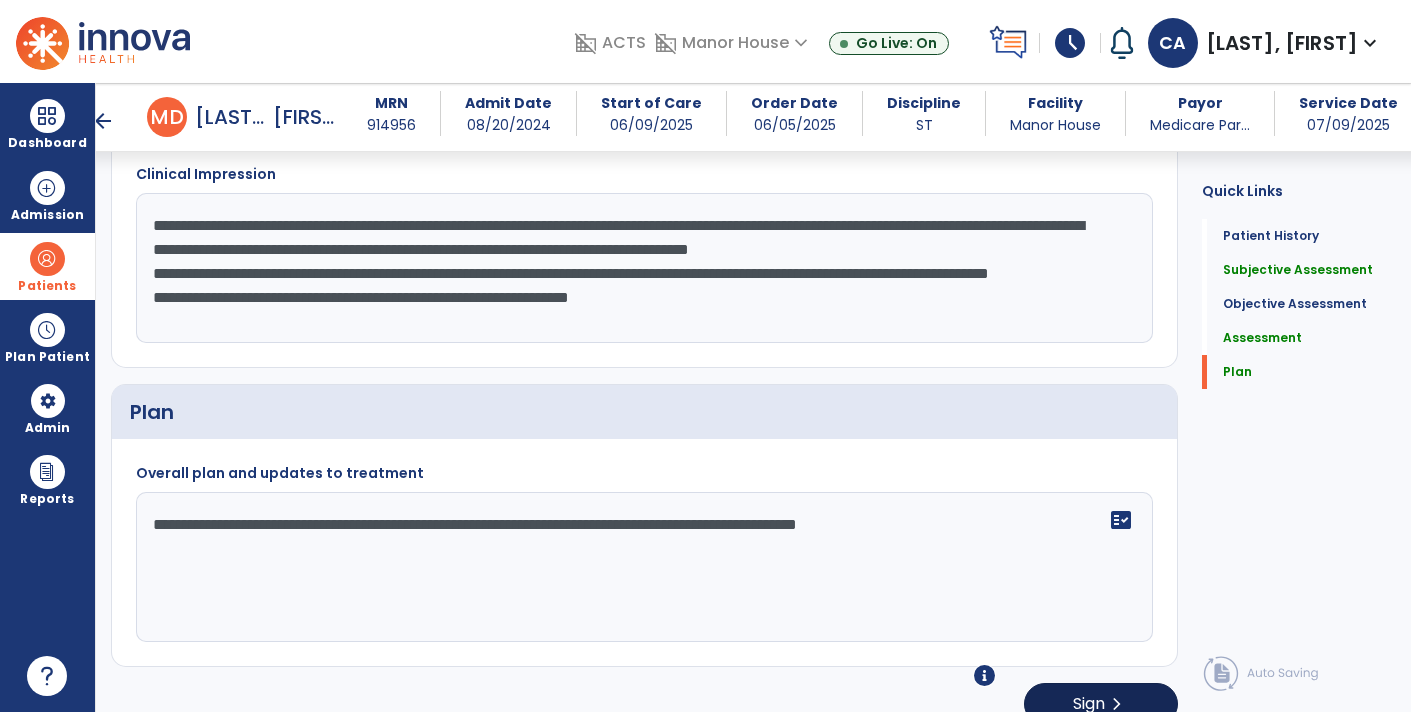 type on "**********" 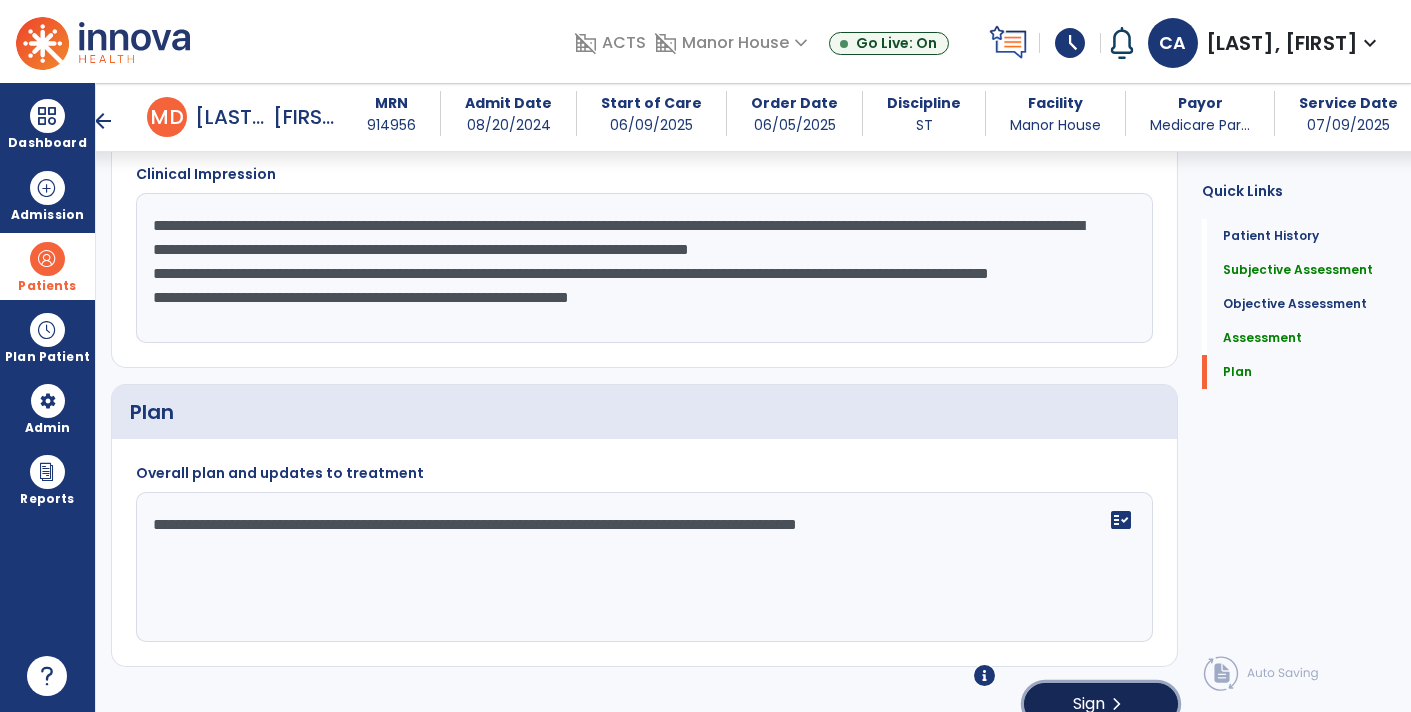 click on "Sign  chevron_right" 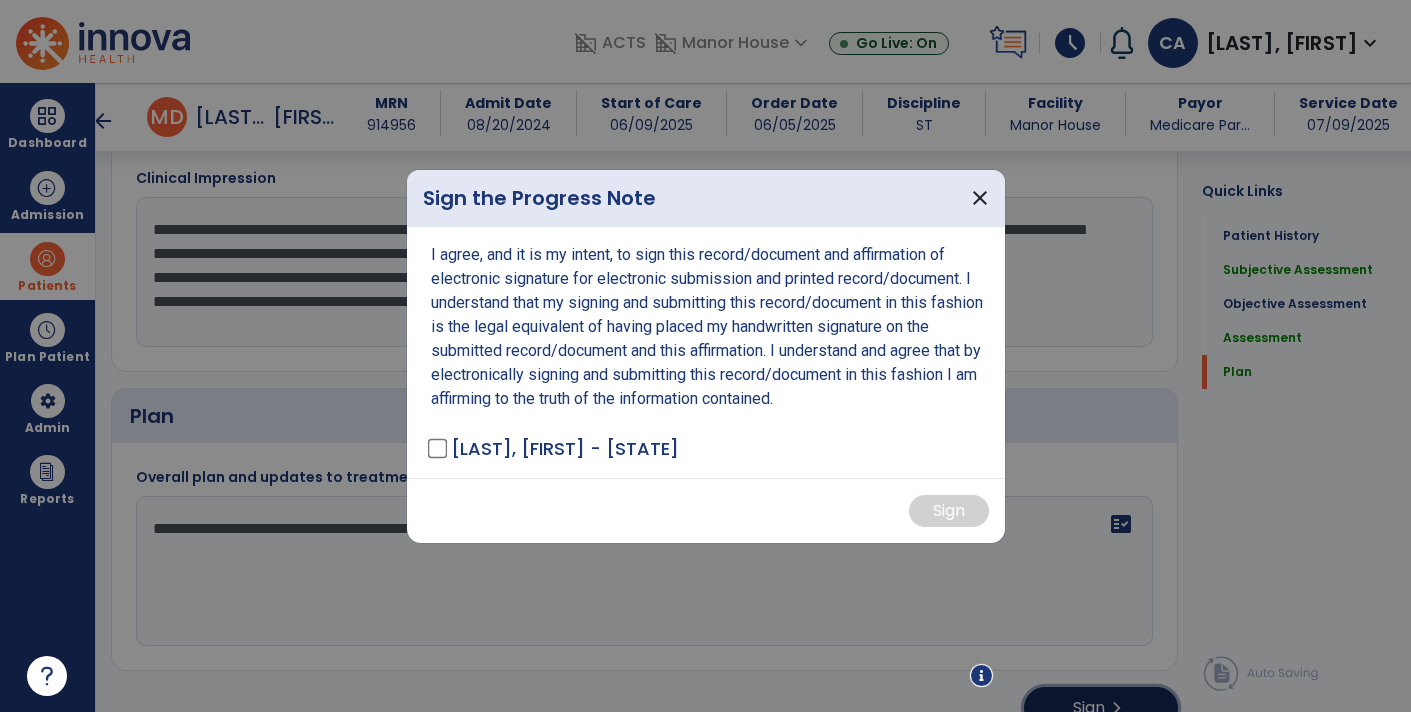scroll, scrollTop: 1664, scrollLeft: 0, axis: vertical 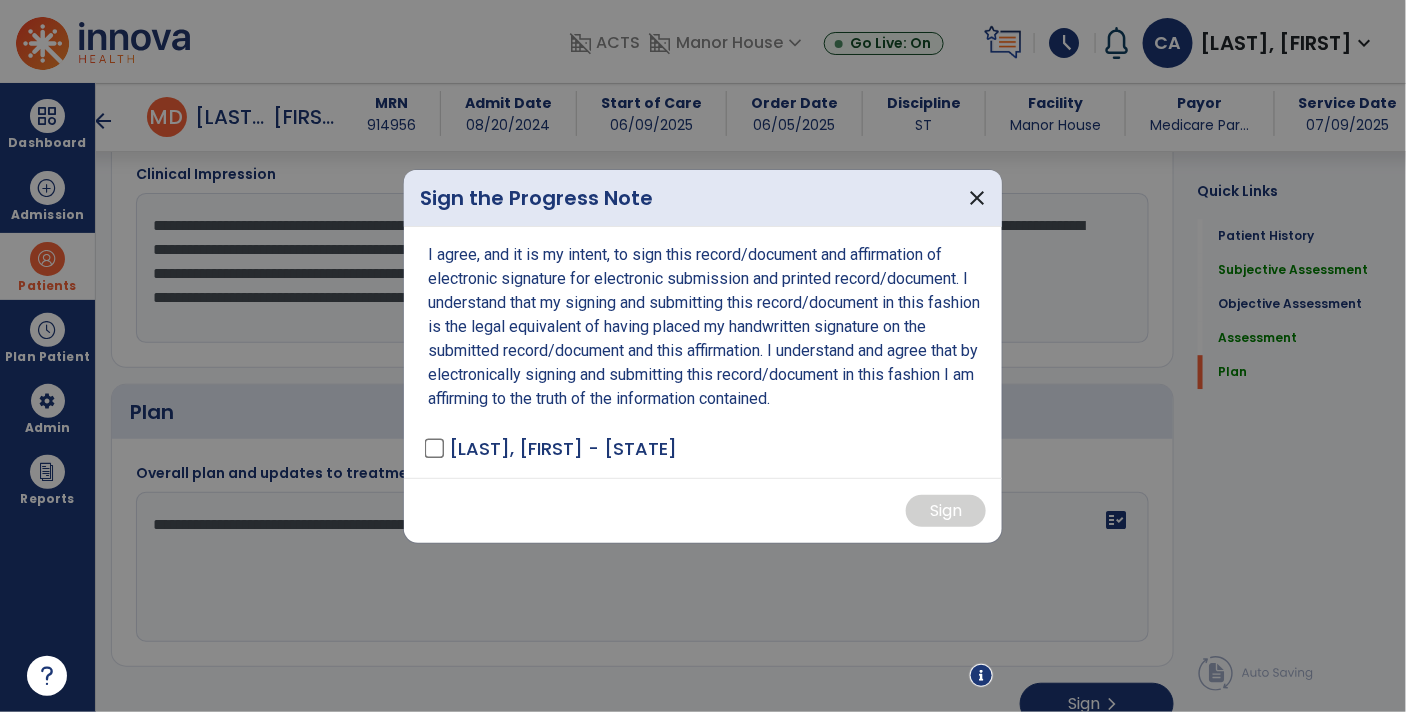 click on "I agree, and it is my intent, to sign this record/document and affirmation of electronic signature for electronic submission and printed record/document. I understand that my signing and submitting this record/document in this fashion is the legal equivalent of having placed my handwritten signature on the submitted record/document and this affirmation. I understand and agree that by electronically signing and submitting this record/document in this fashion I am affirming to the truth of the information contained. [LAST_NAME], [FIRST_NAME]  - [STATE]" at bounding box center (703, 352) 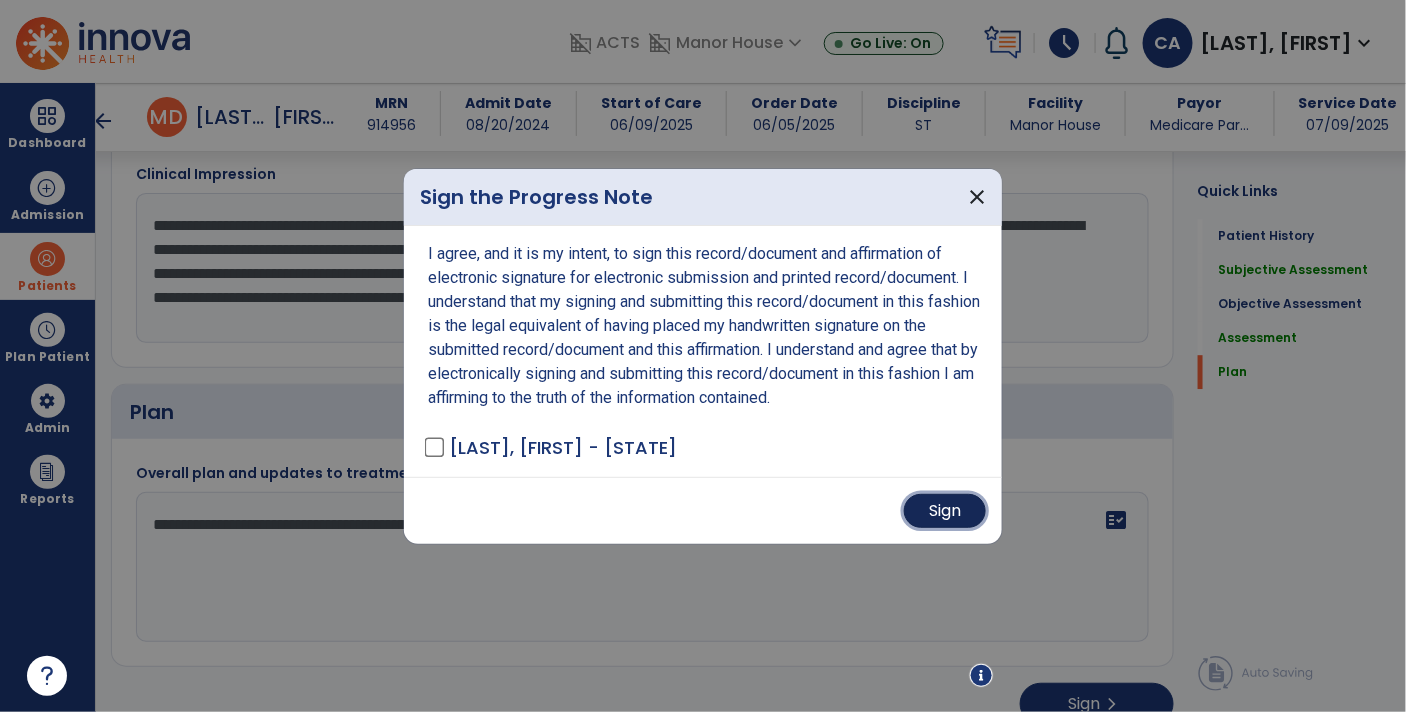 click on "Sign" at bounding box center [945, 511] 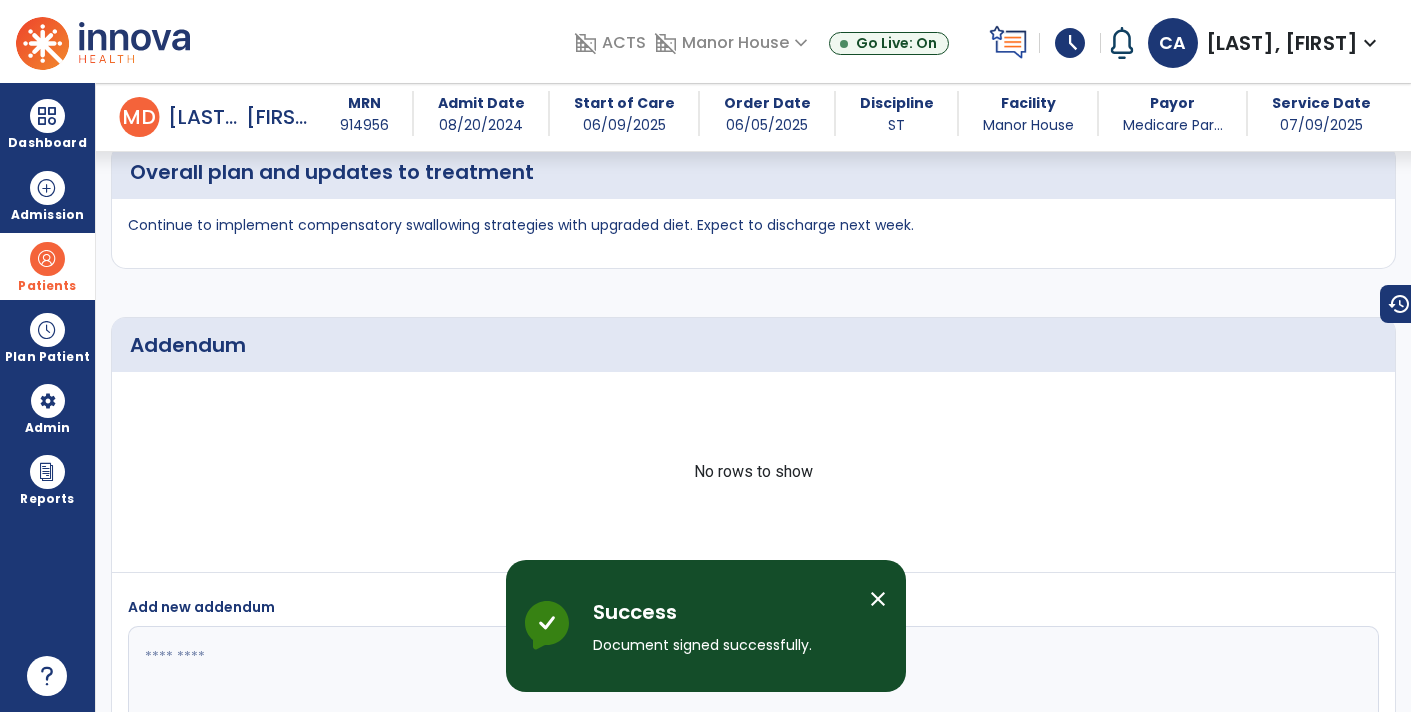scroll, scrollTop: 2374, scrollLeft: 0, axis: vertical 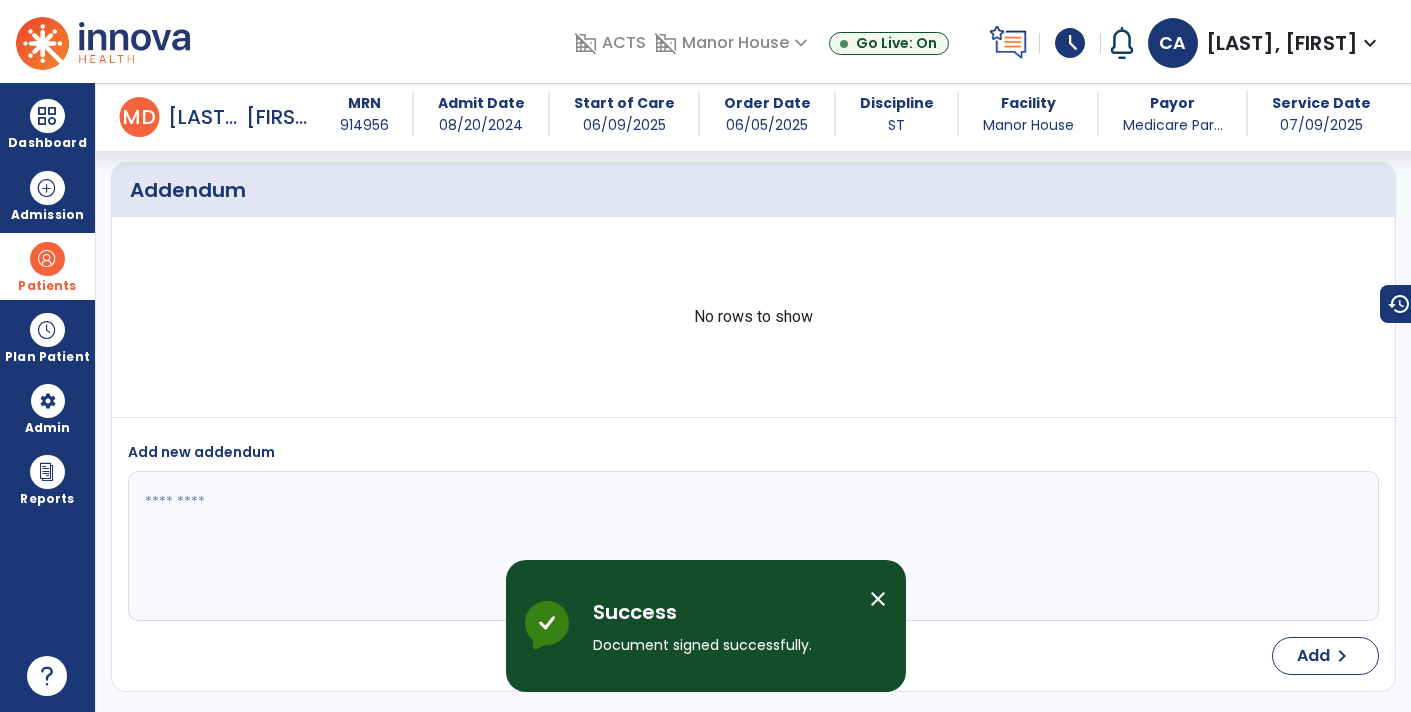 click on "Patients" at bounding box center (47, 266) 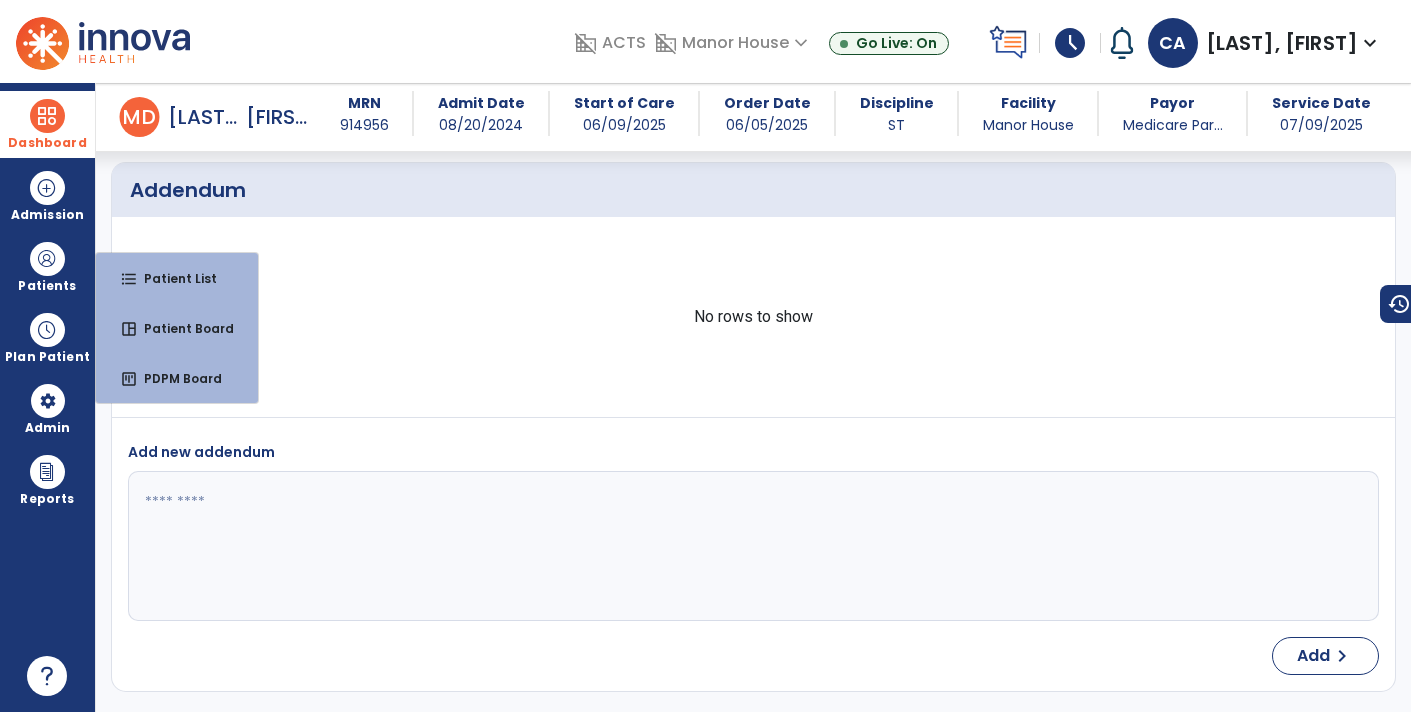click at bounding box center (47, 116) 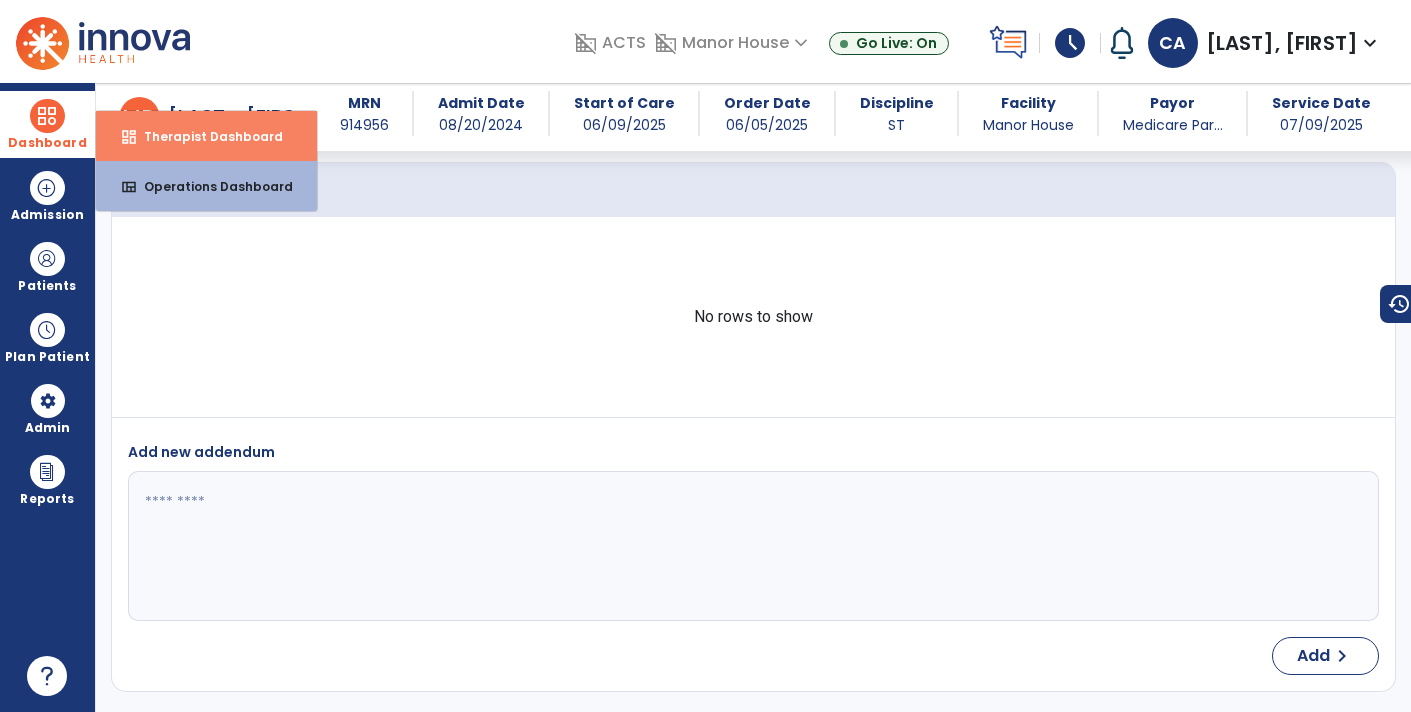 click on "dashboard  Therapist Dashboard" at bounding box center (206, 136) 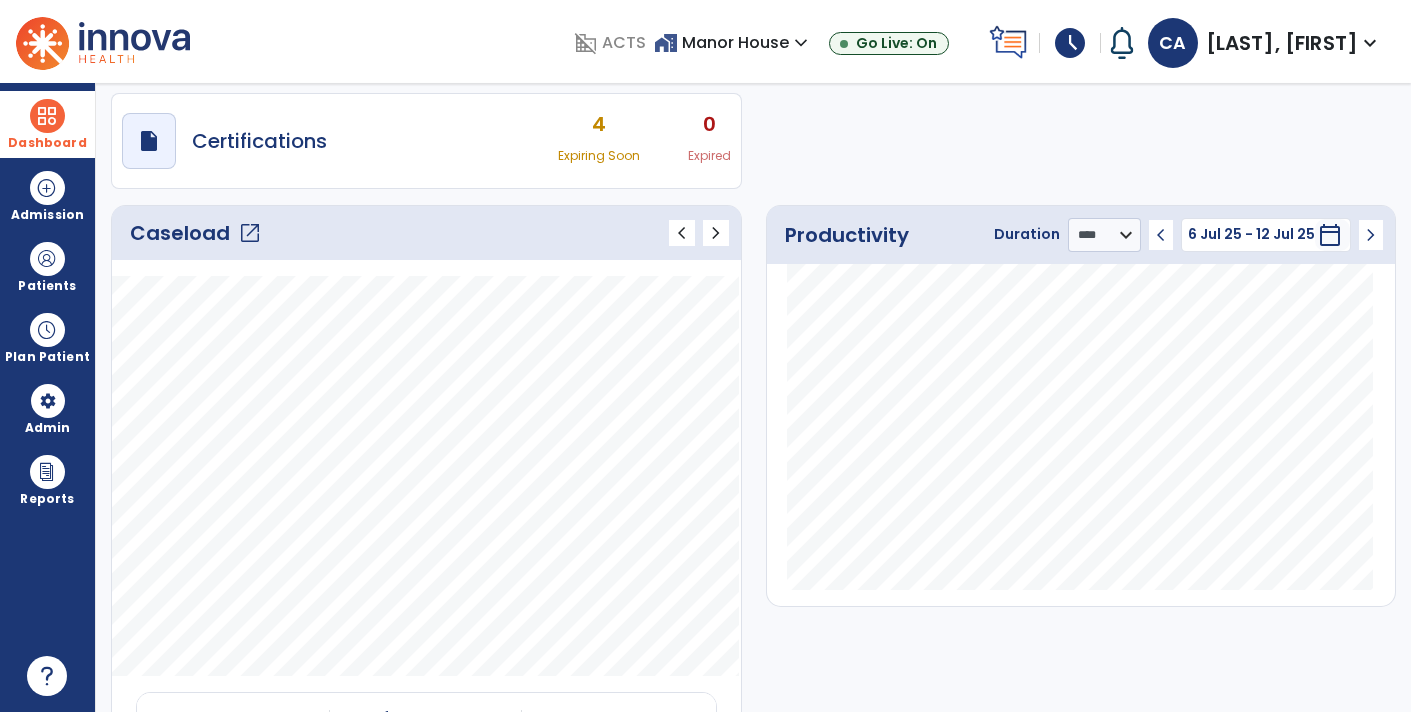 scroll, scrollTop: 0, scrollLeft: 0, axis: both 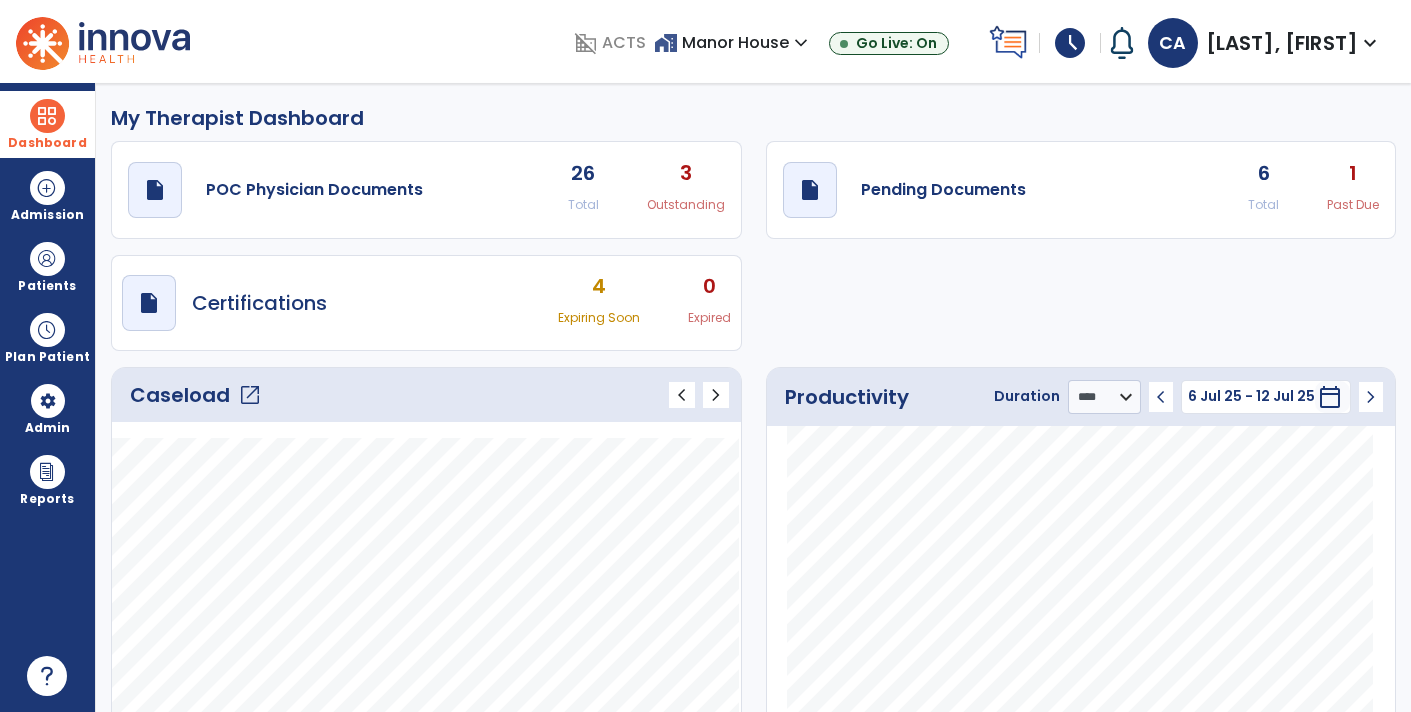 click on "4 Expiring Soon 0 Expired" at bounding box center [644, 303] 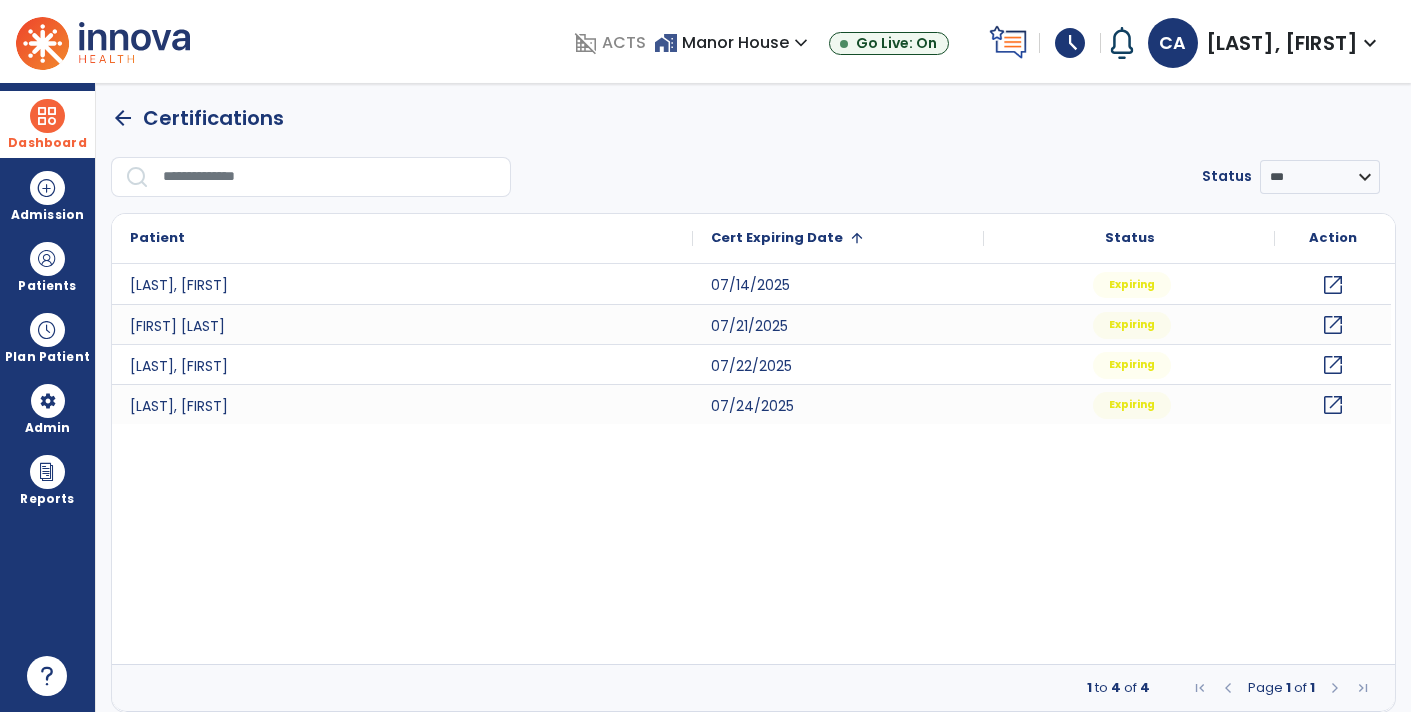 click on "arrow_back   Certifications" 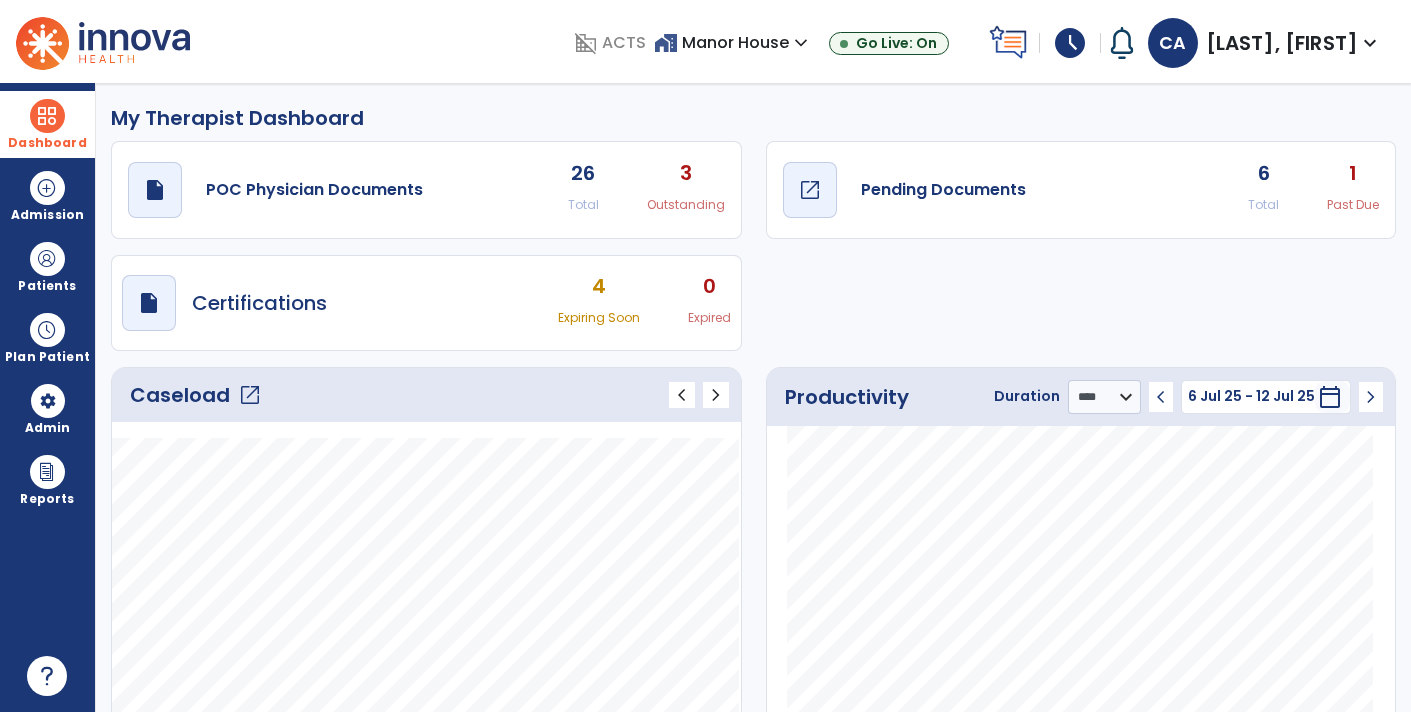 click on "draft   open_in_new  Pending Documents" 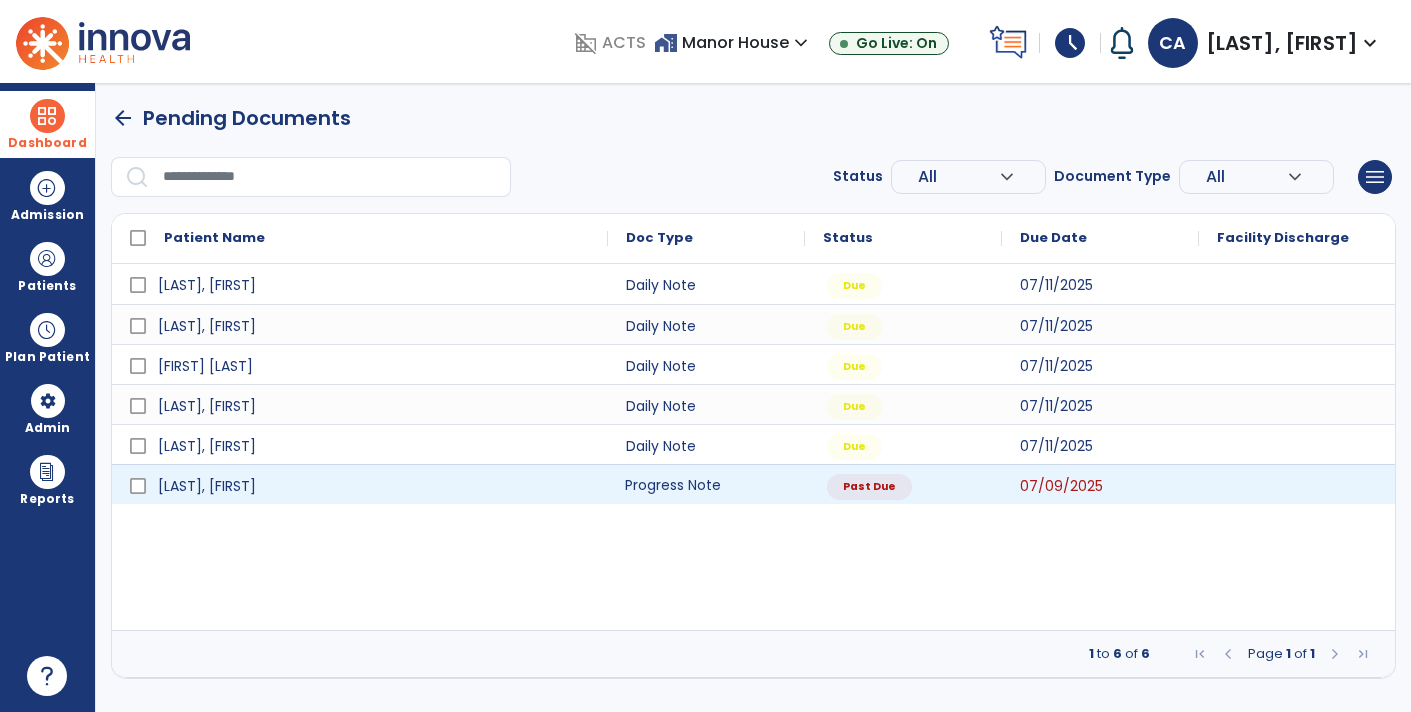 click on "Progress Note" at bounding box center [706, 484] 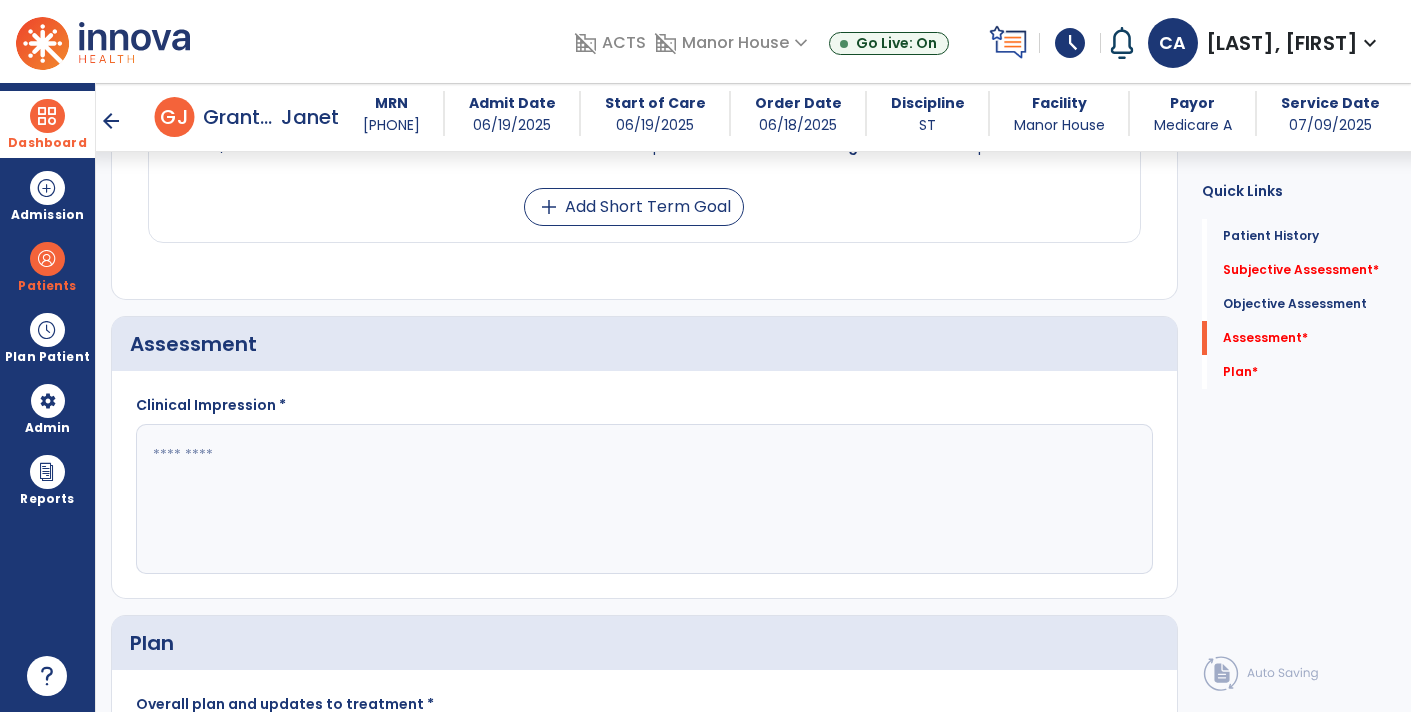 scroll, scrollTop: 1688, scrollLeft: 0, axis: vertical 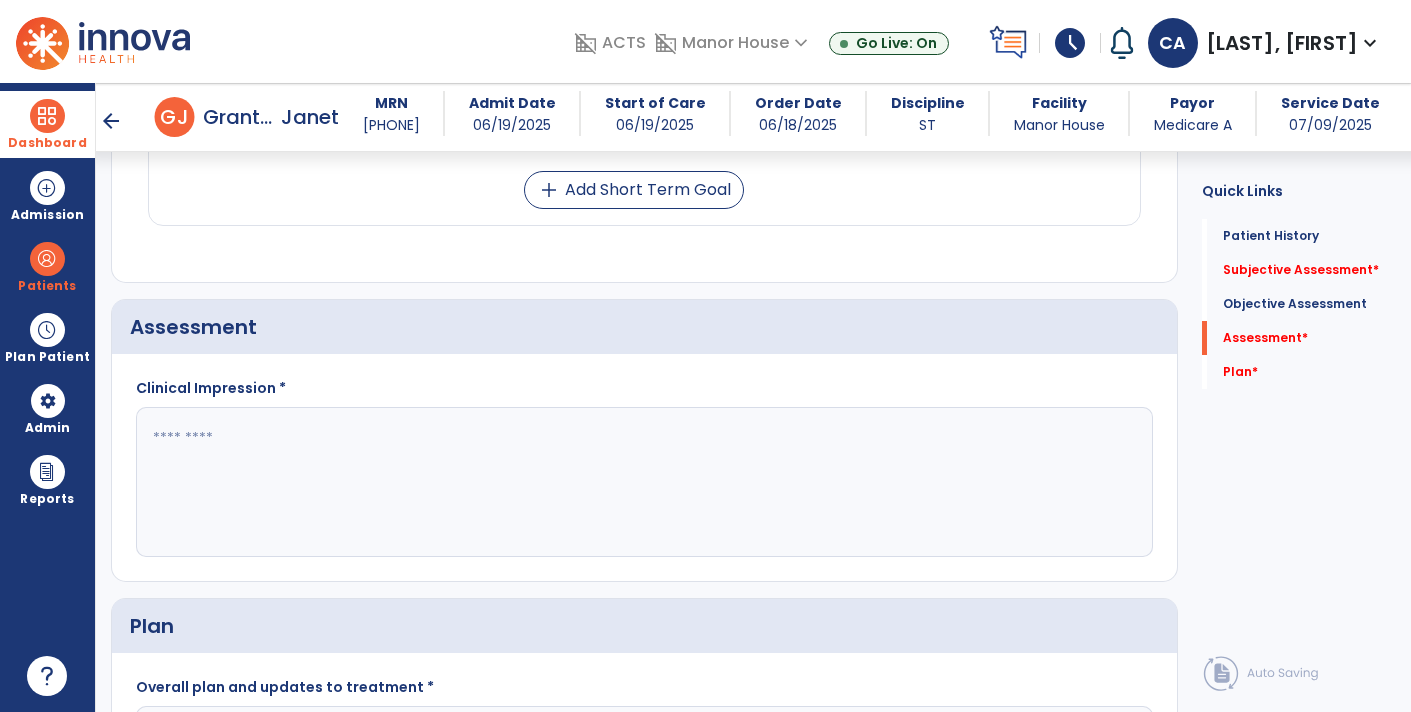 click 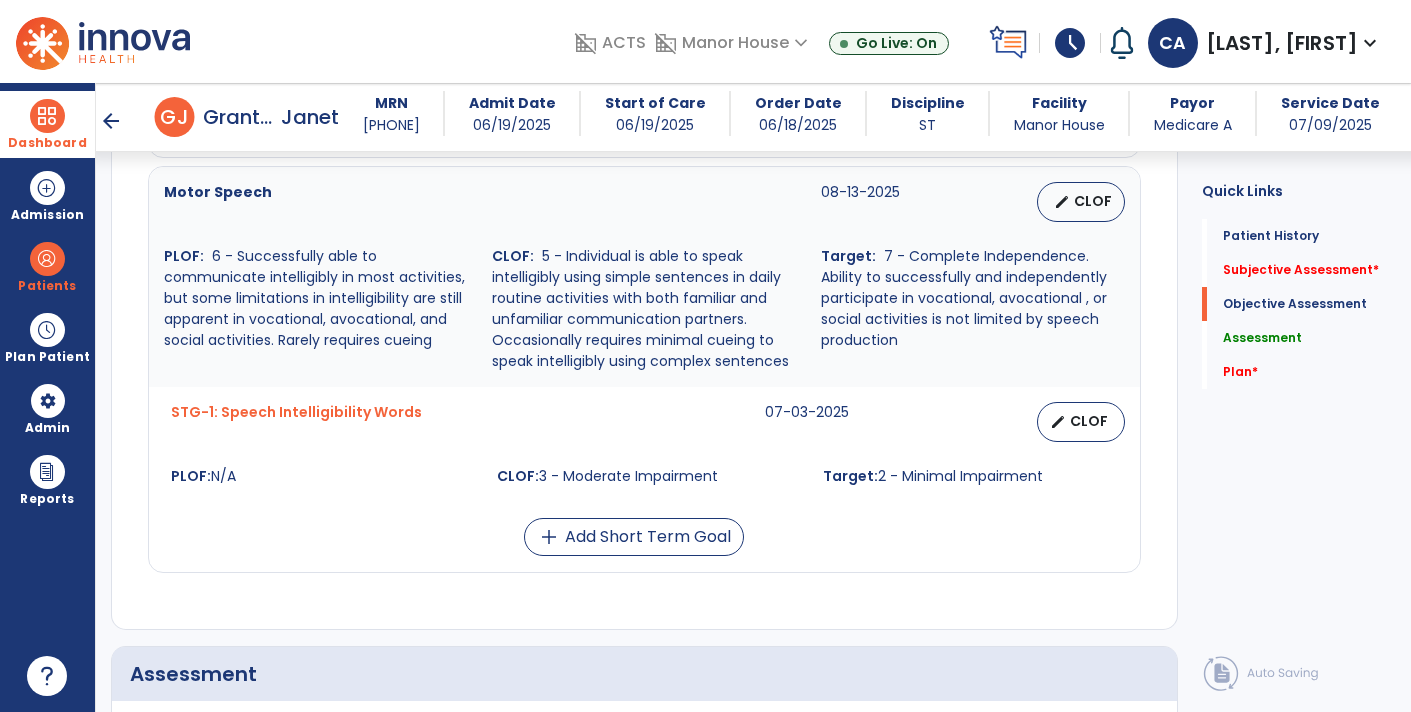 scroll, scrollTop: 1350, scrollLeft: 0, axis: vertical 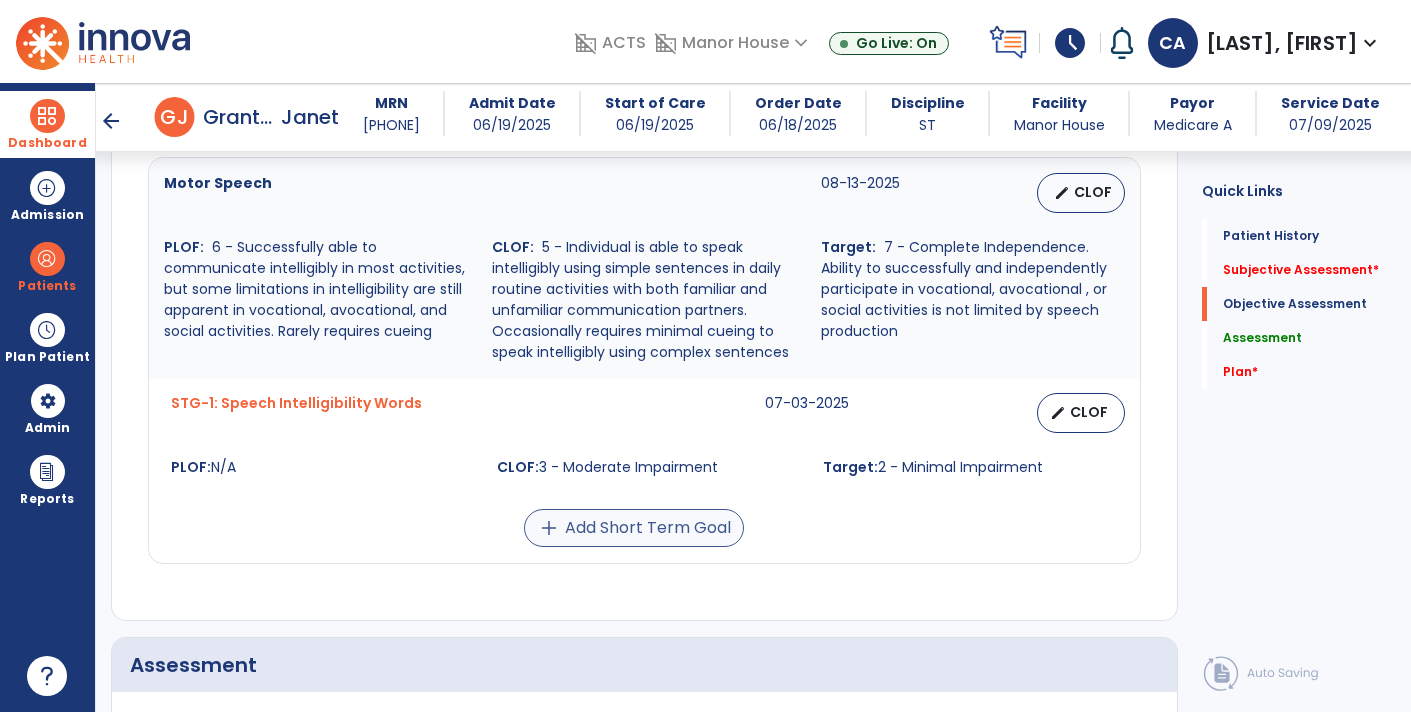 type on "**********" 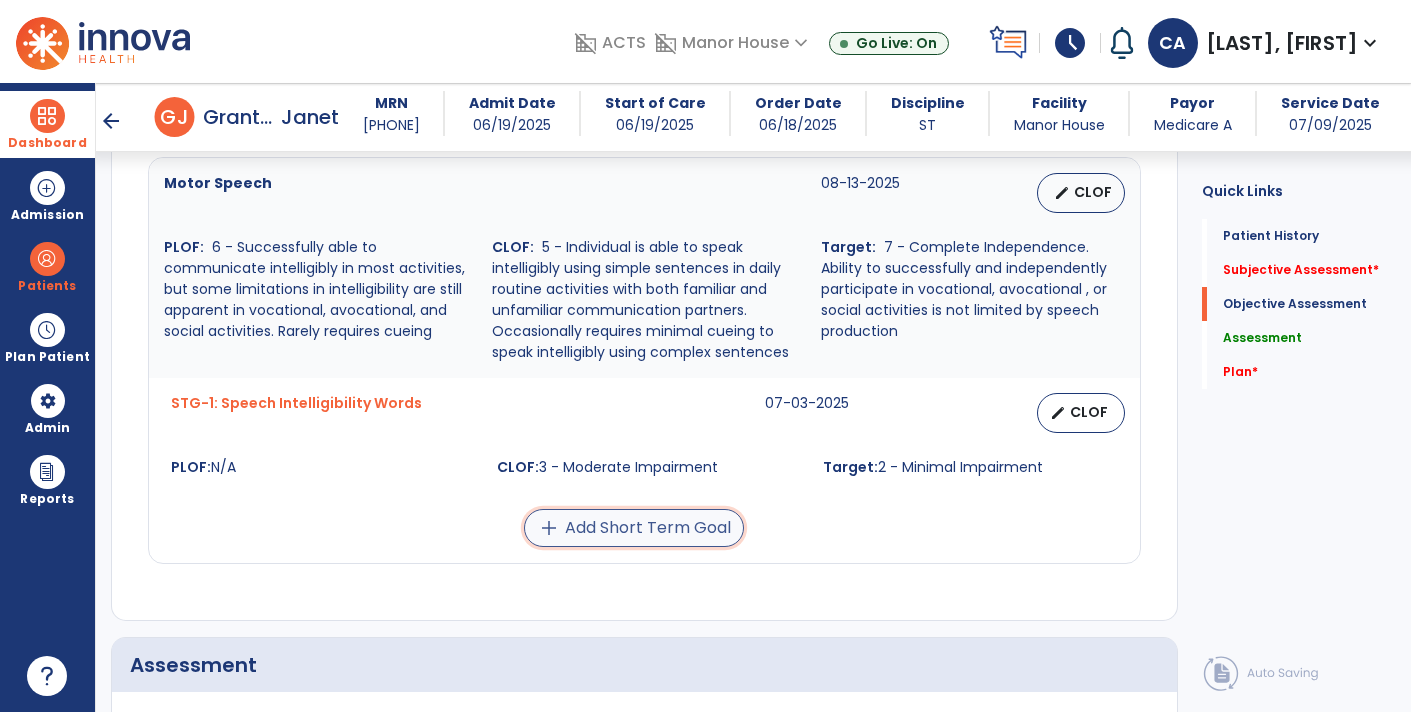 click on "add  Add Short Term Goal" at bounding box center [634, 528] 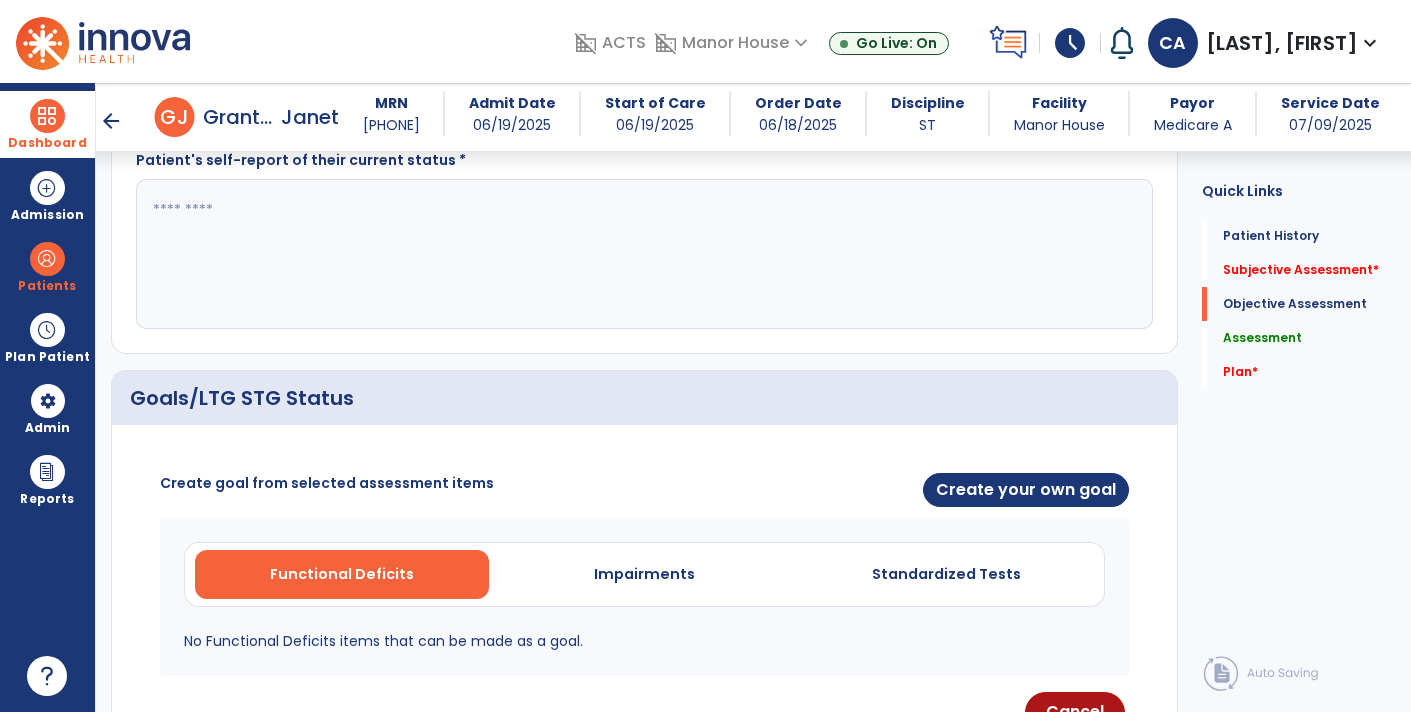 scroll, scrollTop: 576, scrollLeft: 0, axis: vertical 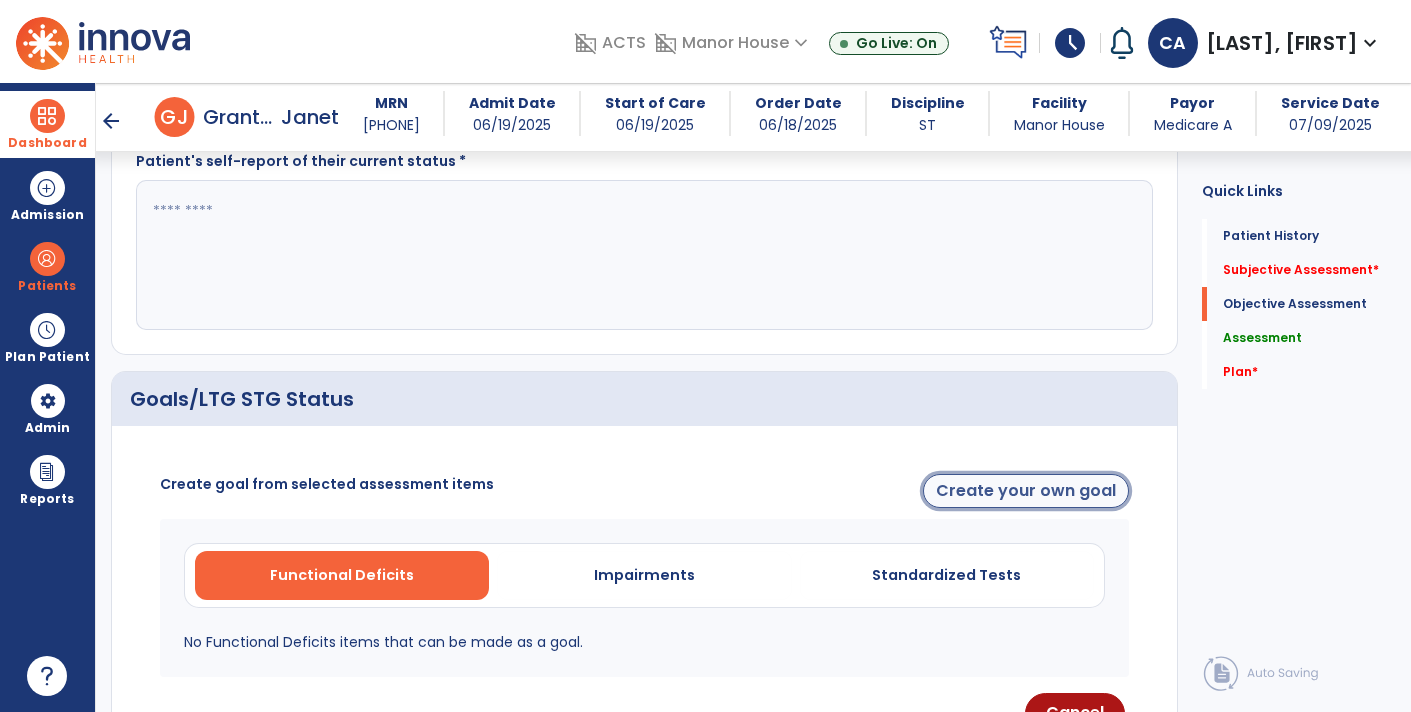 click on "Create your own goal" 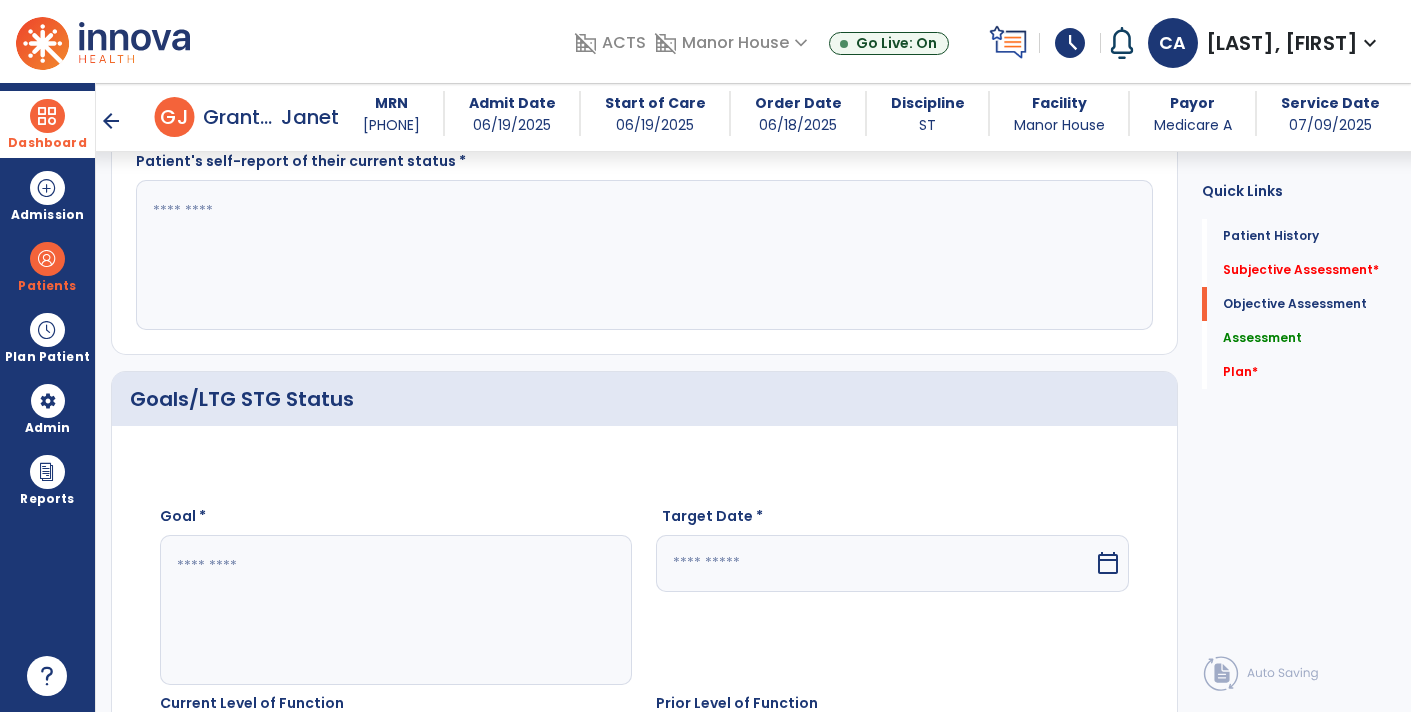 click at bounding box center [874, 563] 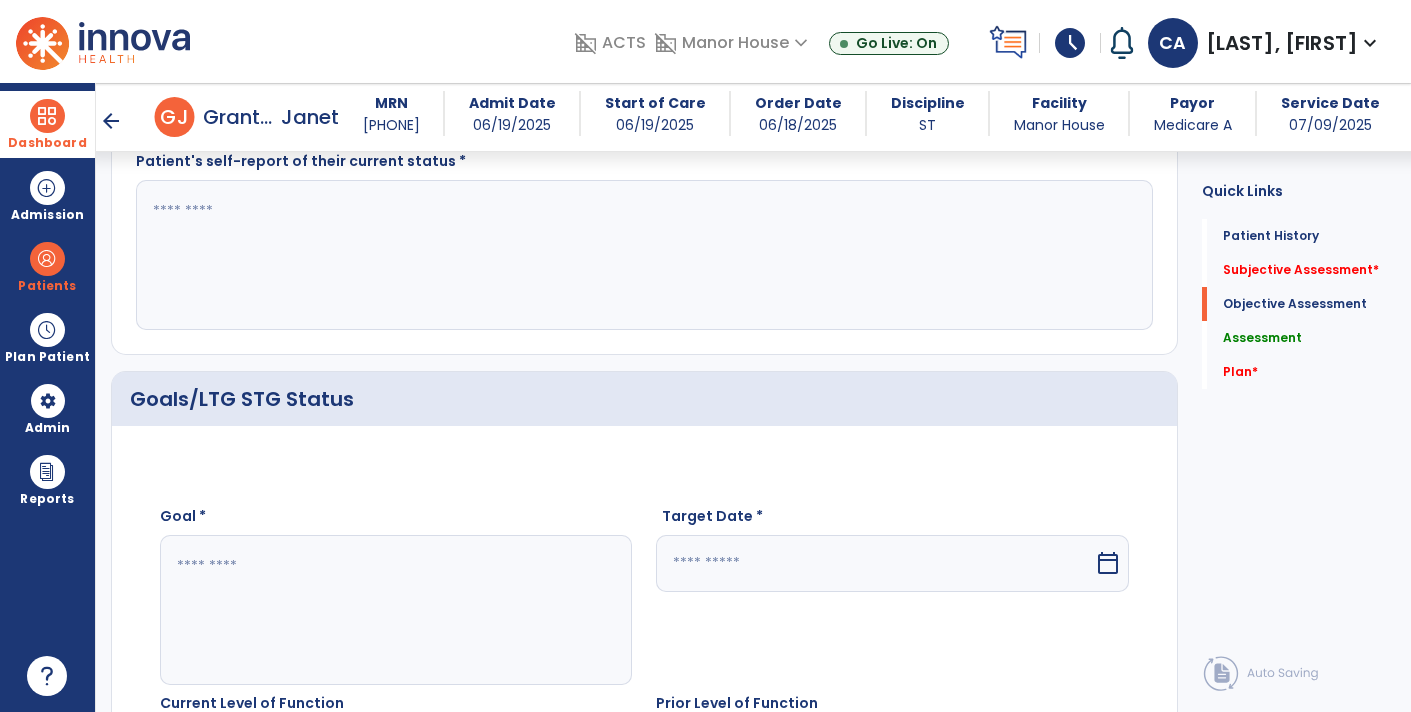 select on "*" 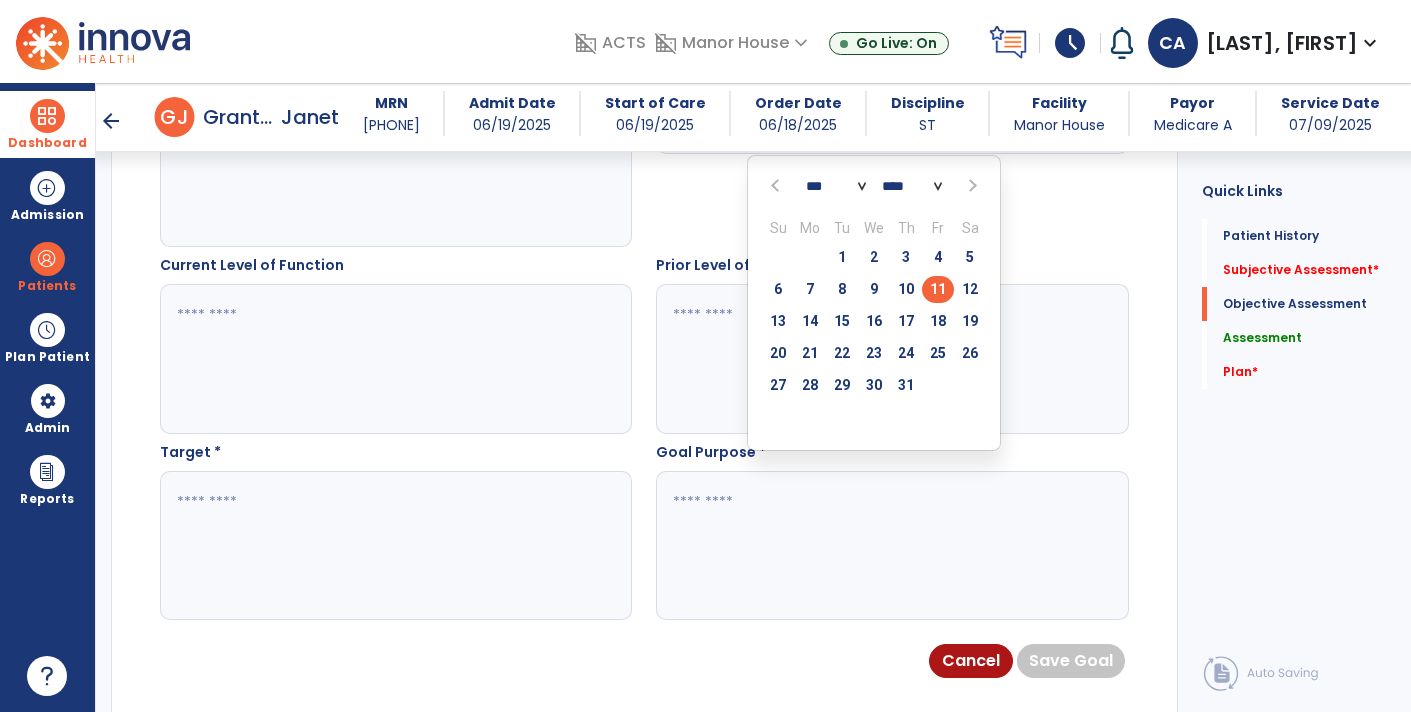 scroll, scrollTop: 1026, scrollLeft: 0, axis: vertical 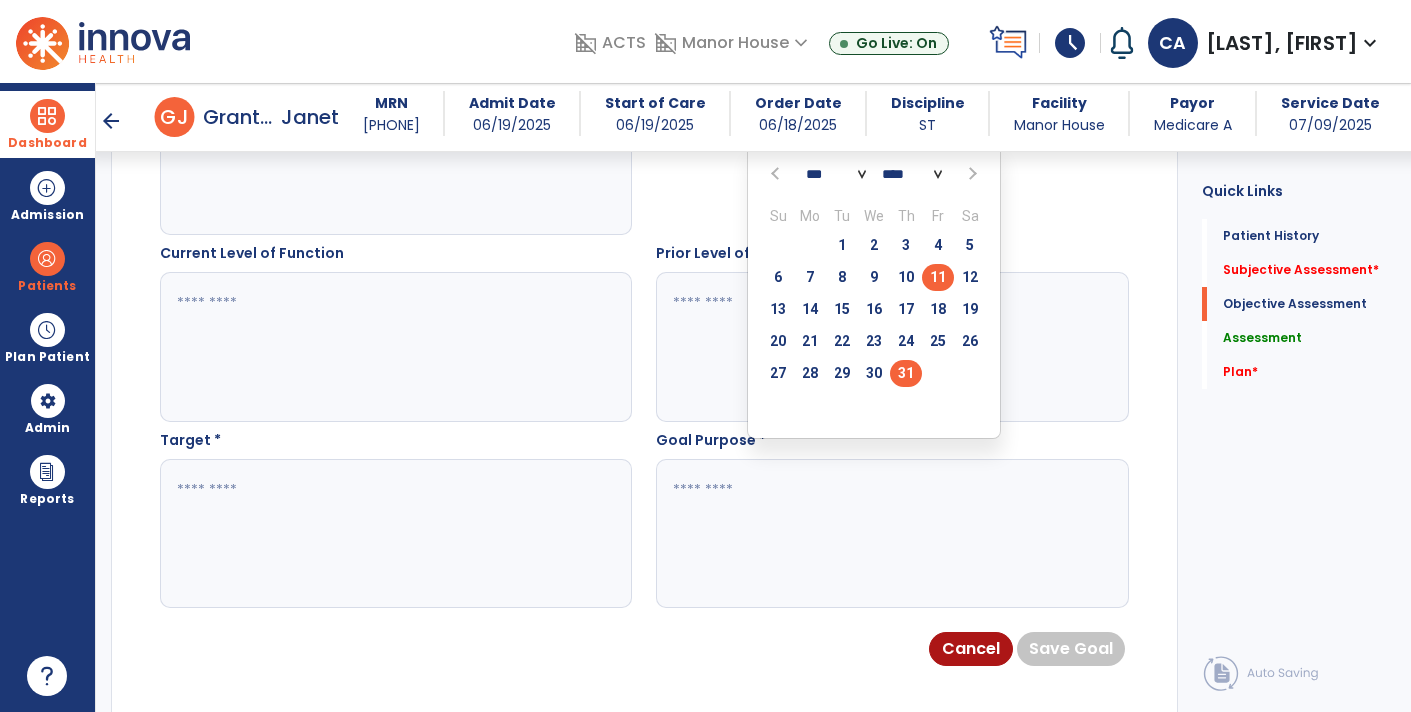 click on "31" at bounding box center [906, 373] 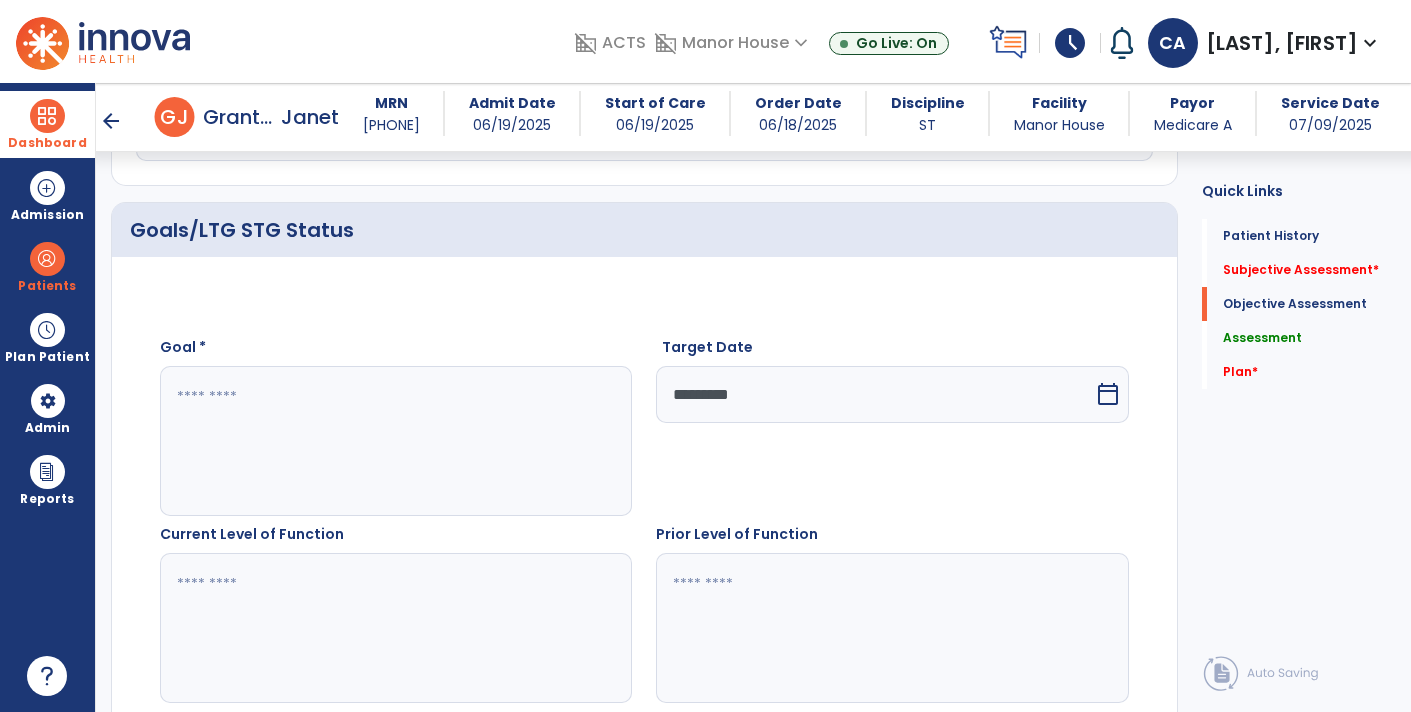 scroll, scrollTop: 744, scrollLeft: 0, axis: vertical 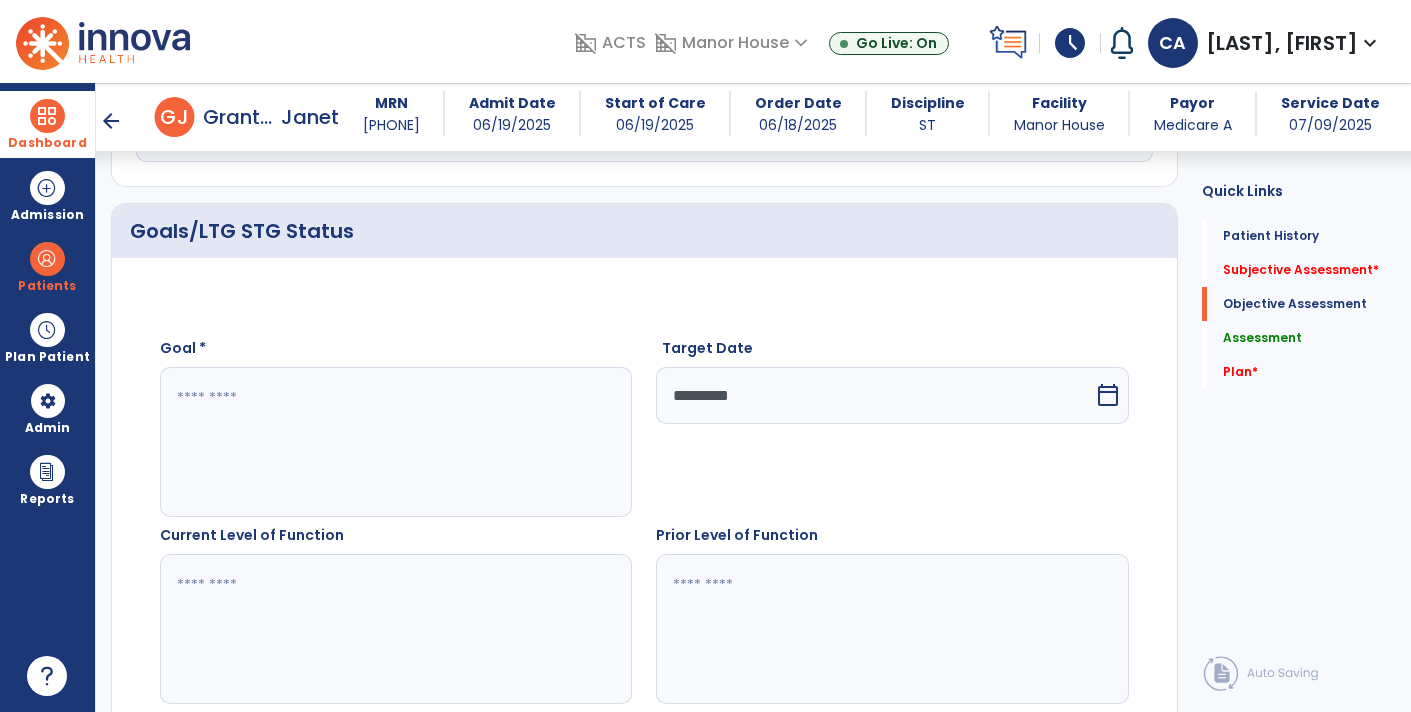 click 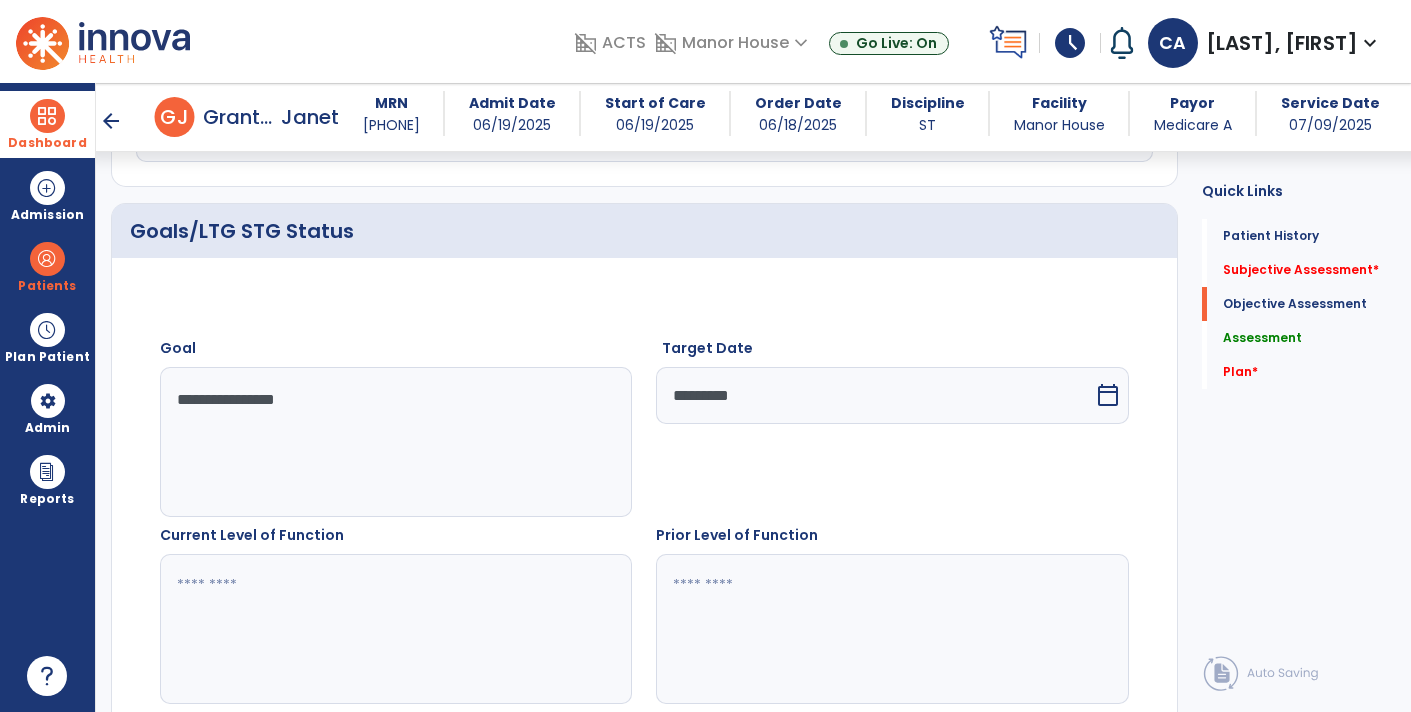 type on "**********" 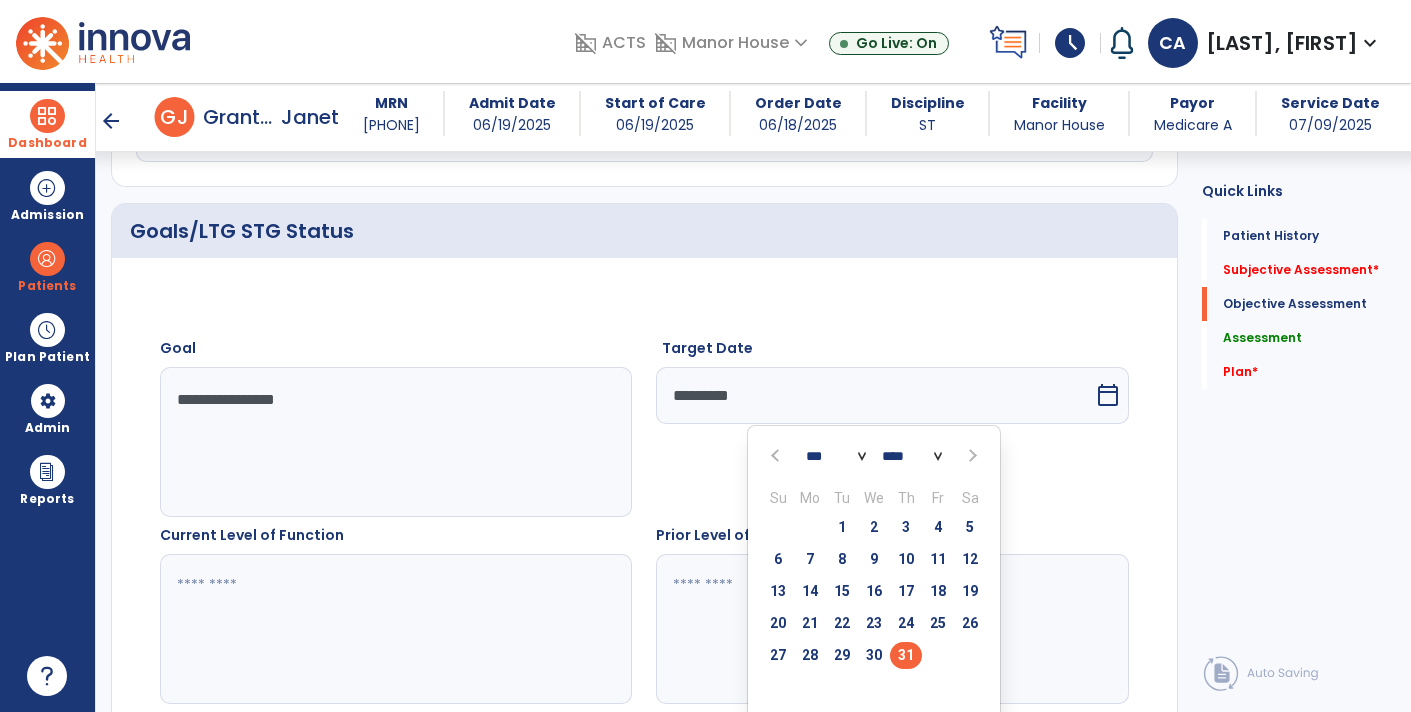 click 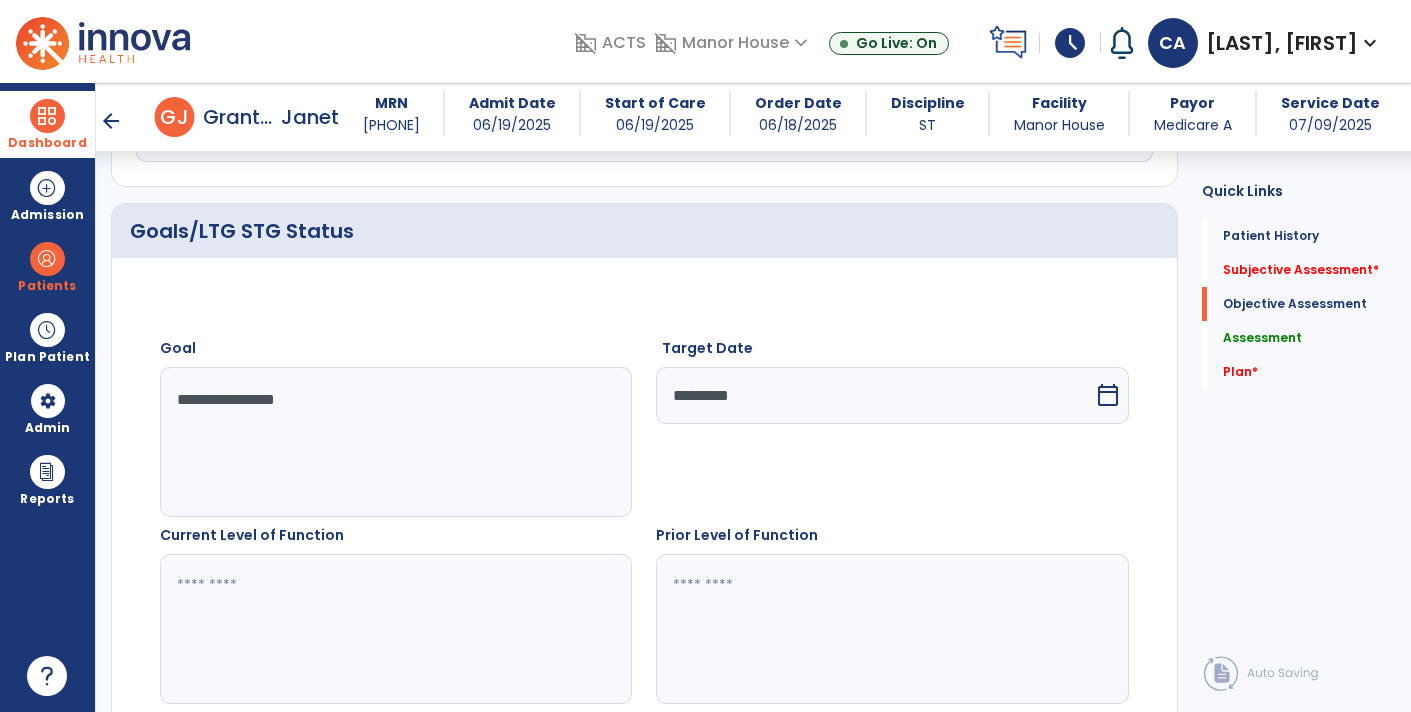 click 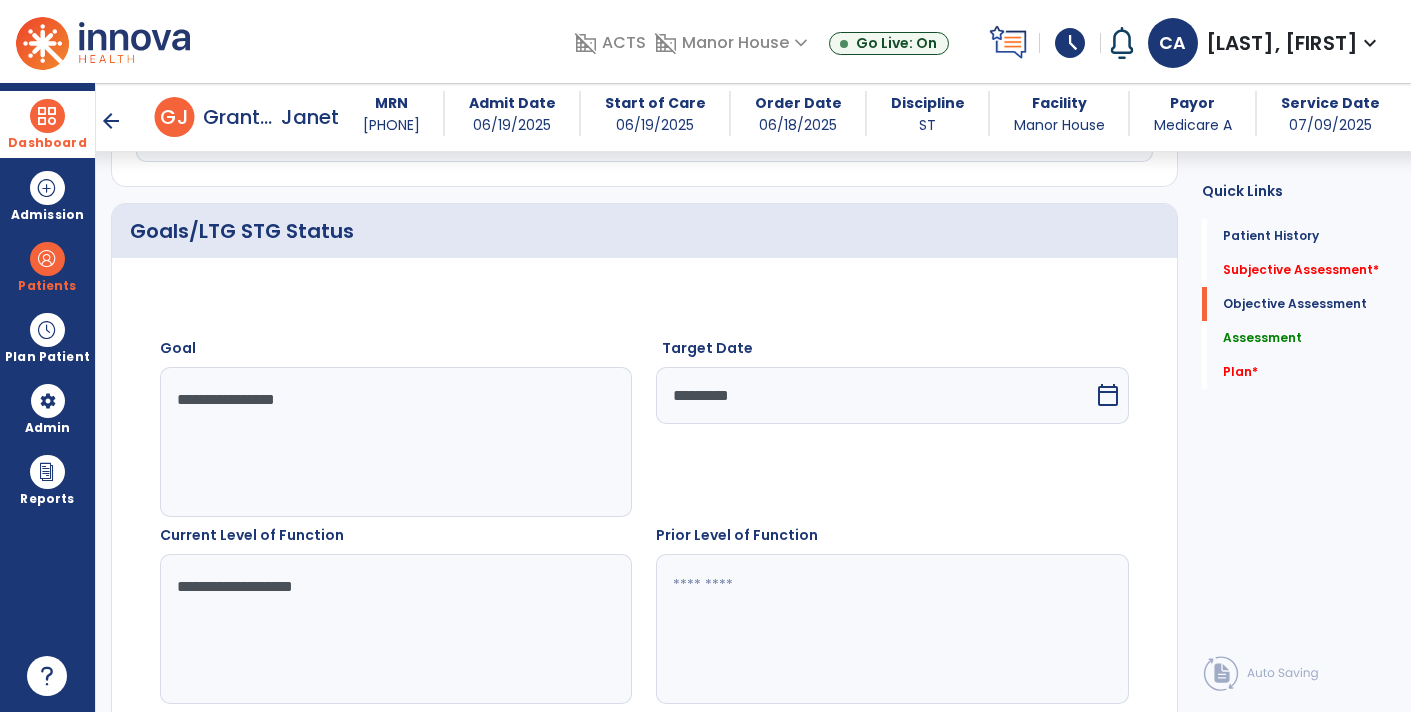 type on "**********" 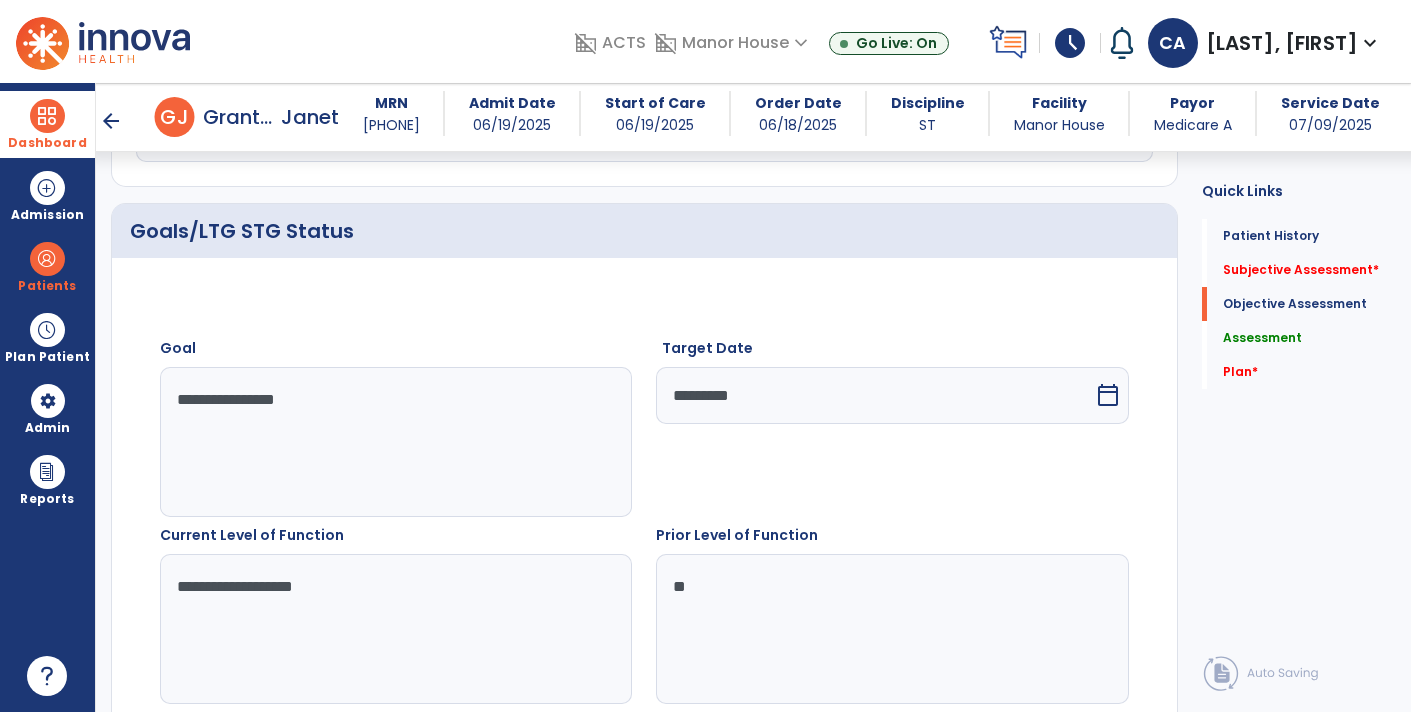 type on "*" 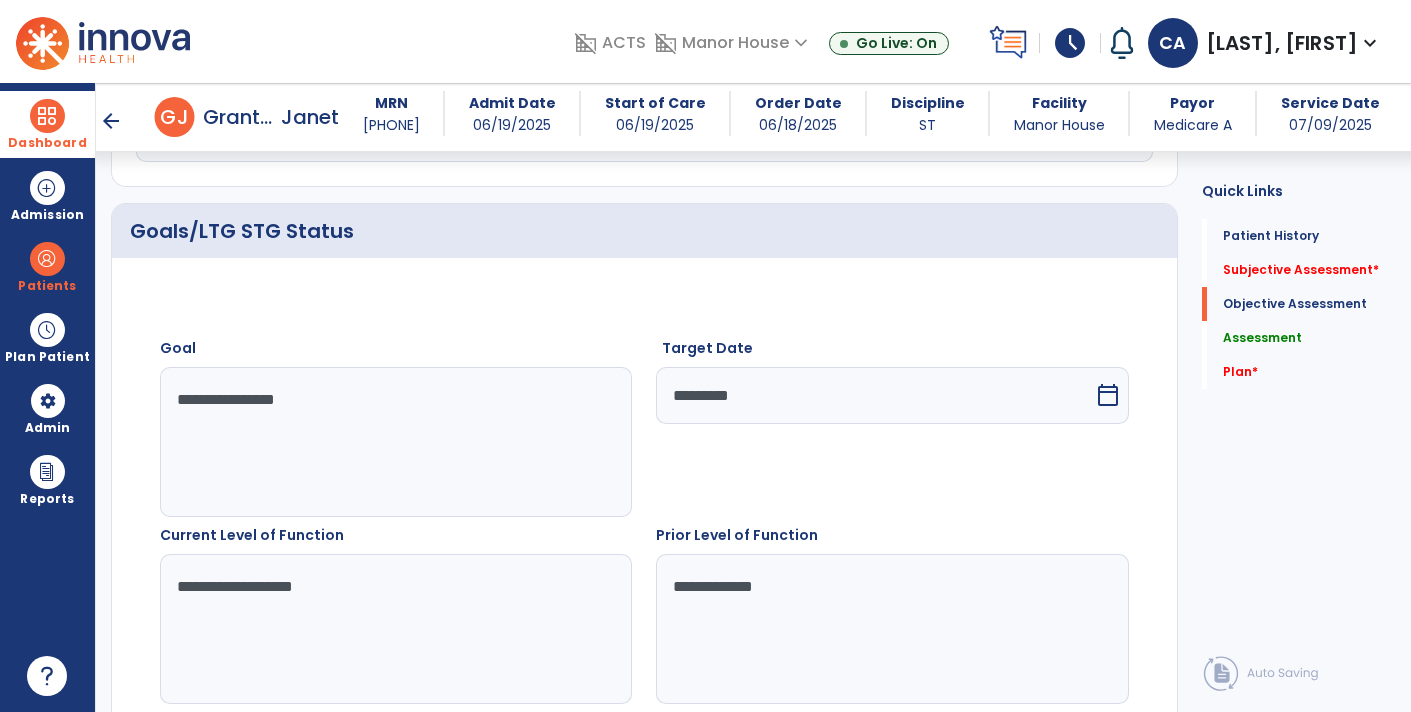 type on "**********" 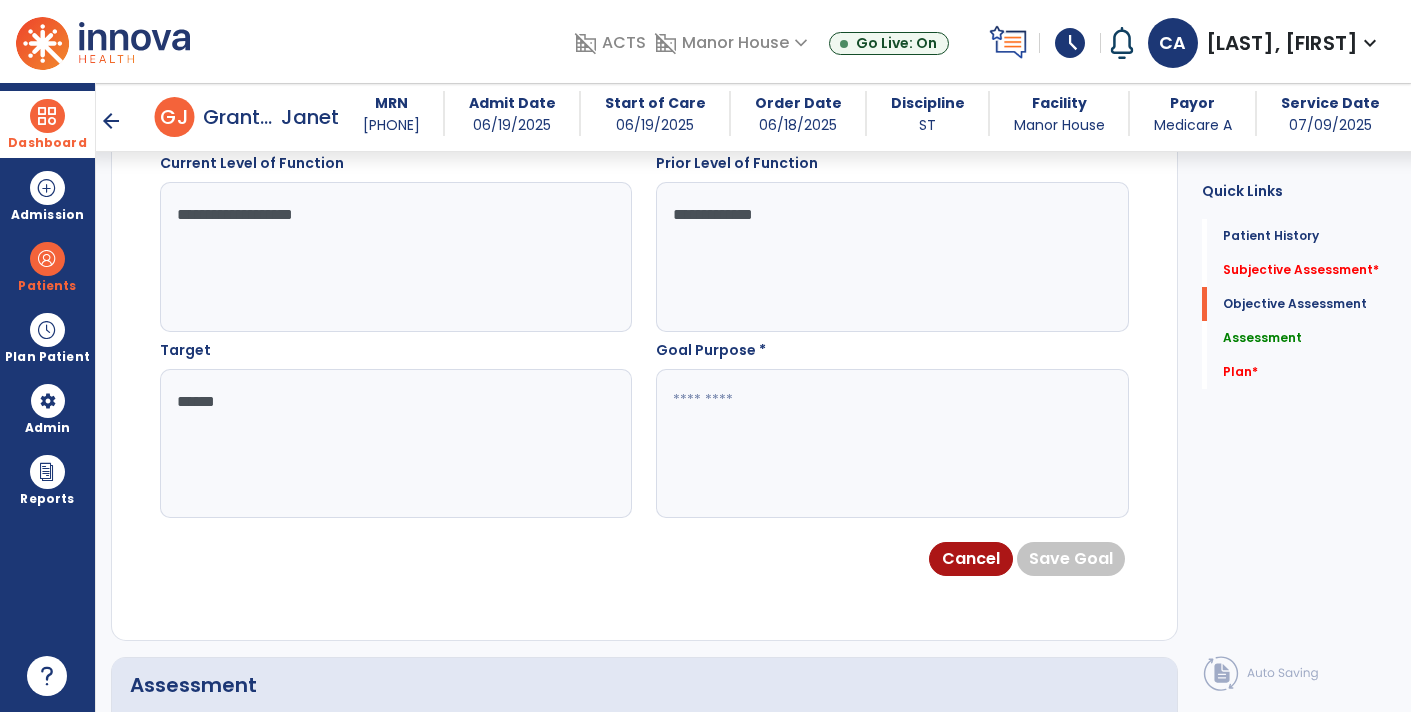 type on "*******" 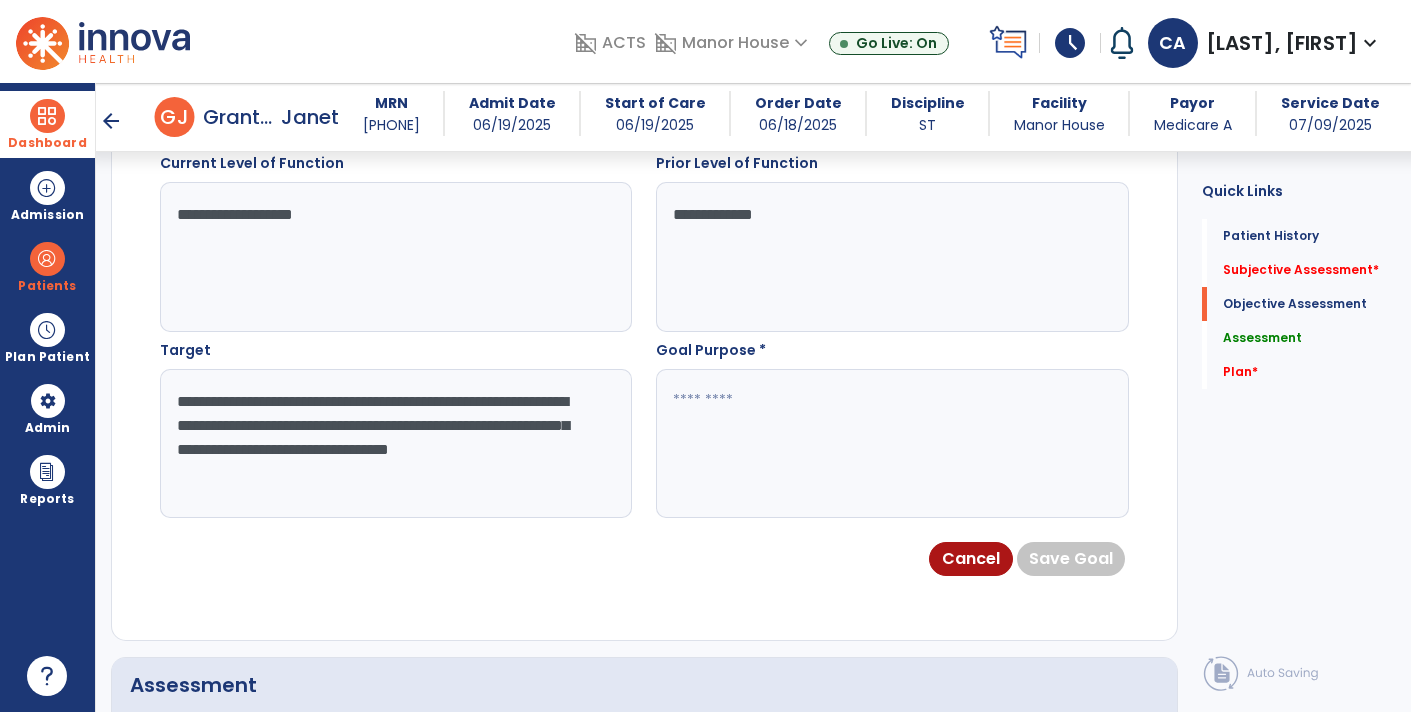 type on "**********" 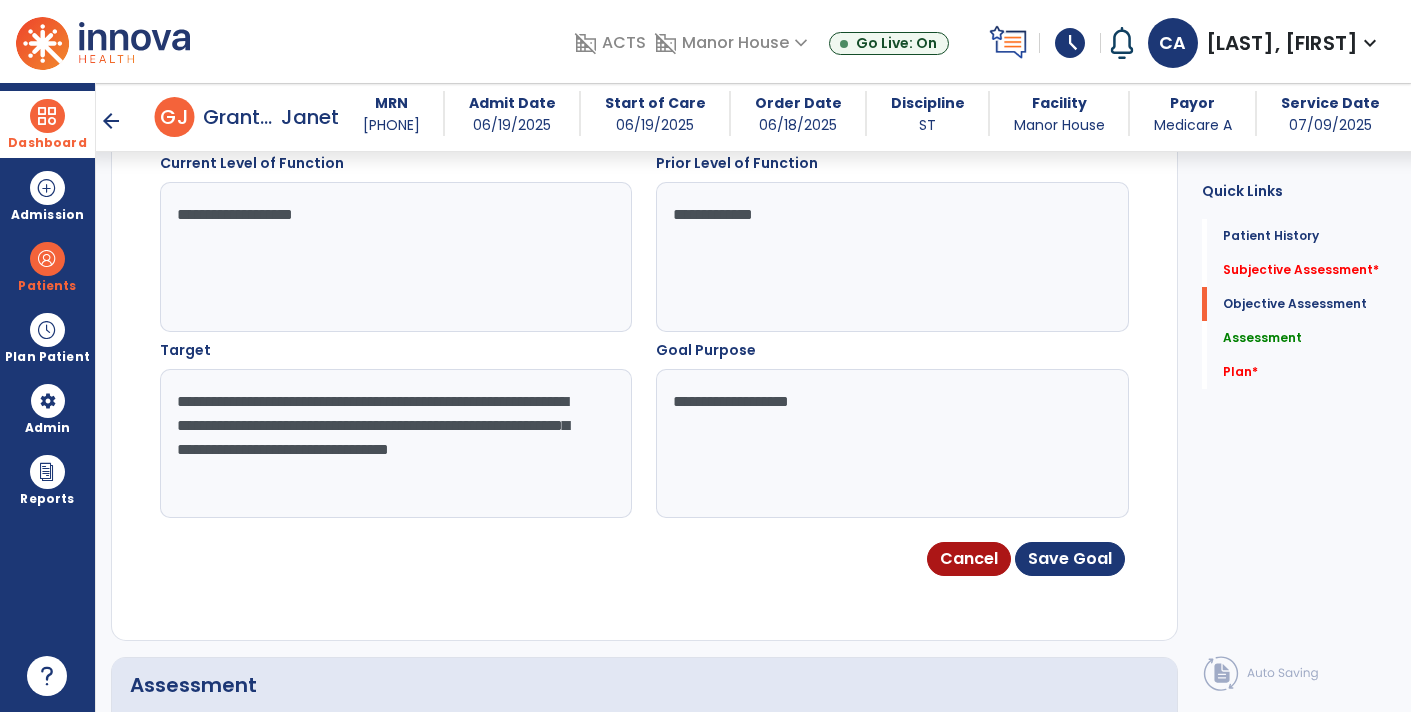 type on "**********" 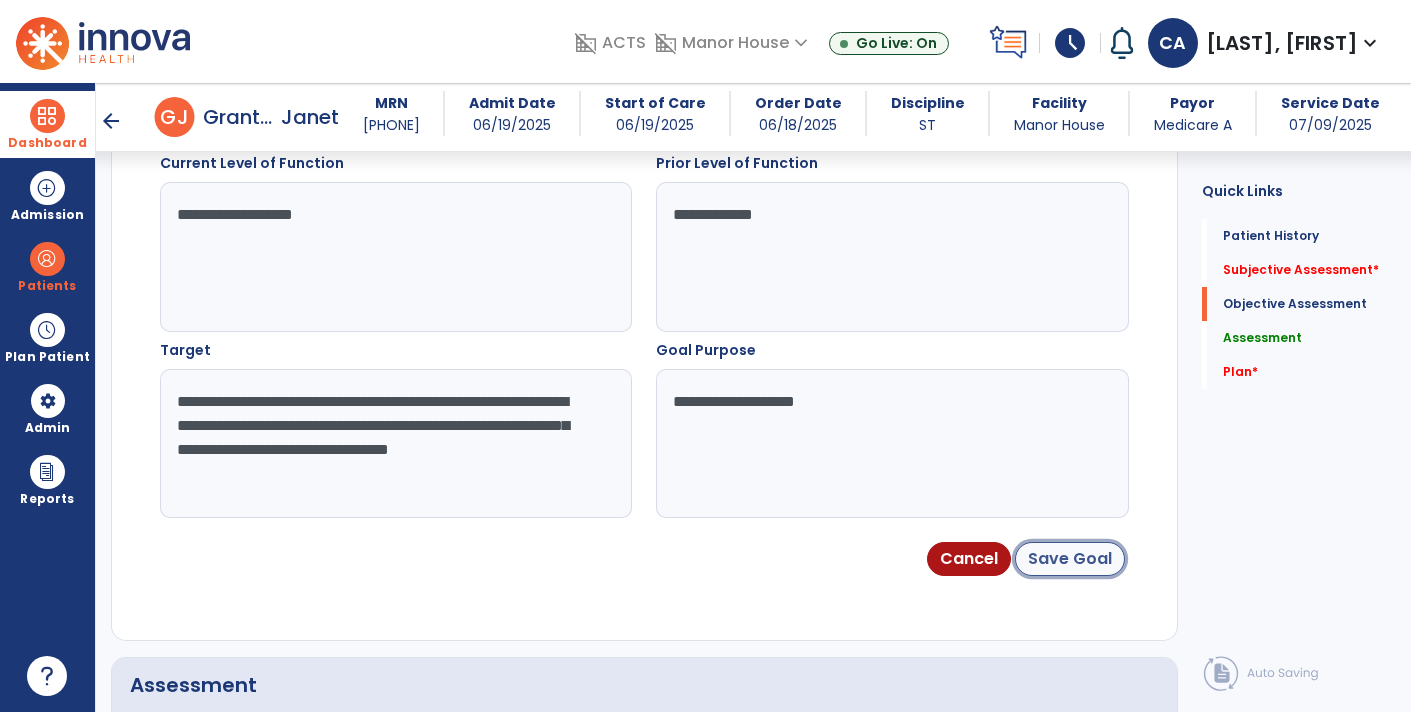 click on "Save Goal" 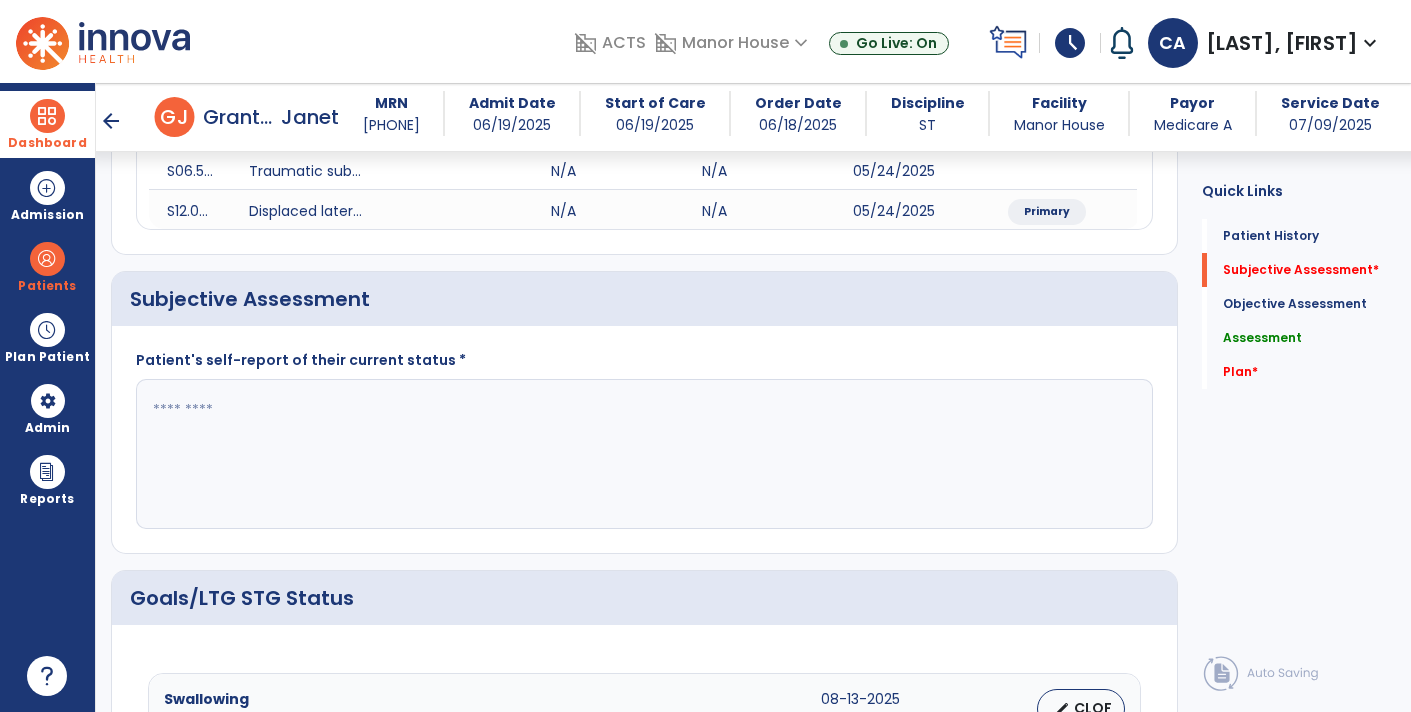 scroll, scrollTop: 379, scrollLeft: 0, axis: vertical 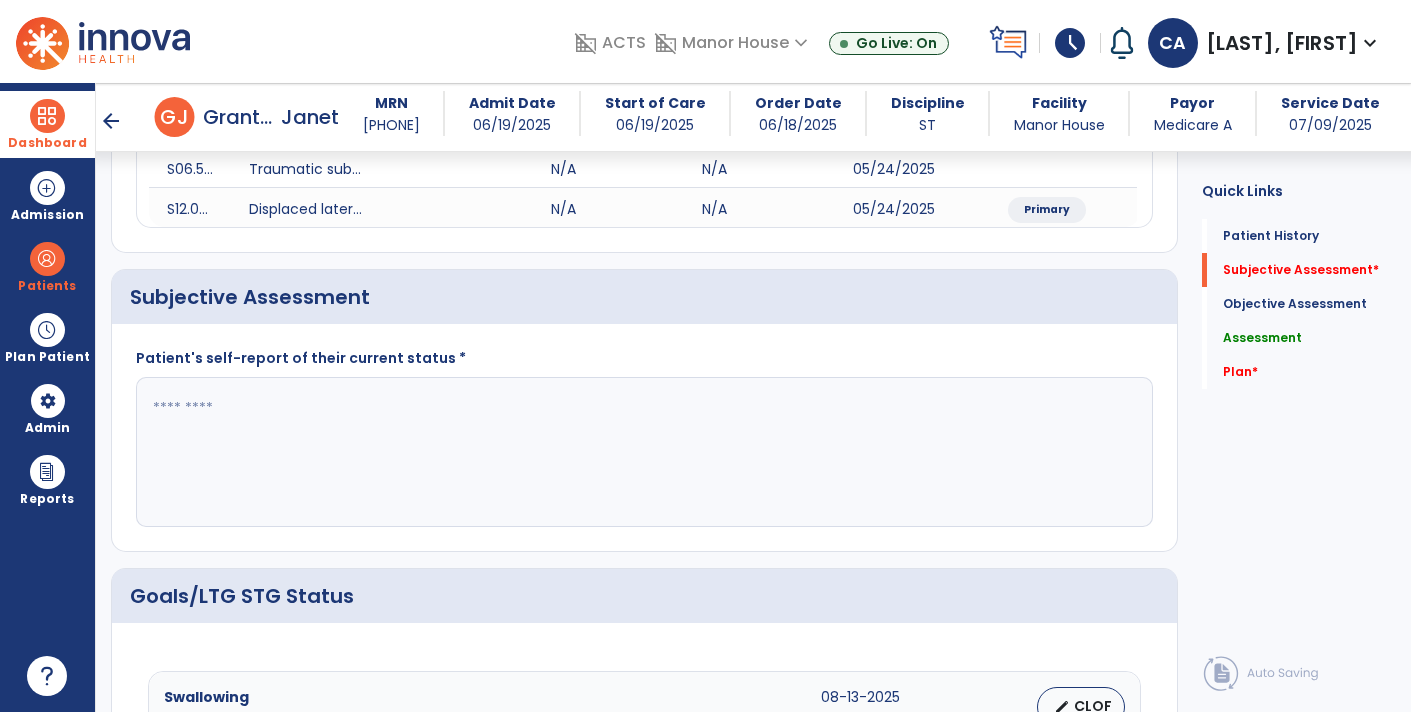 click 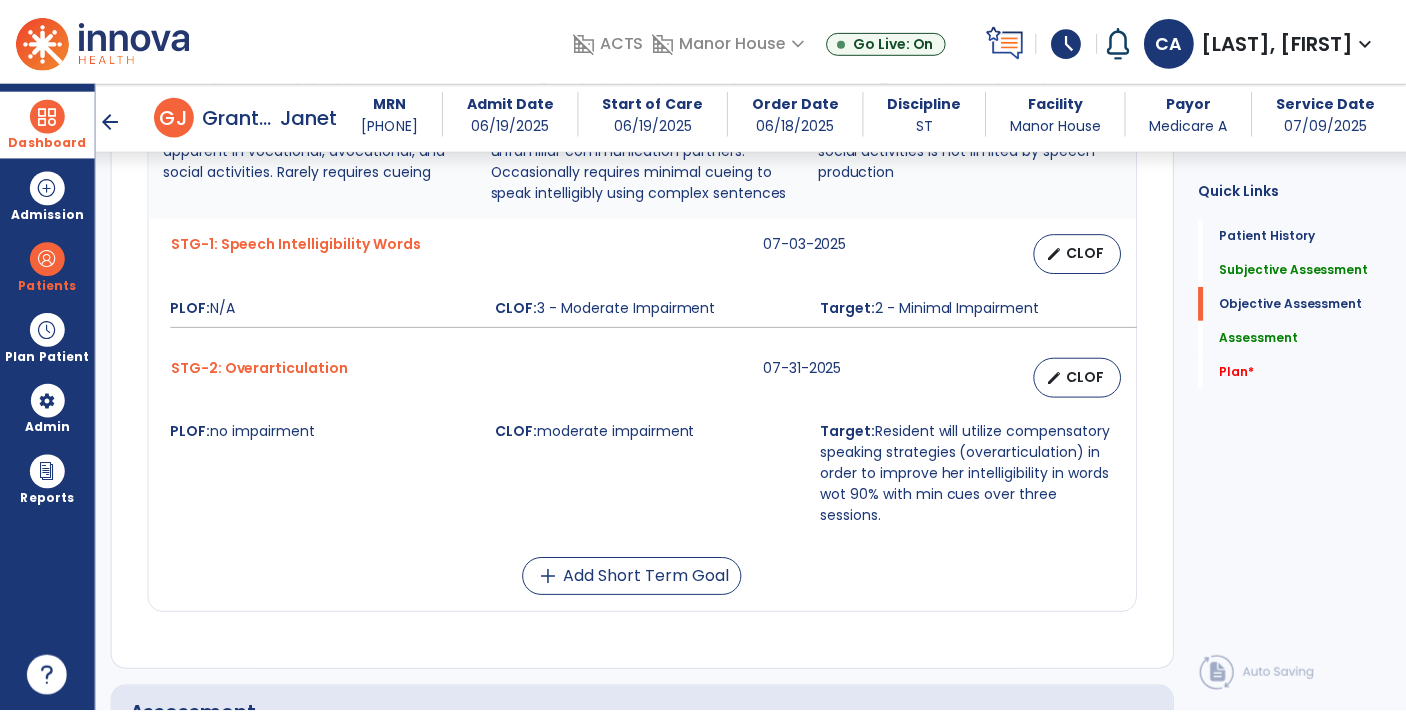 scroll, scrollTop: 1510, scrollLeft: 0, axis: vertical 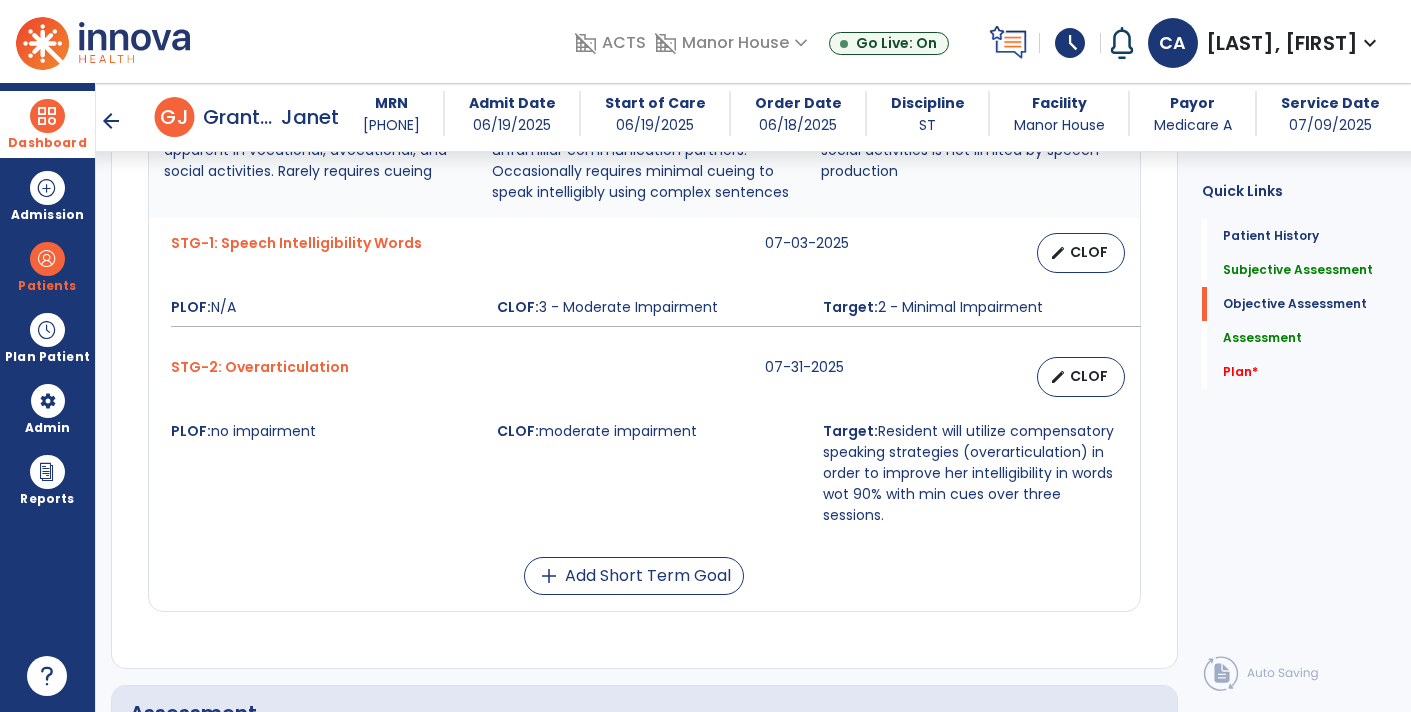 type on "**********" 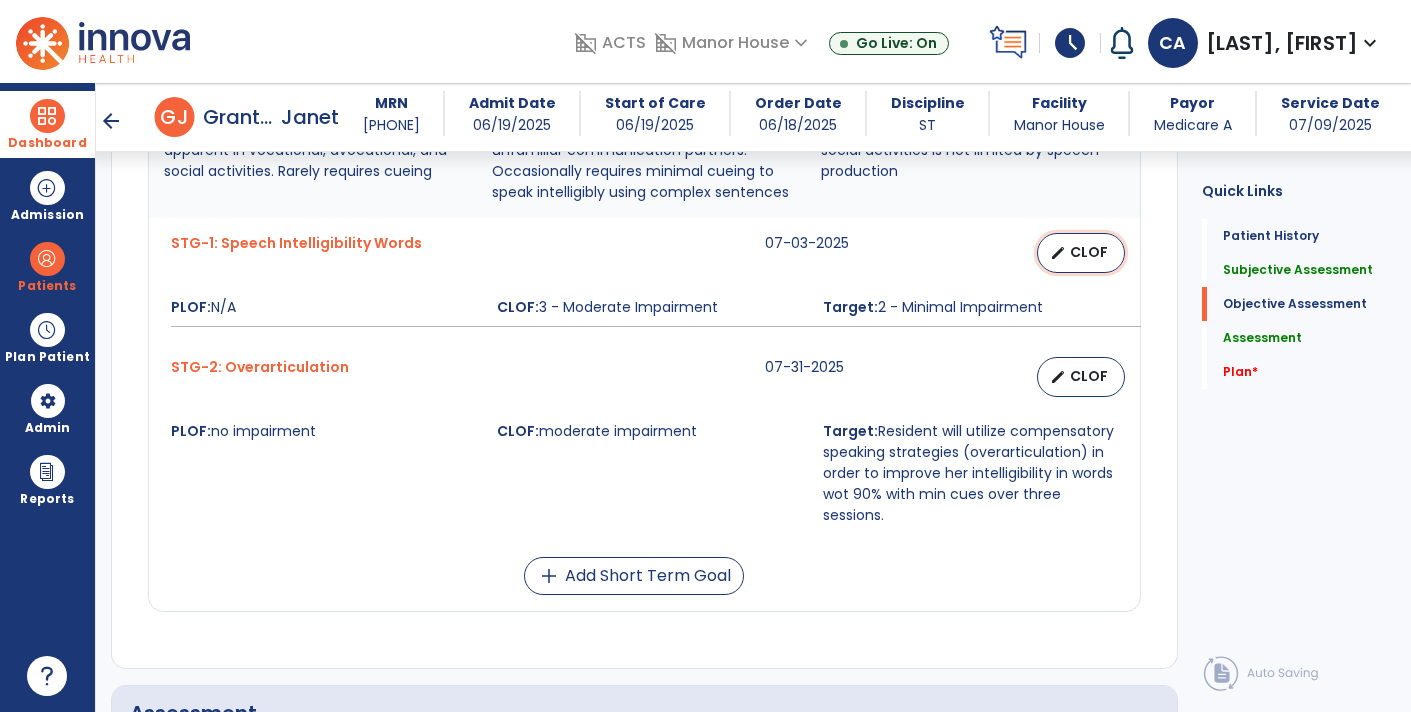 click on "CLOF" at bounding box center (1089, 252) 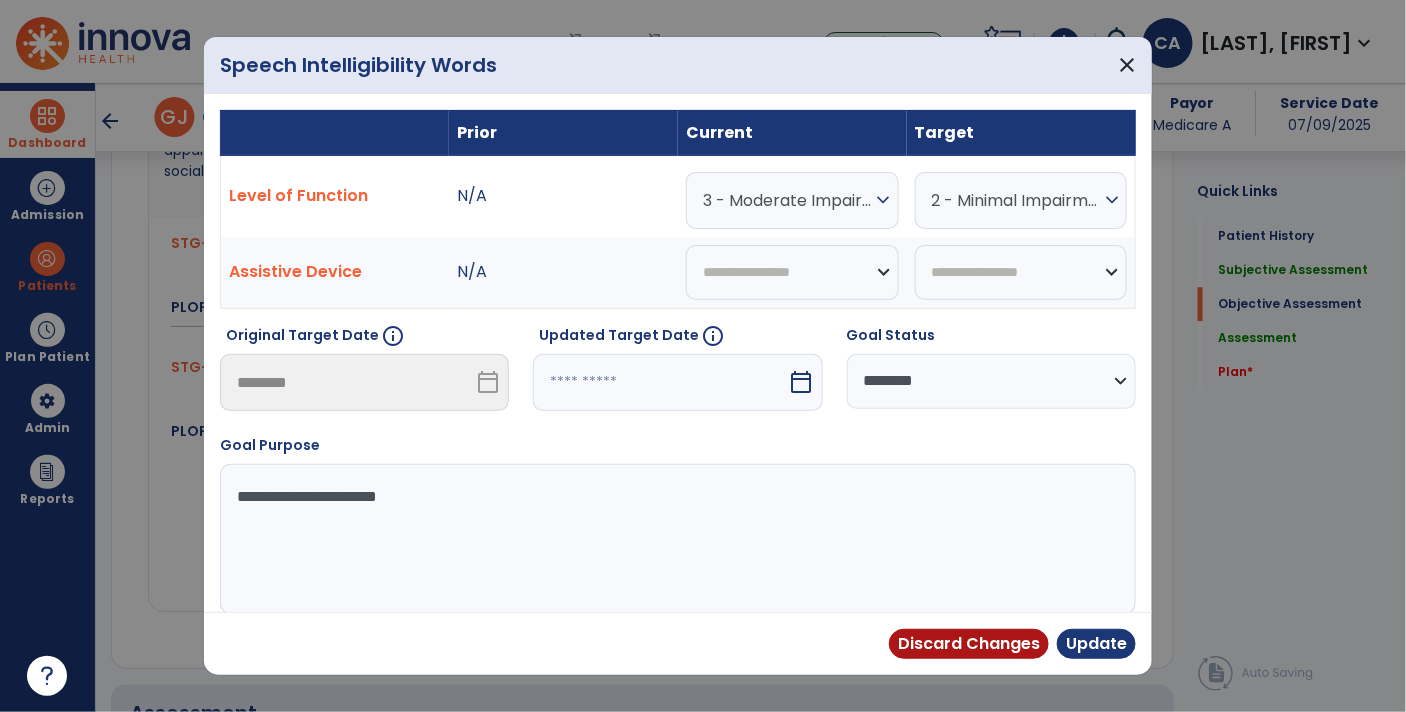 scroll, scrollTop: 1510, scrollLeft: 0, axis: vertical 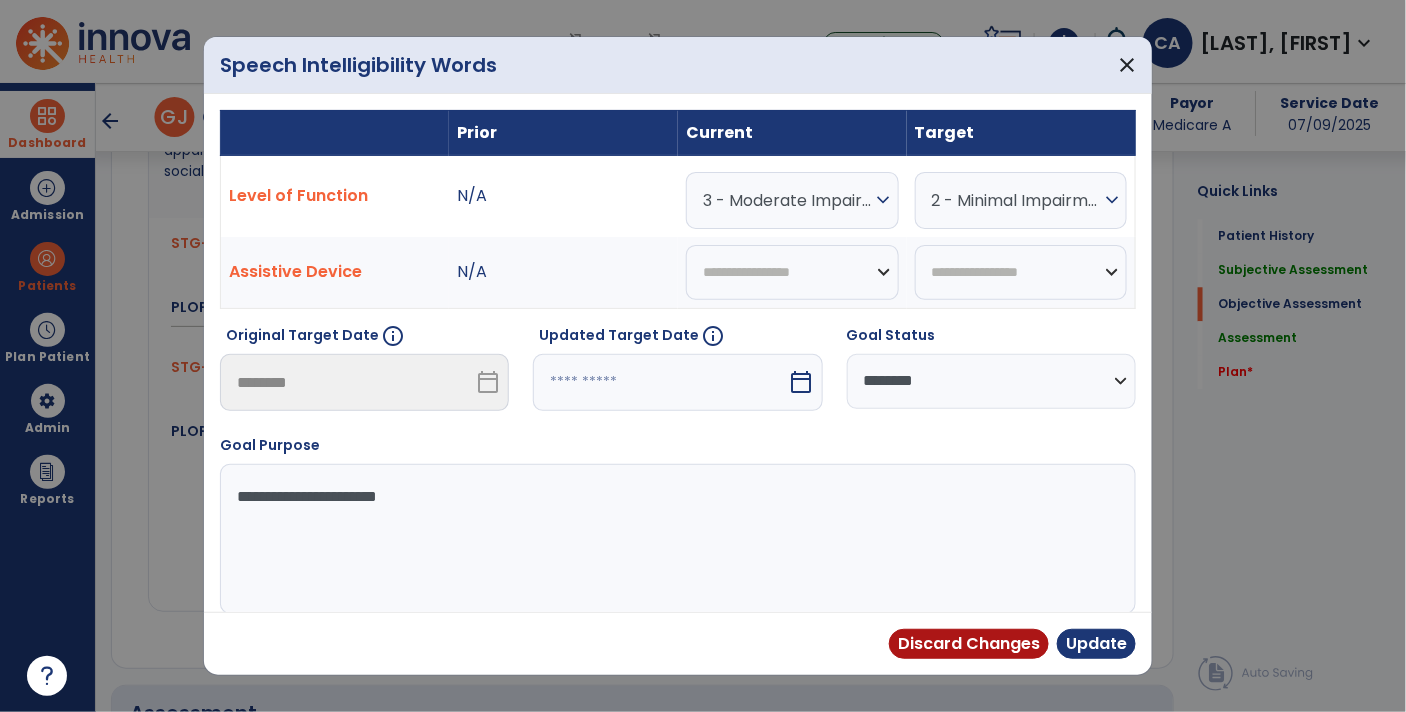 click on "2 - Minimal Impairment" at bounding box center (787, 200) 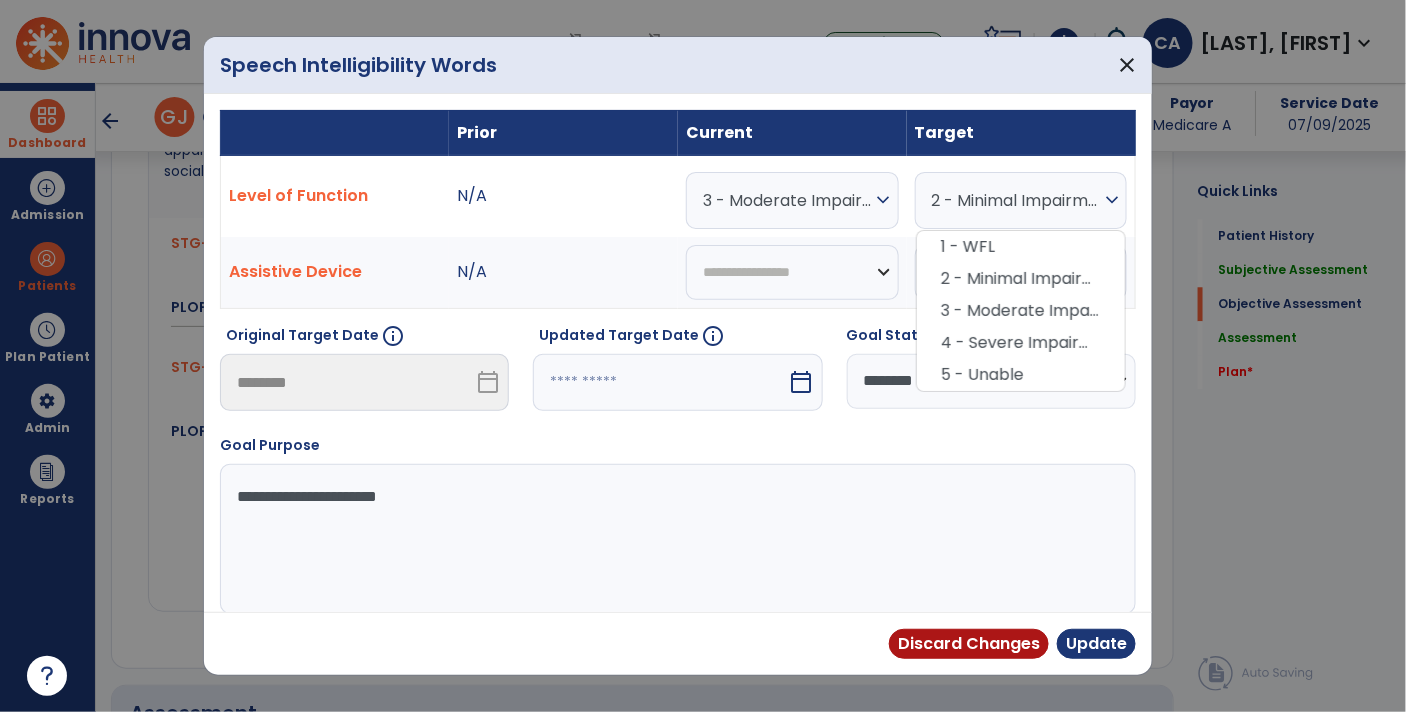 click on "N/A" at bounding box center [563, 196] 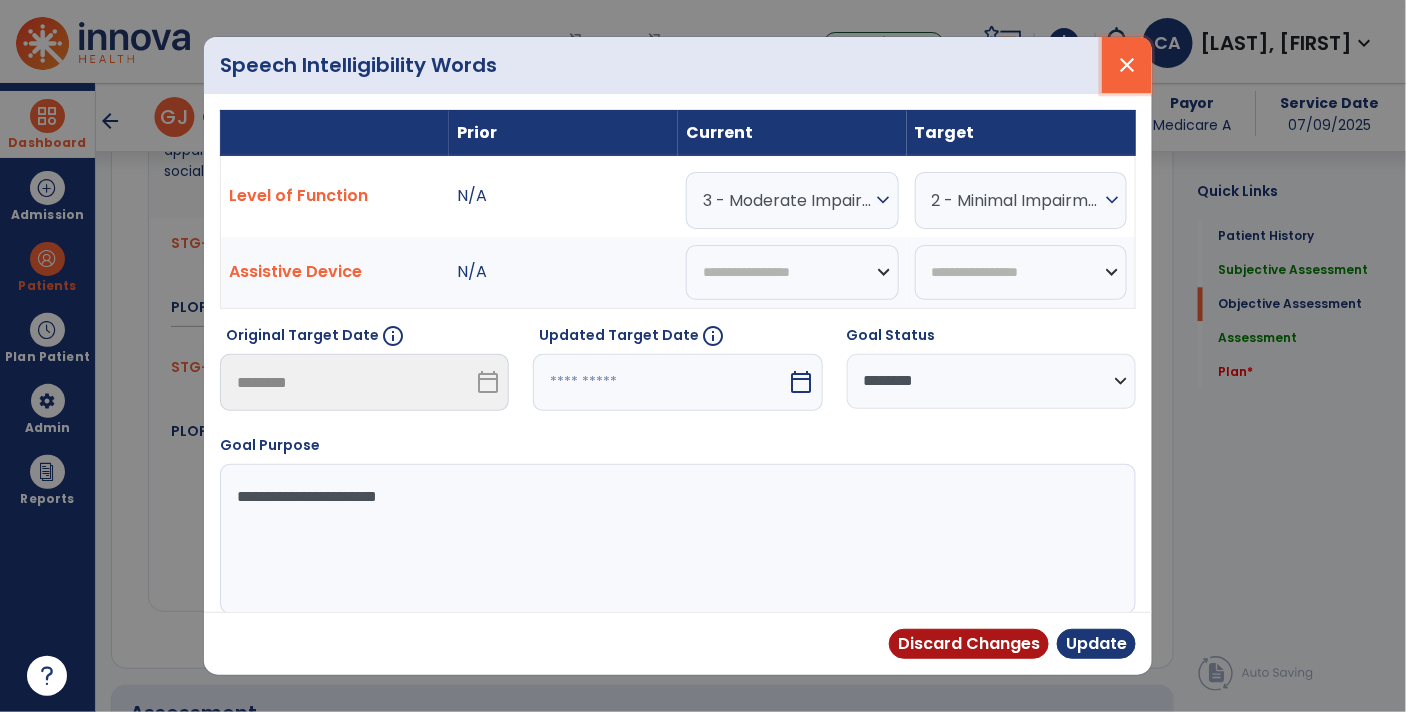 click on "close" at bounding box center (1127, 65) 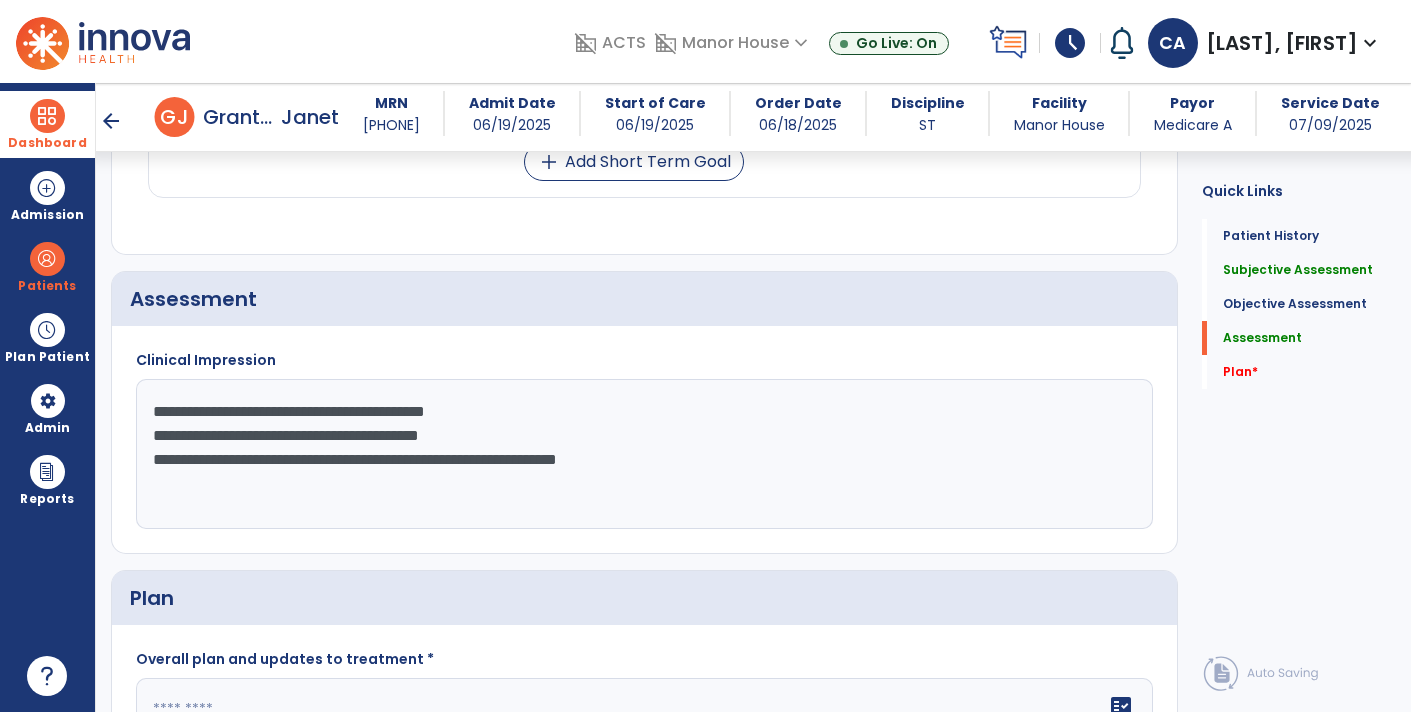 scroll, scrollTop: 1923, scrollLeft: 0, axis: vertical 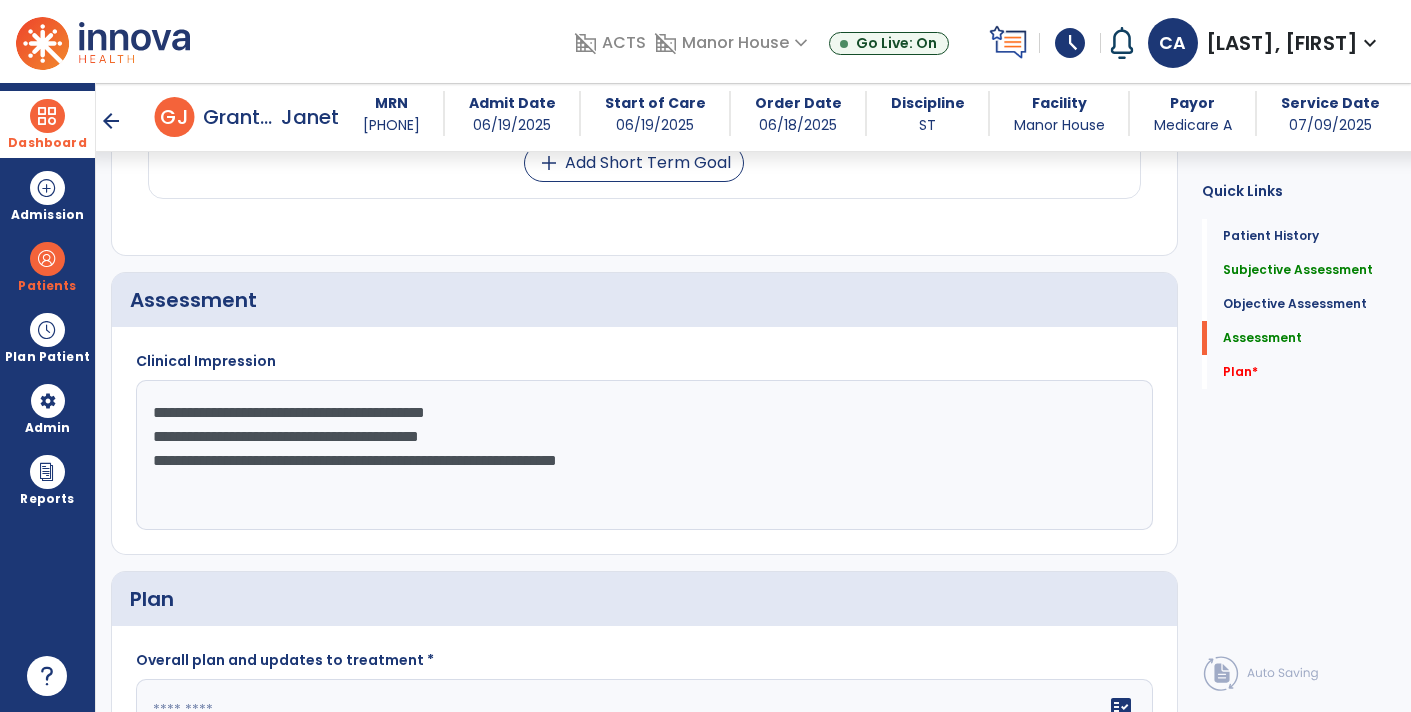 click on "**********" 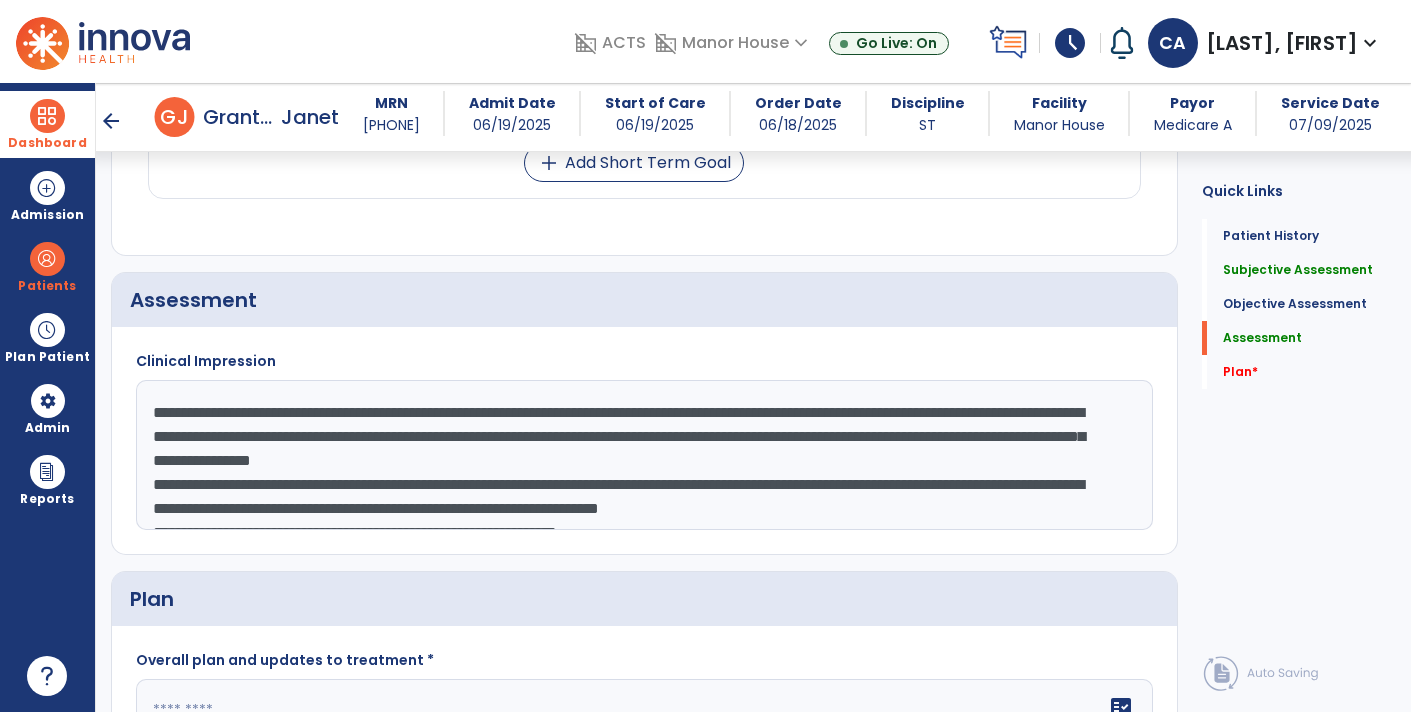 scroll, scrollTop: 14, scrollLeft: 0, axis: vertical 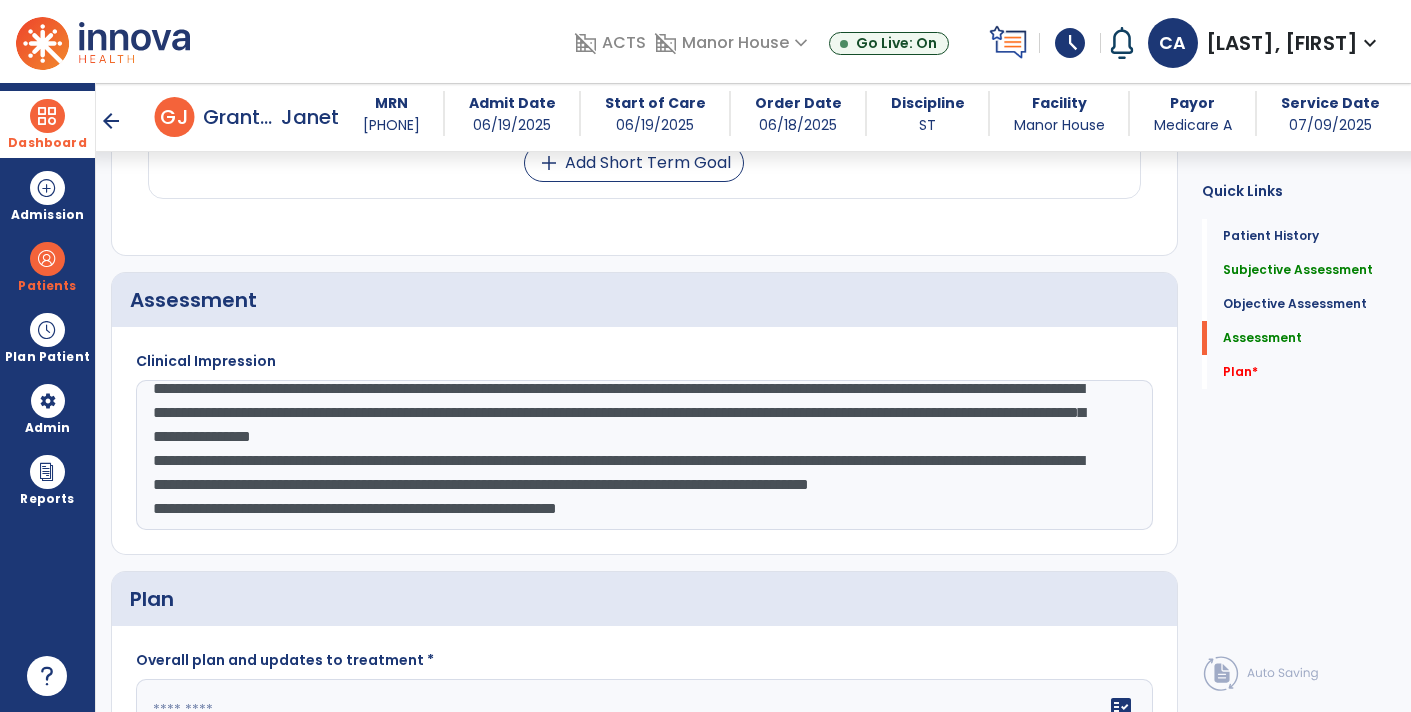 click on "**********" 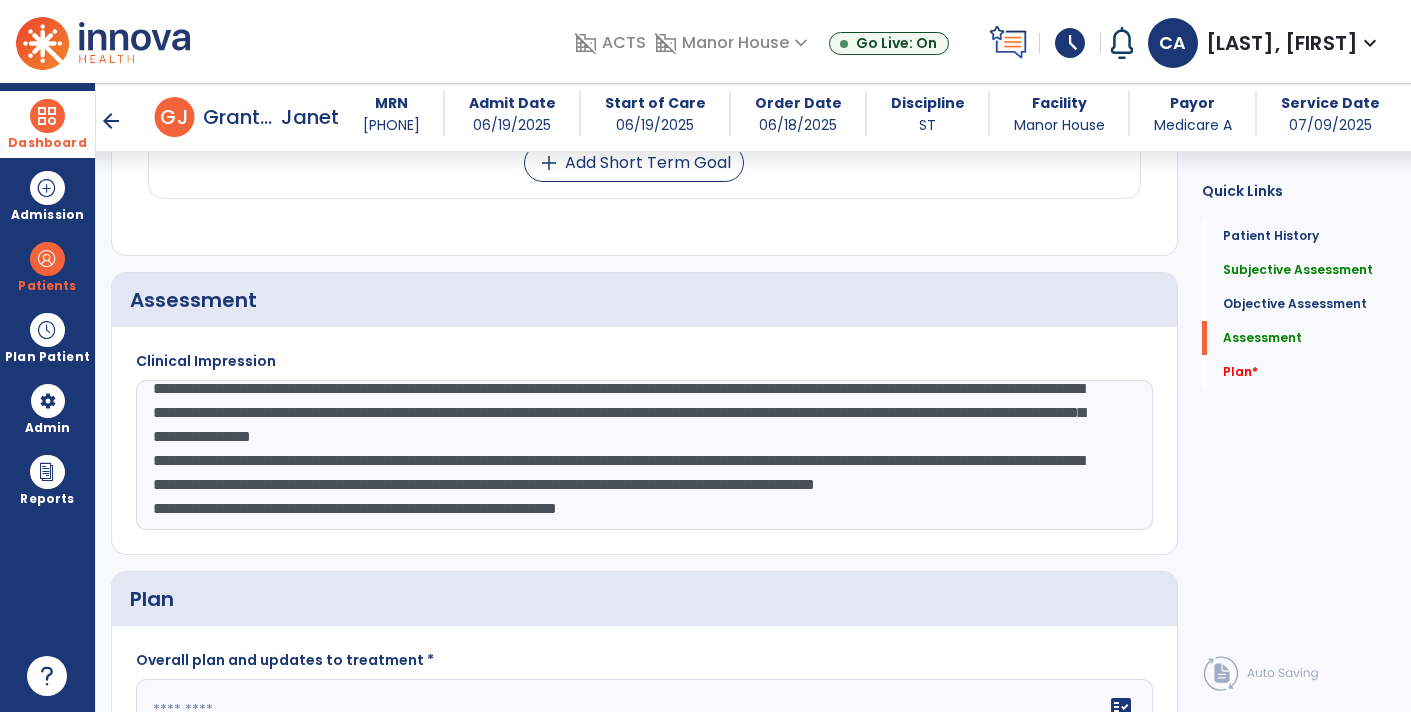 click on "**********" 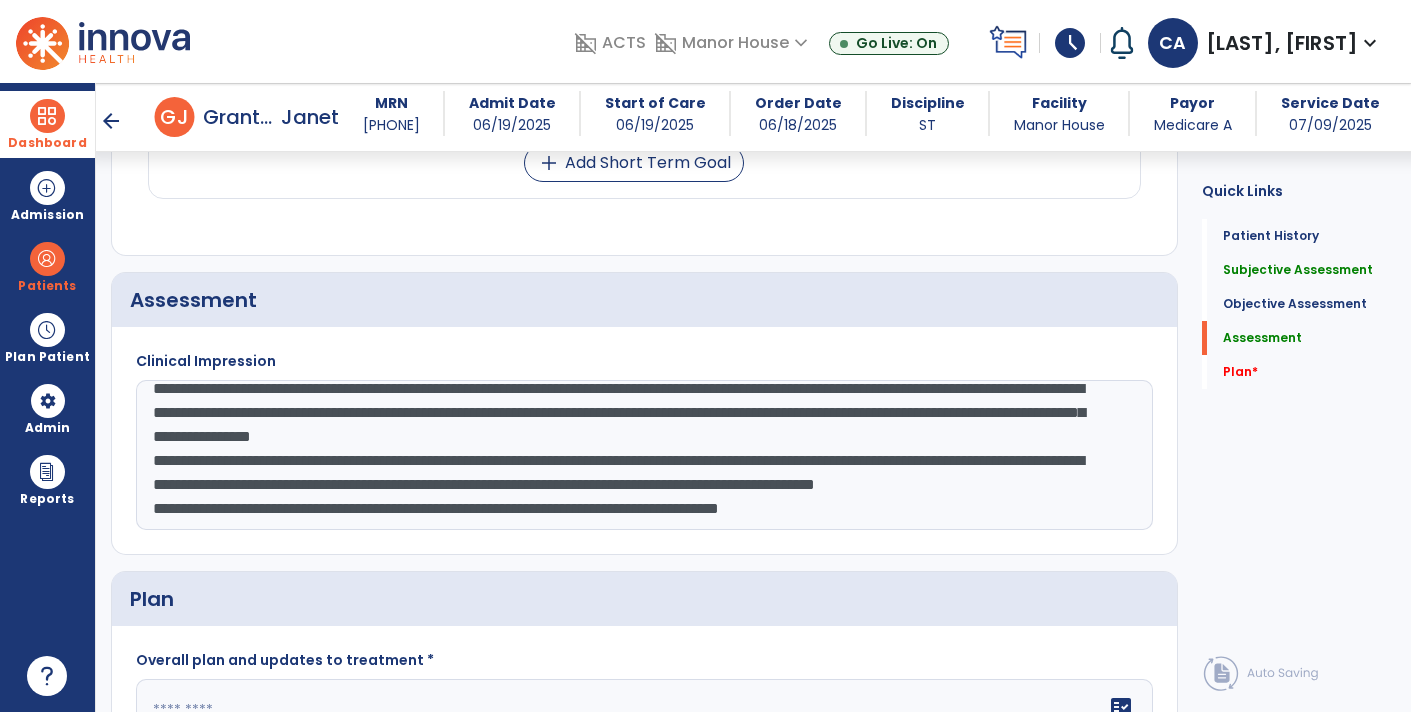click on "**********" 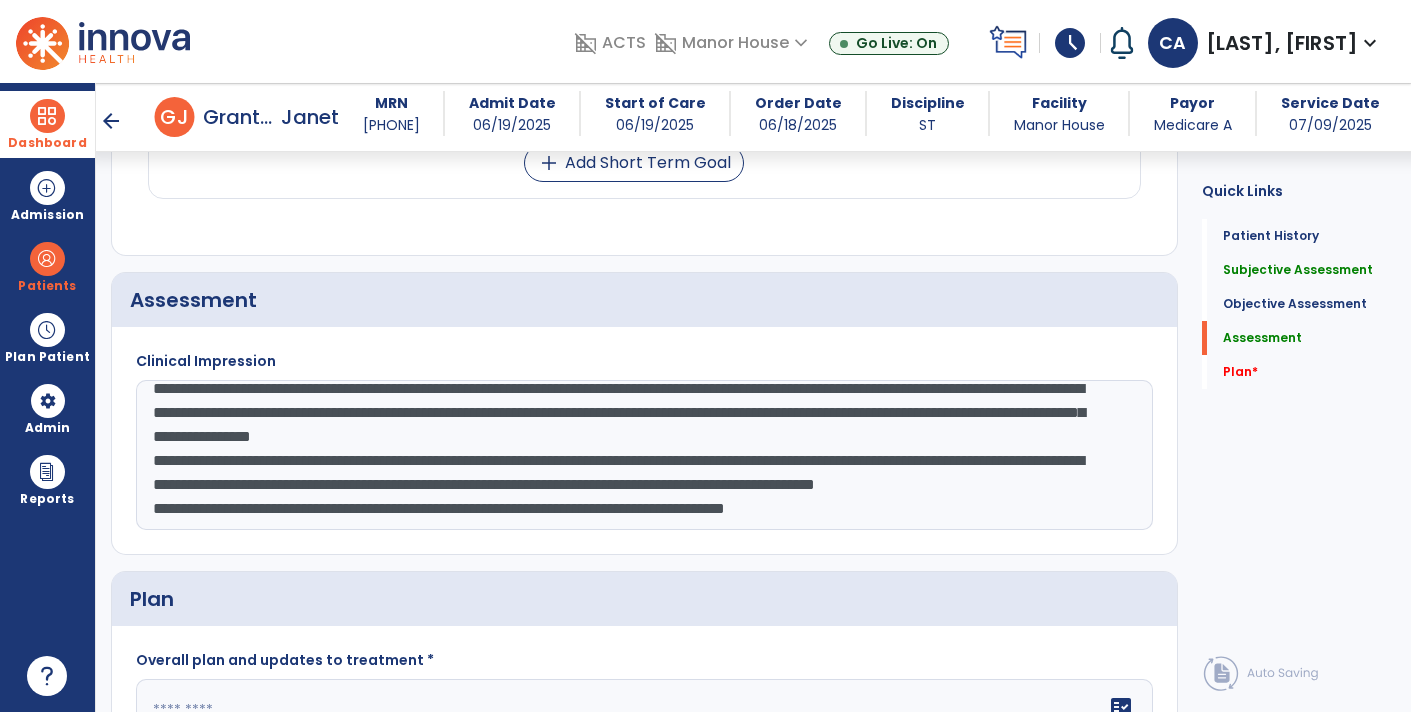 type on "**********" 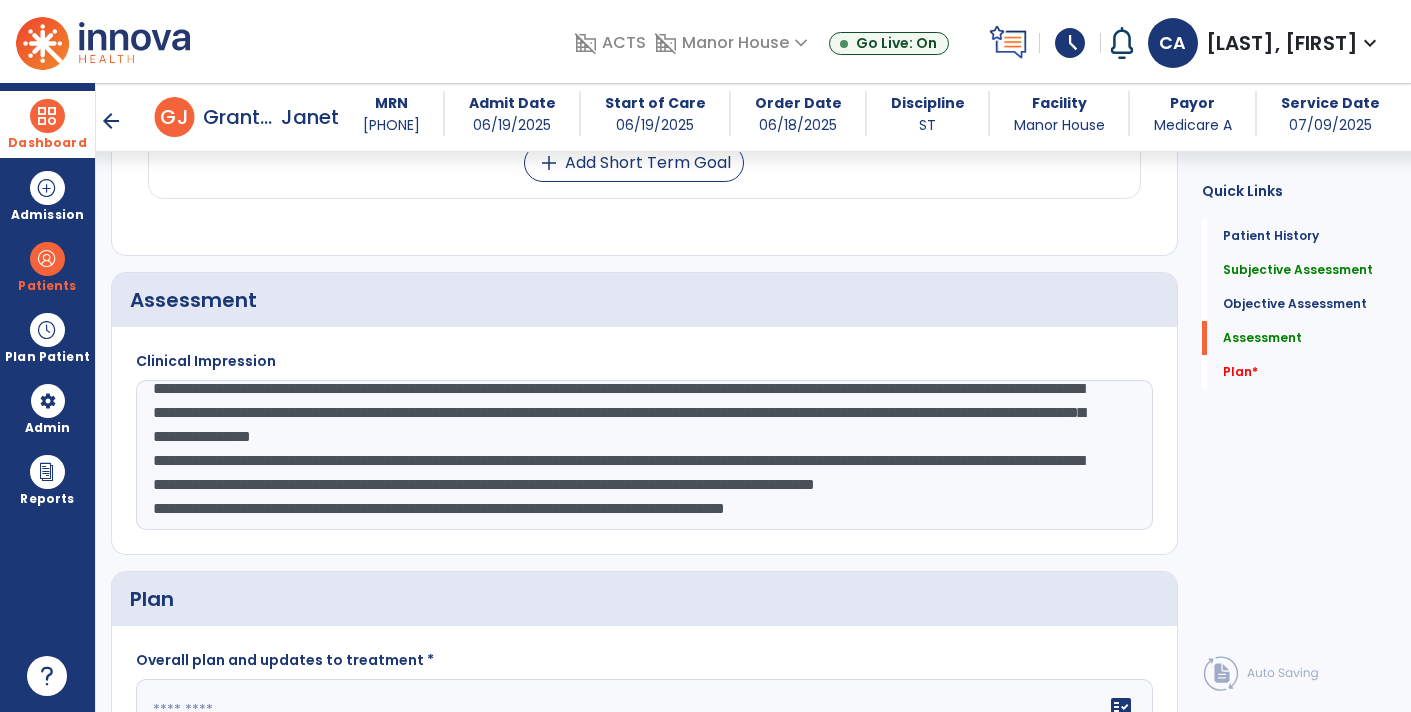 scroll, scrollTop: 1997, scrollLeft: 0, axis: vertical 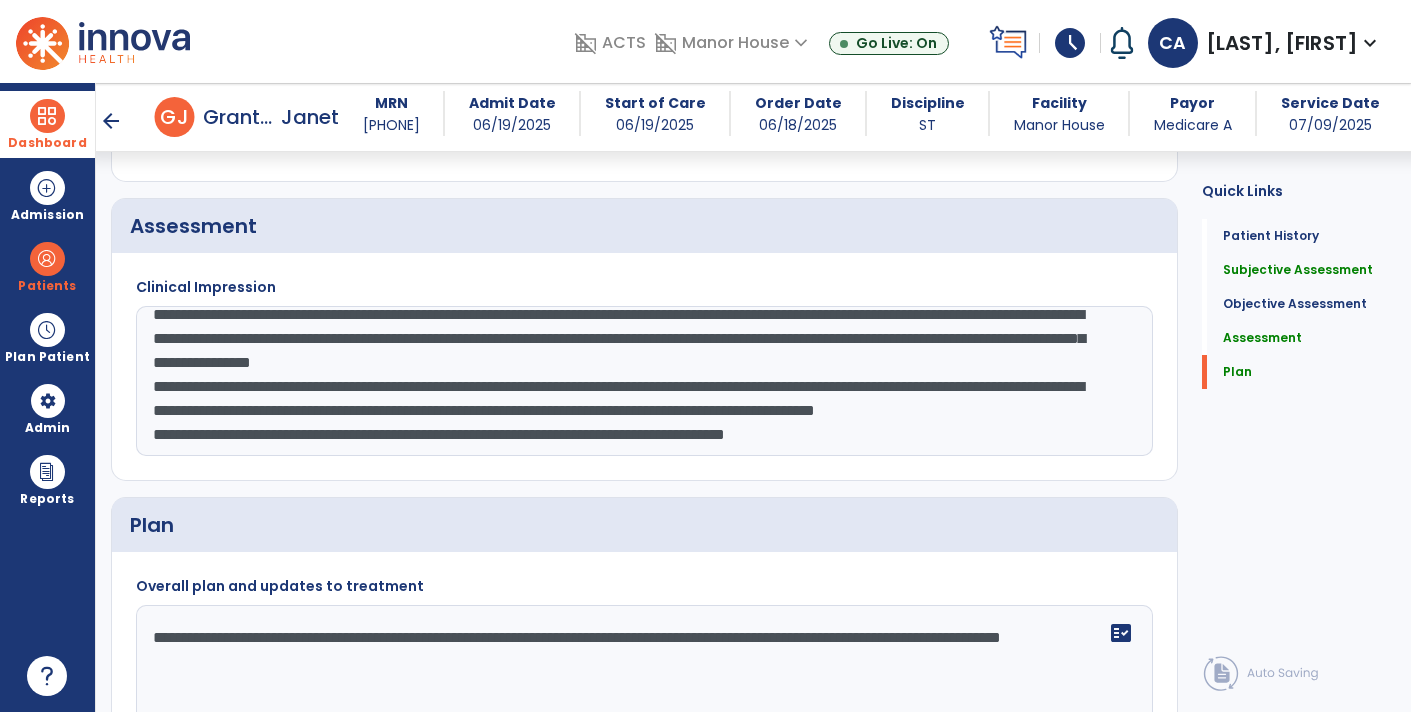 click on "**********" 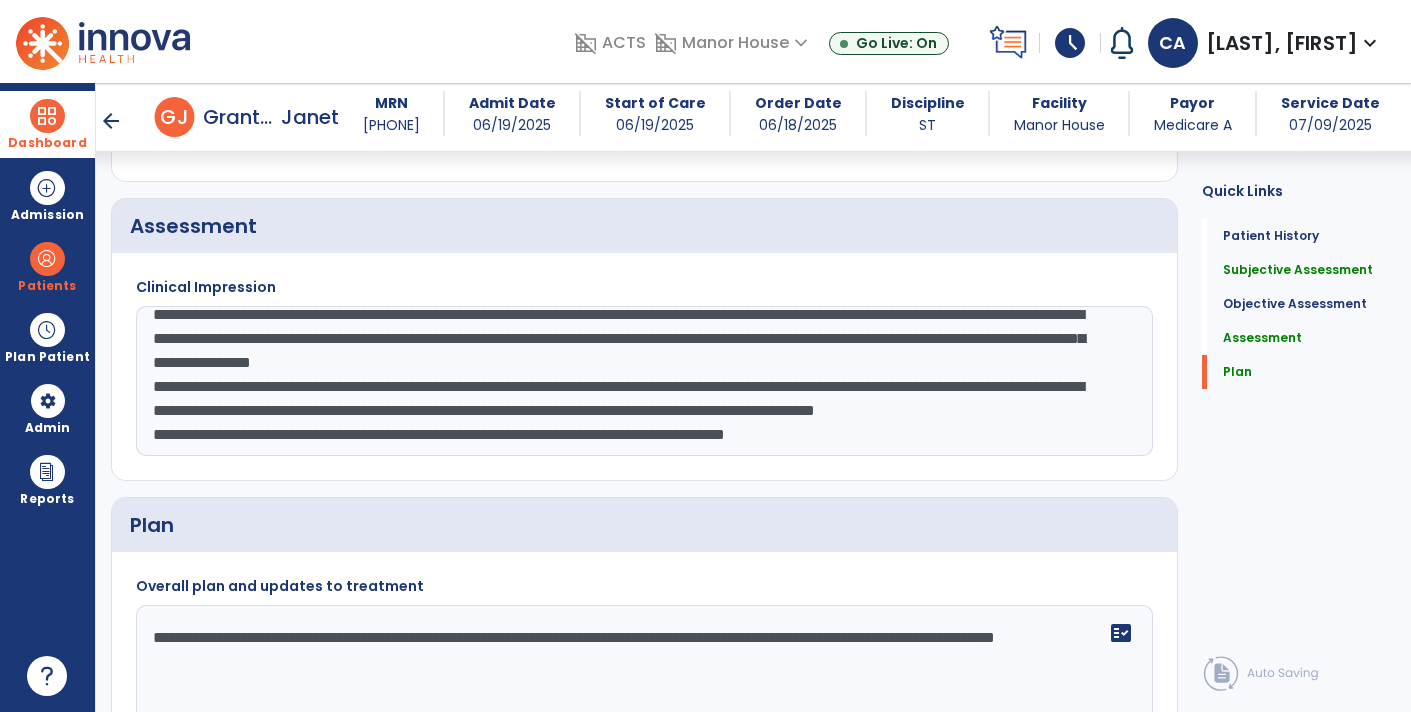 click on "**********" 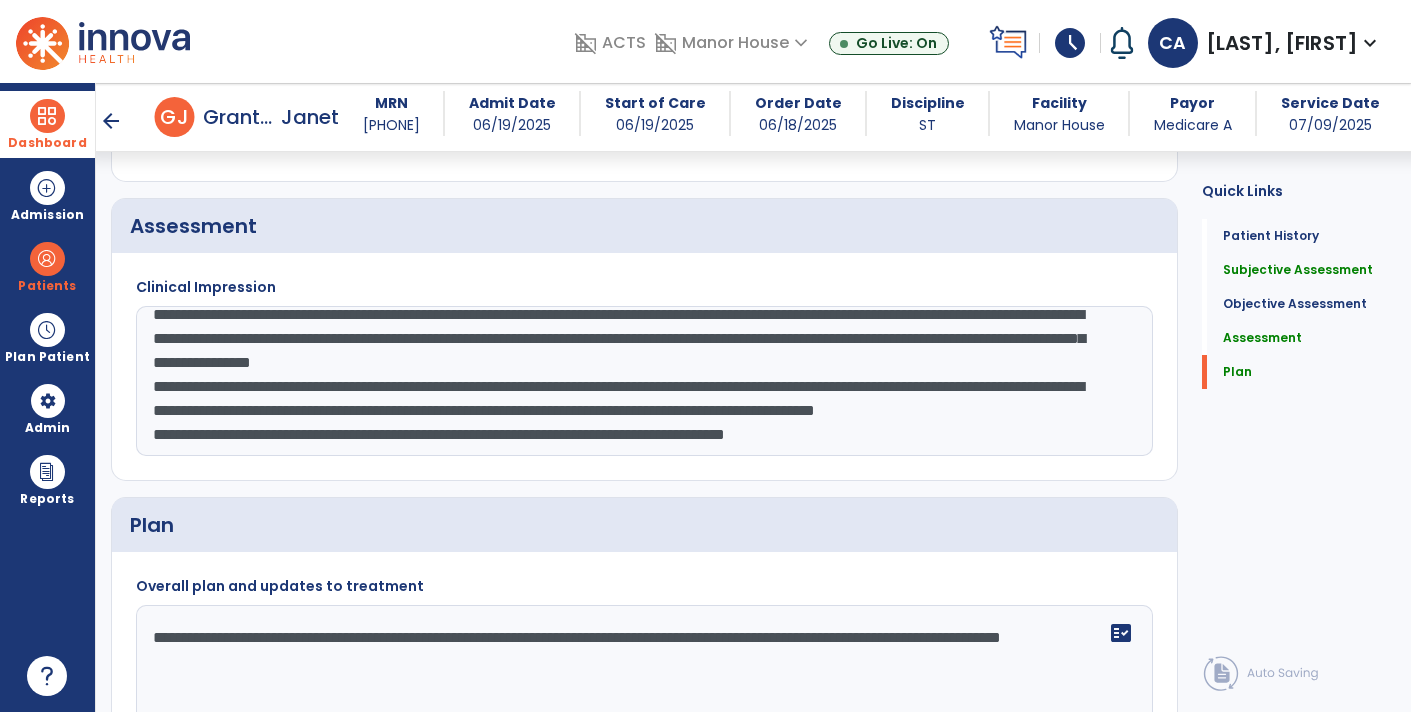 click on "**********" 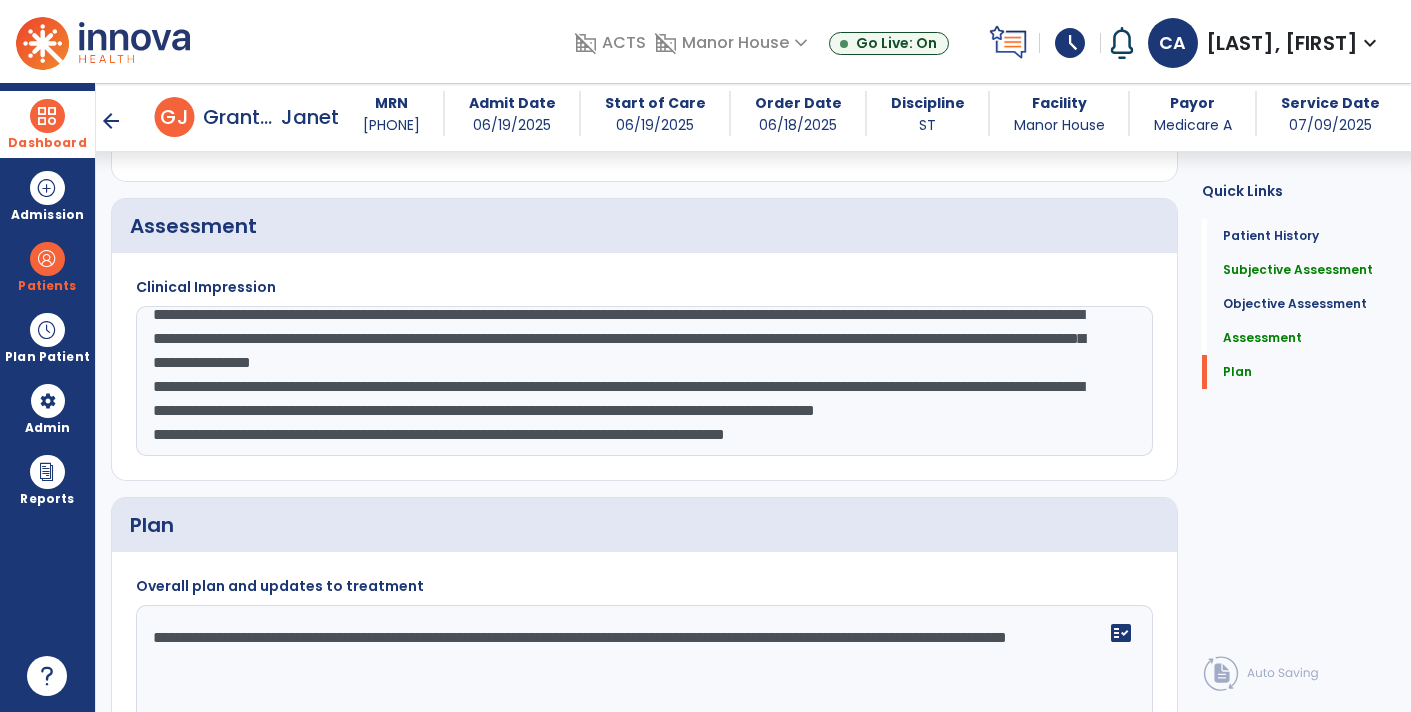 click on "**********" 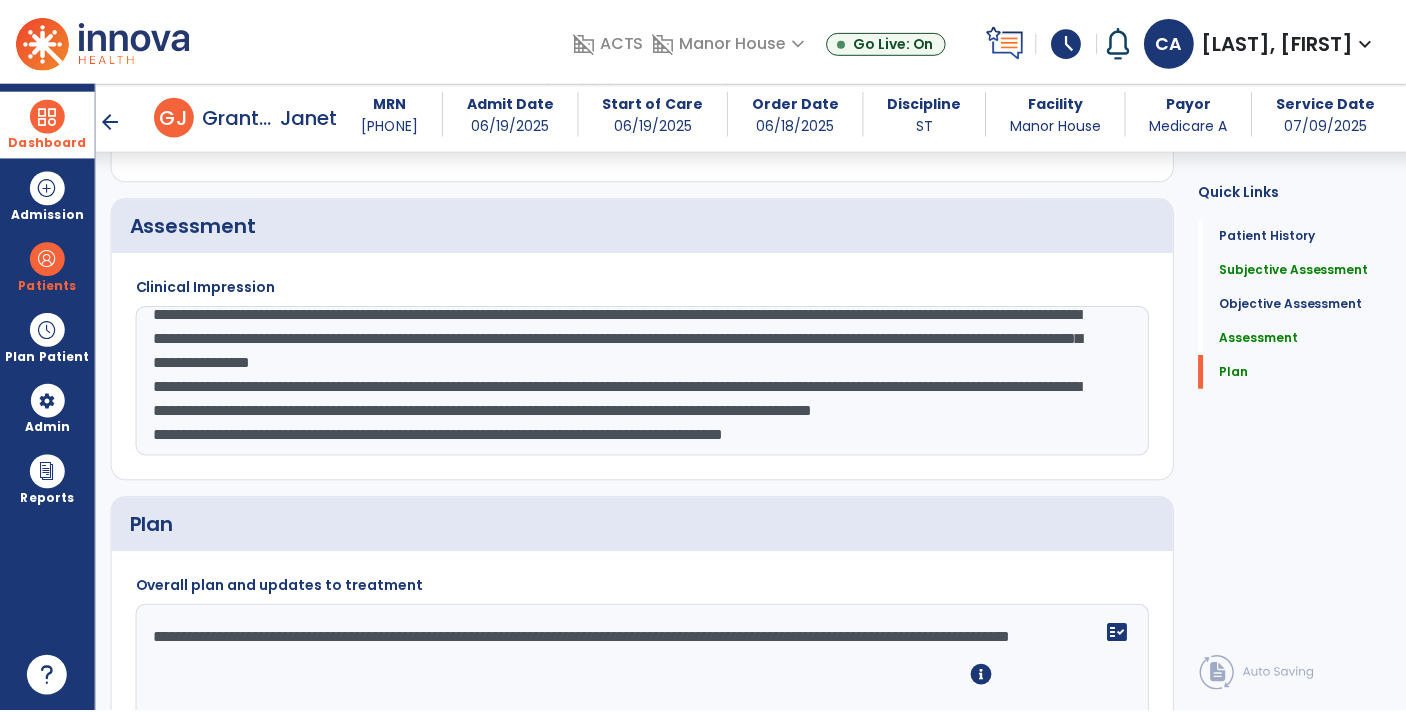 scroll, scrollTop: 2109, scrollLeft: 0, axis: vertical 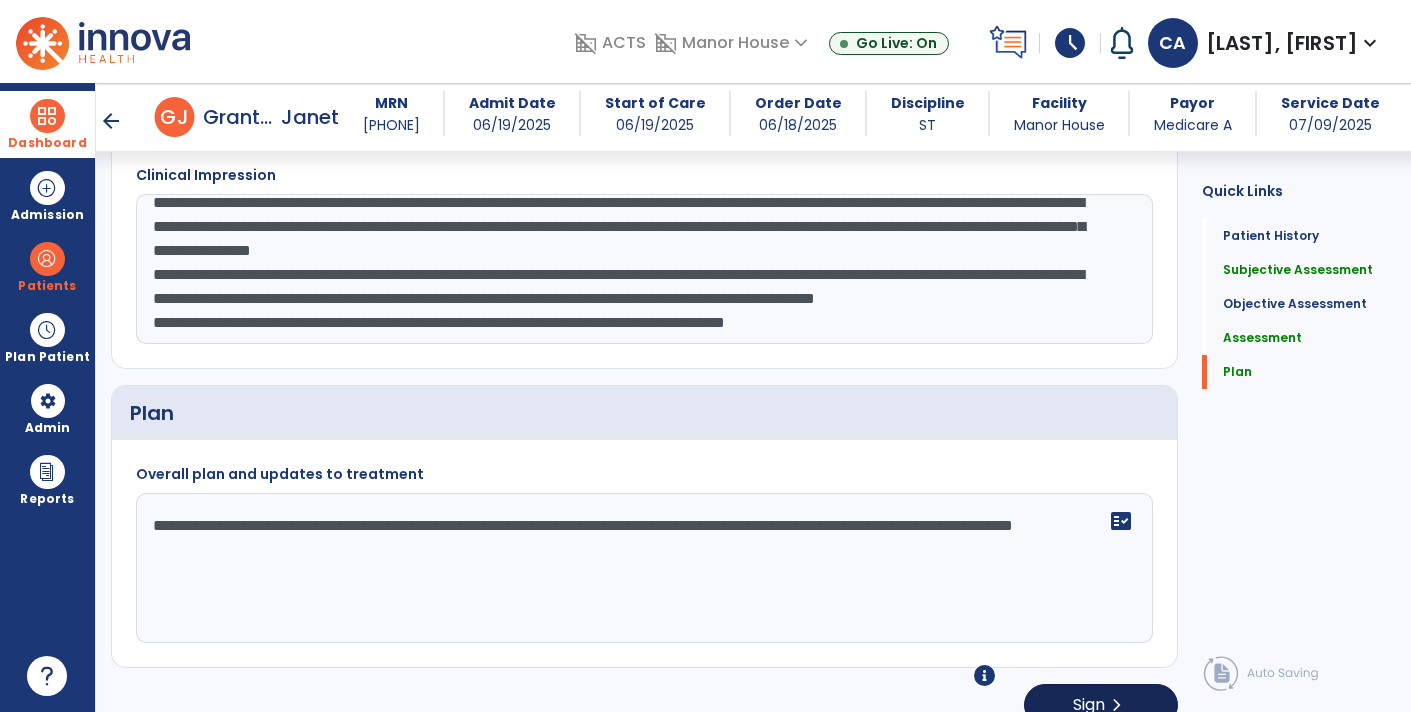 type on "**********" 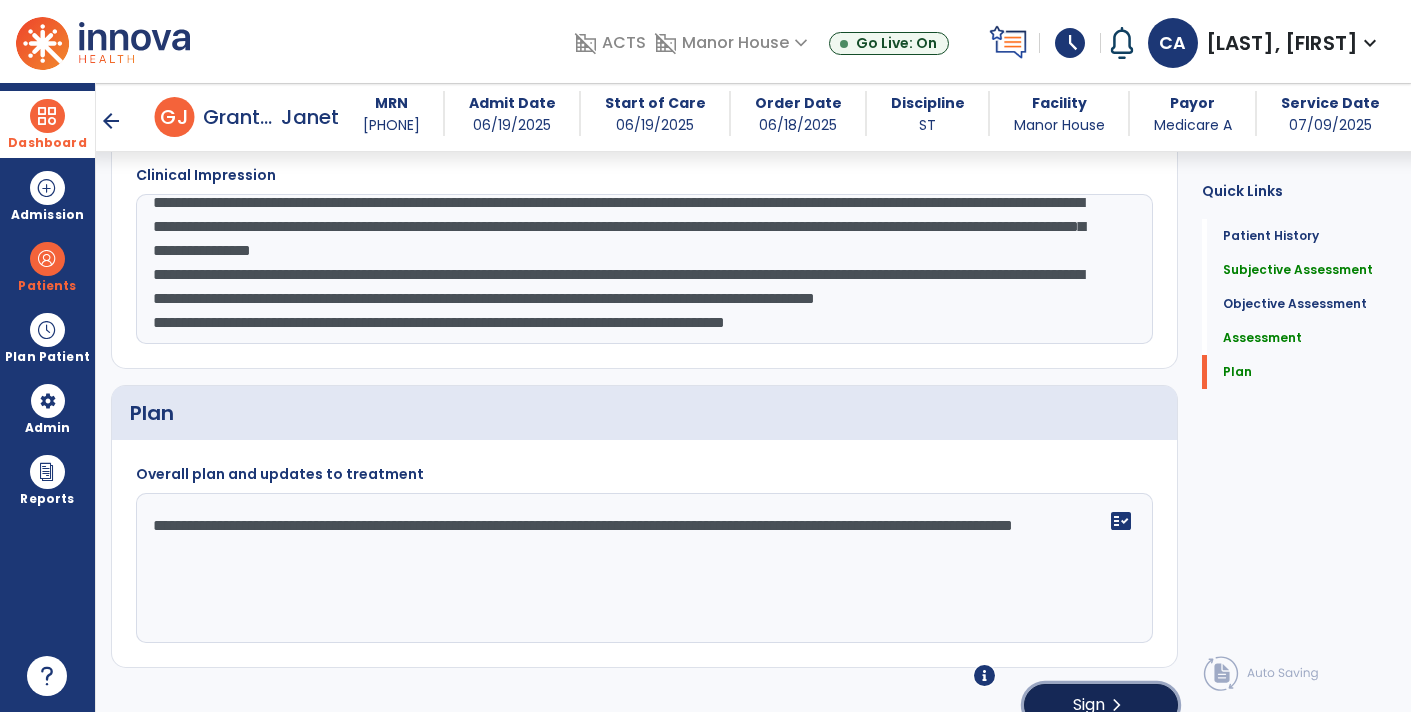 click on "chevron_right" 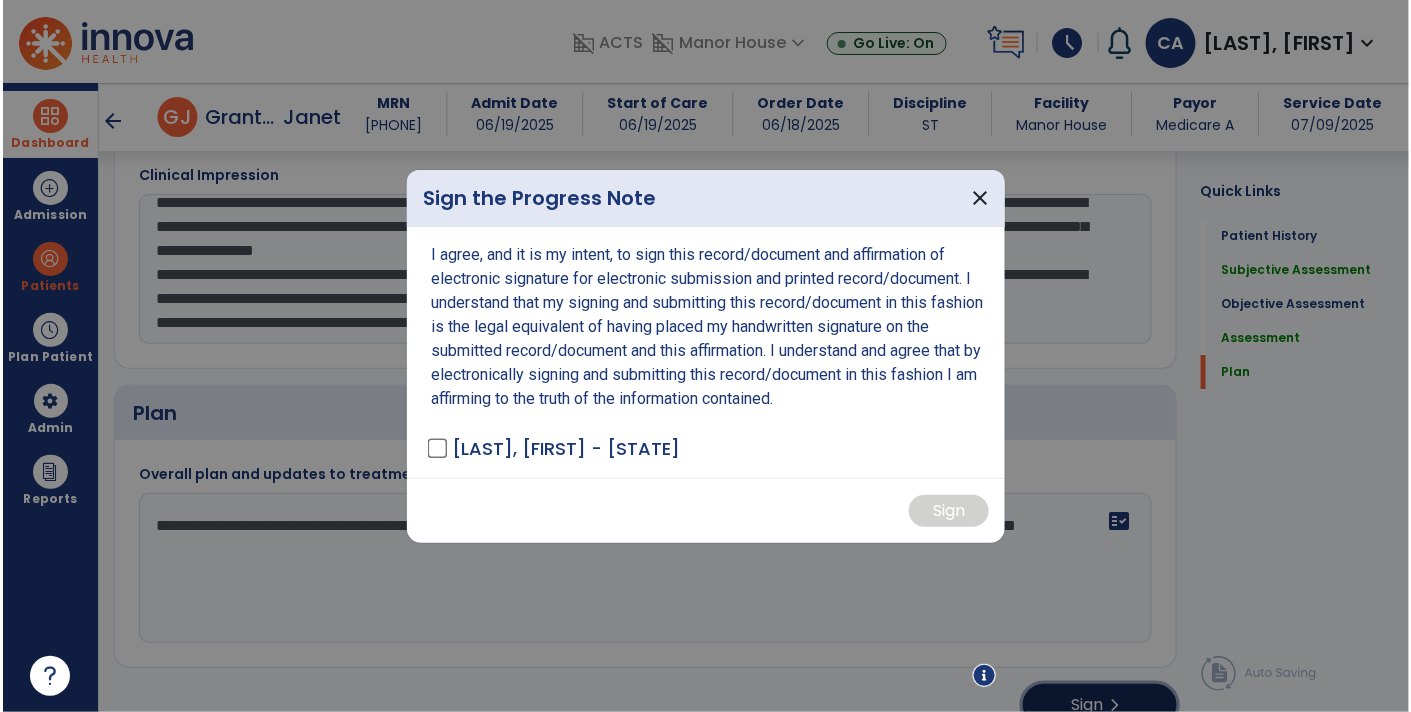 scroll, scrollTop: 2109, scrollLeft: 0, axis: vertical 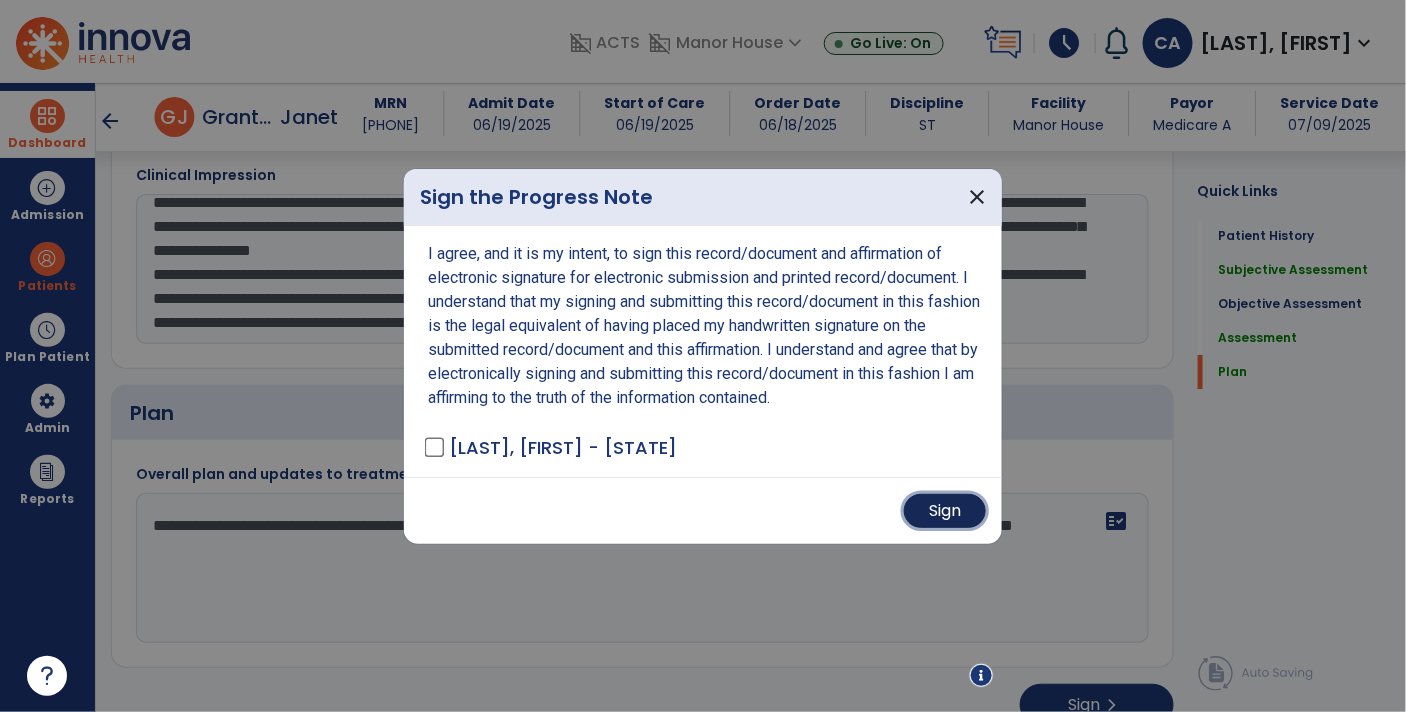 click on "Sign" at bounding box center (945, 511) 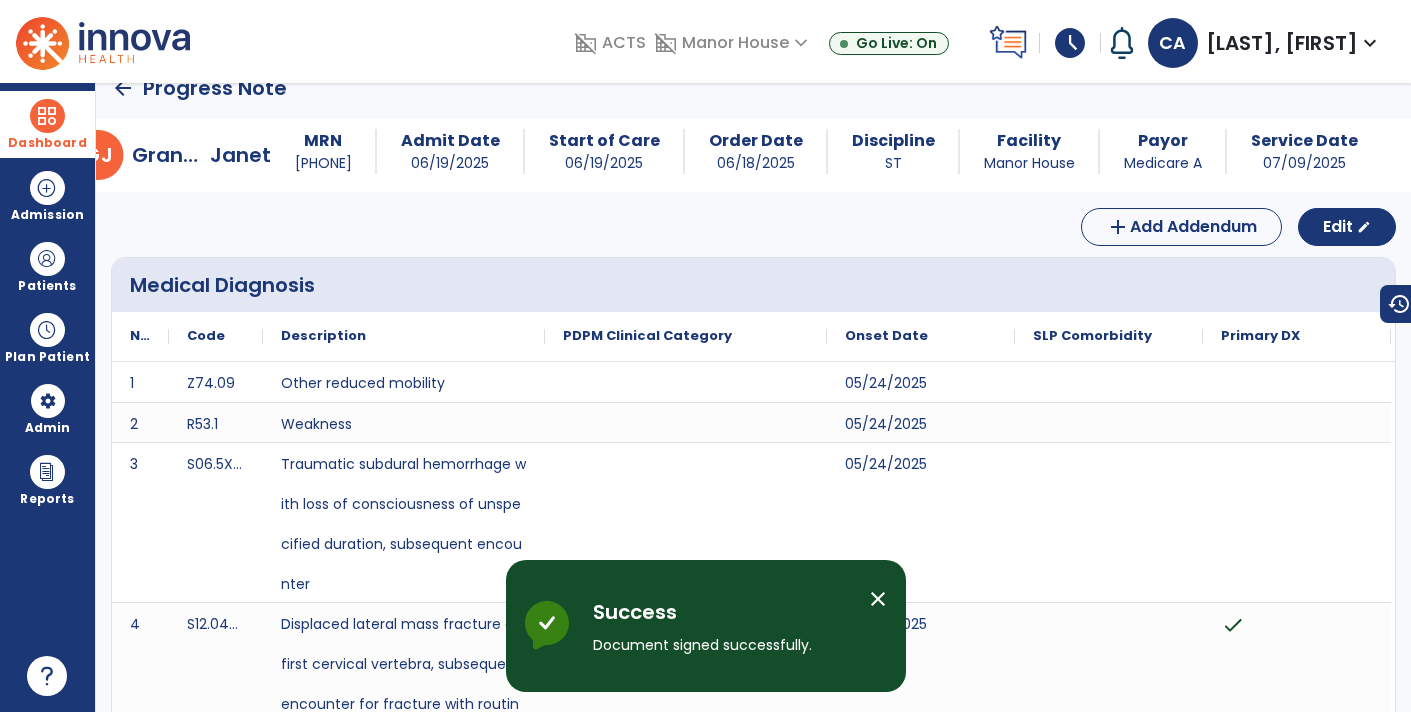 scroll, scrollTop: 0, scrollLeft: 0, axis: both 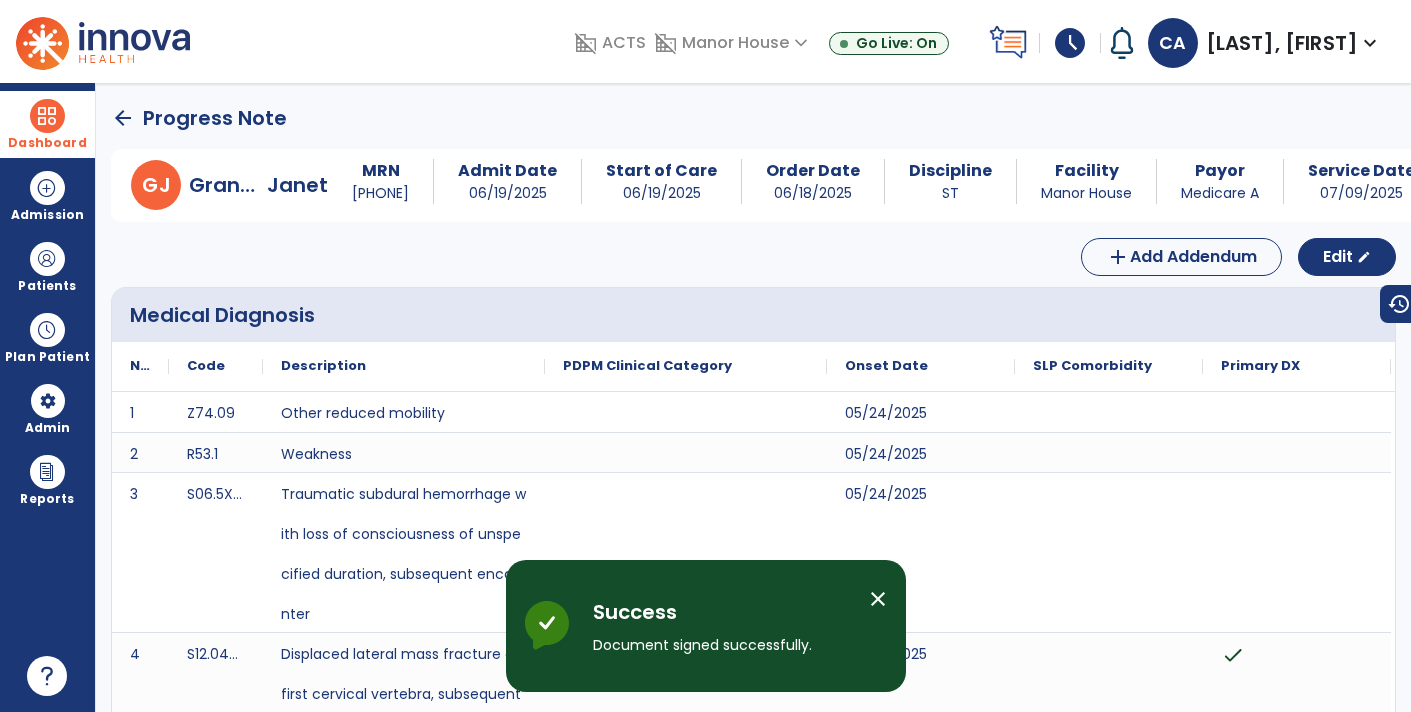 click on "arrow_back Progress Note G J [LAST_NAME], [FIRST_NAME] MRN 864180 Admit Date 06/19/2025 Start of Care 06/19/2025 Order Date 06/18/2025 Discipline ST Facility Manor House Payor Medicare A Service Date 07/09/2025 add Add Addendum Edit edit Medical Diagnosis No Code" at bounding box center (753, 397) 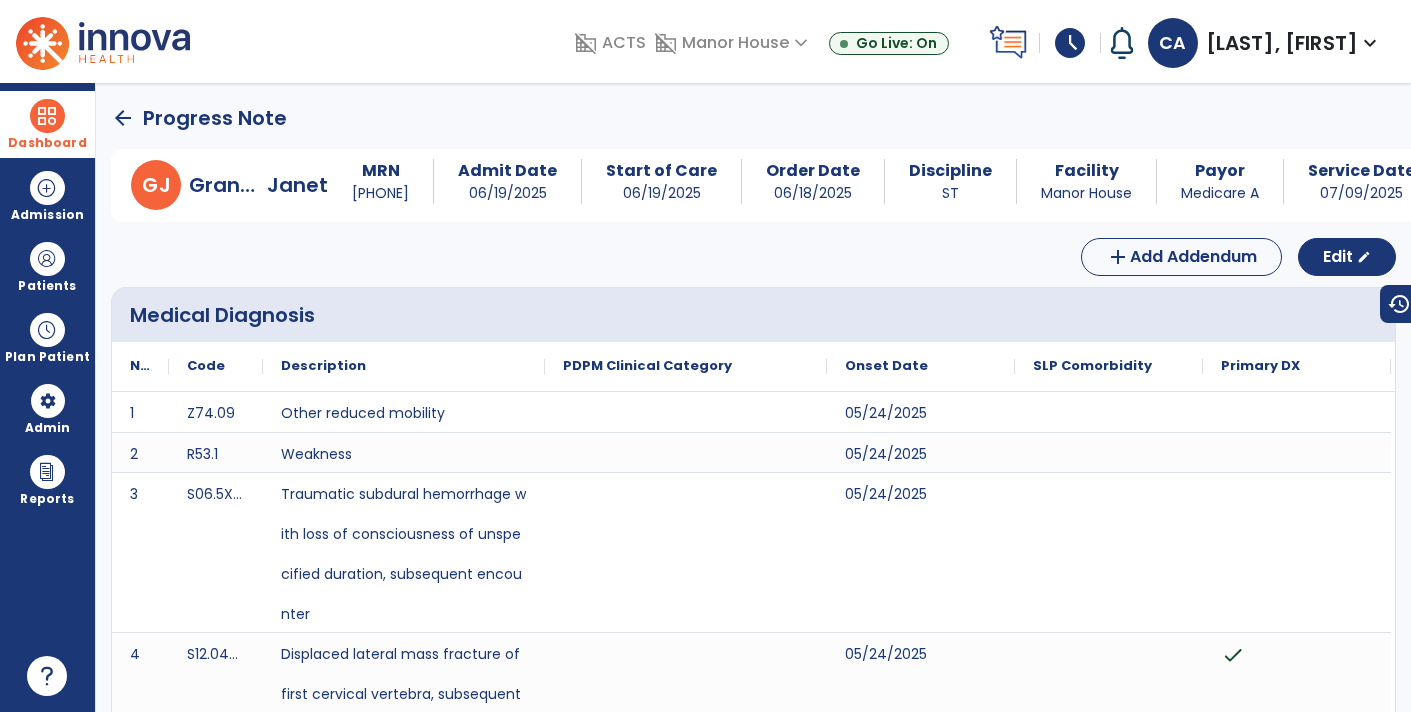 click on "arrow_back" 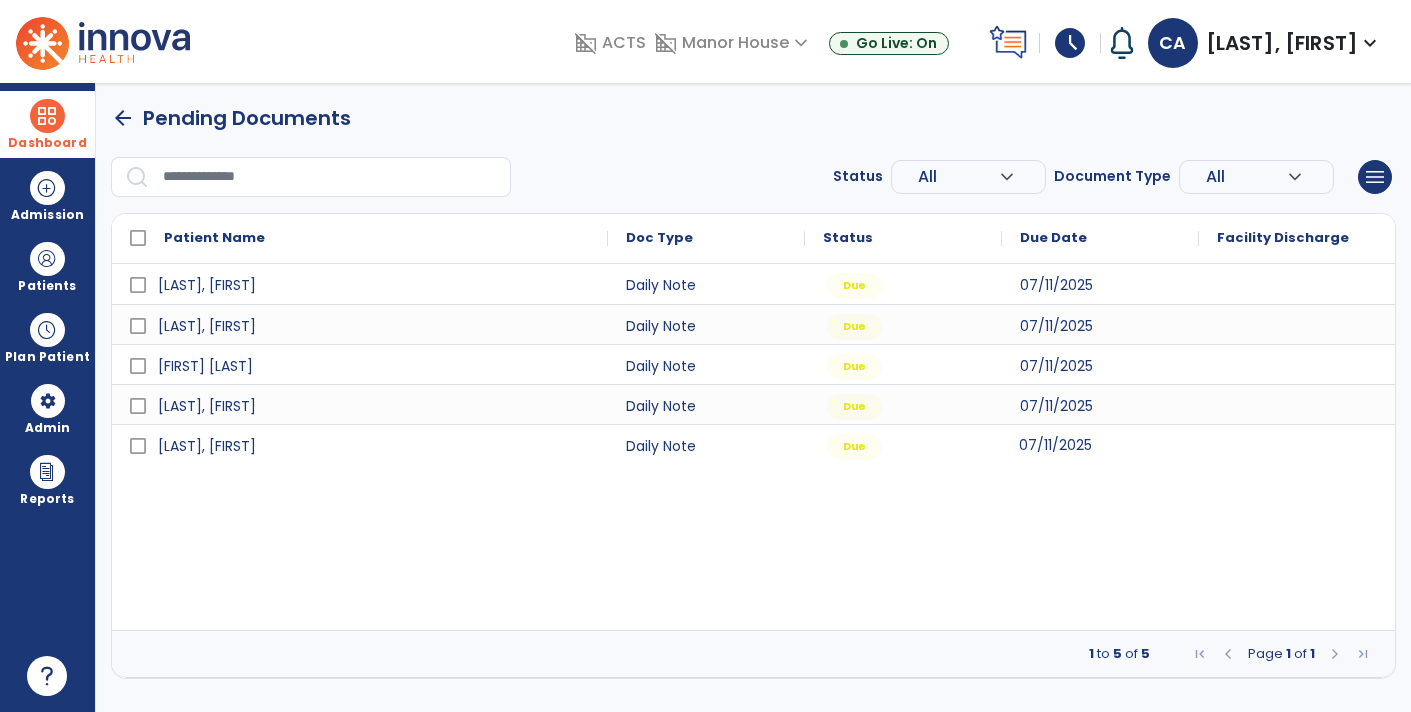 click on "07/11/2025" at bounding box center (1100, 444) 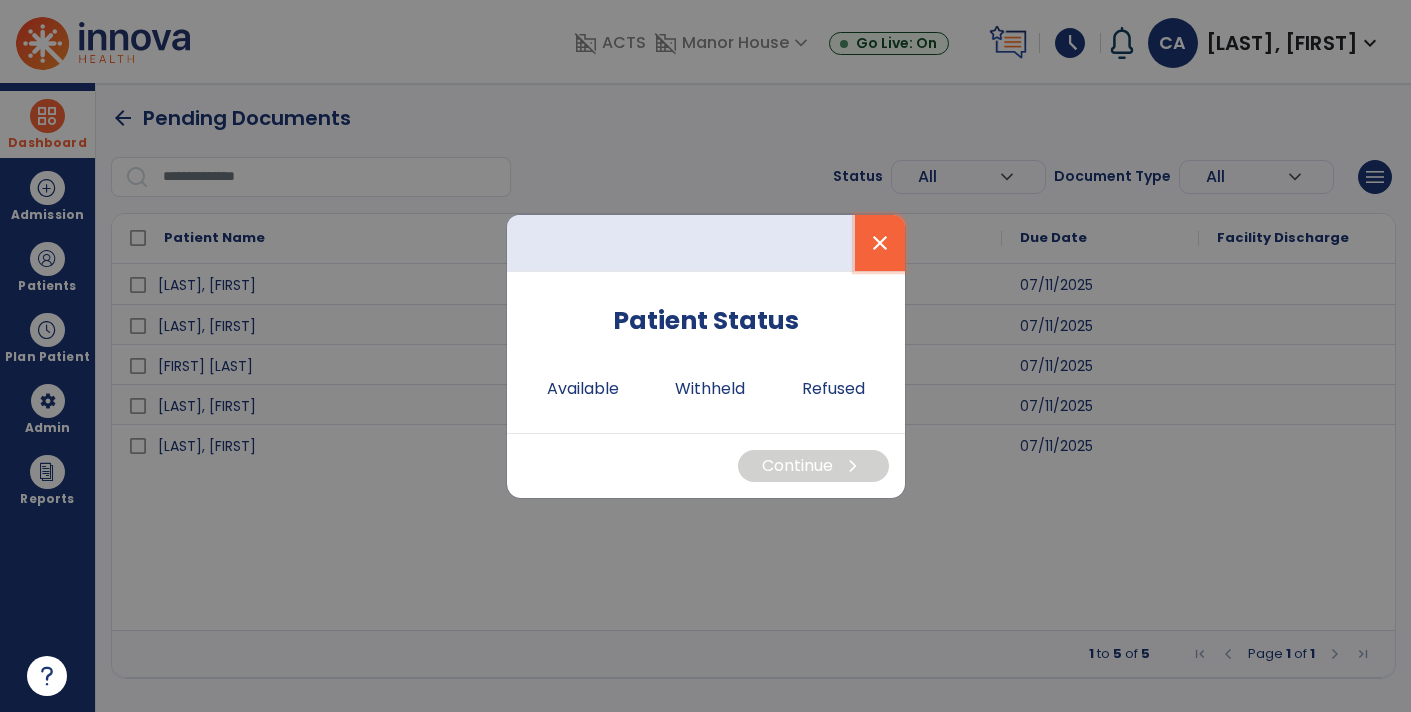 click on "close" at bounding box center (880, 243) 